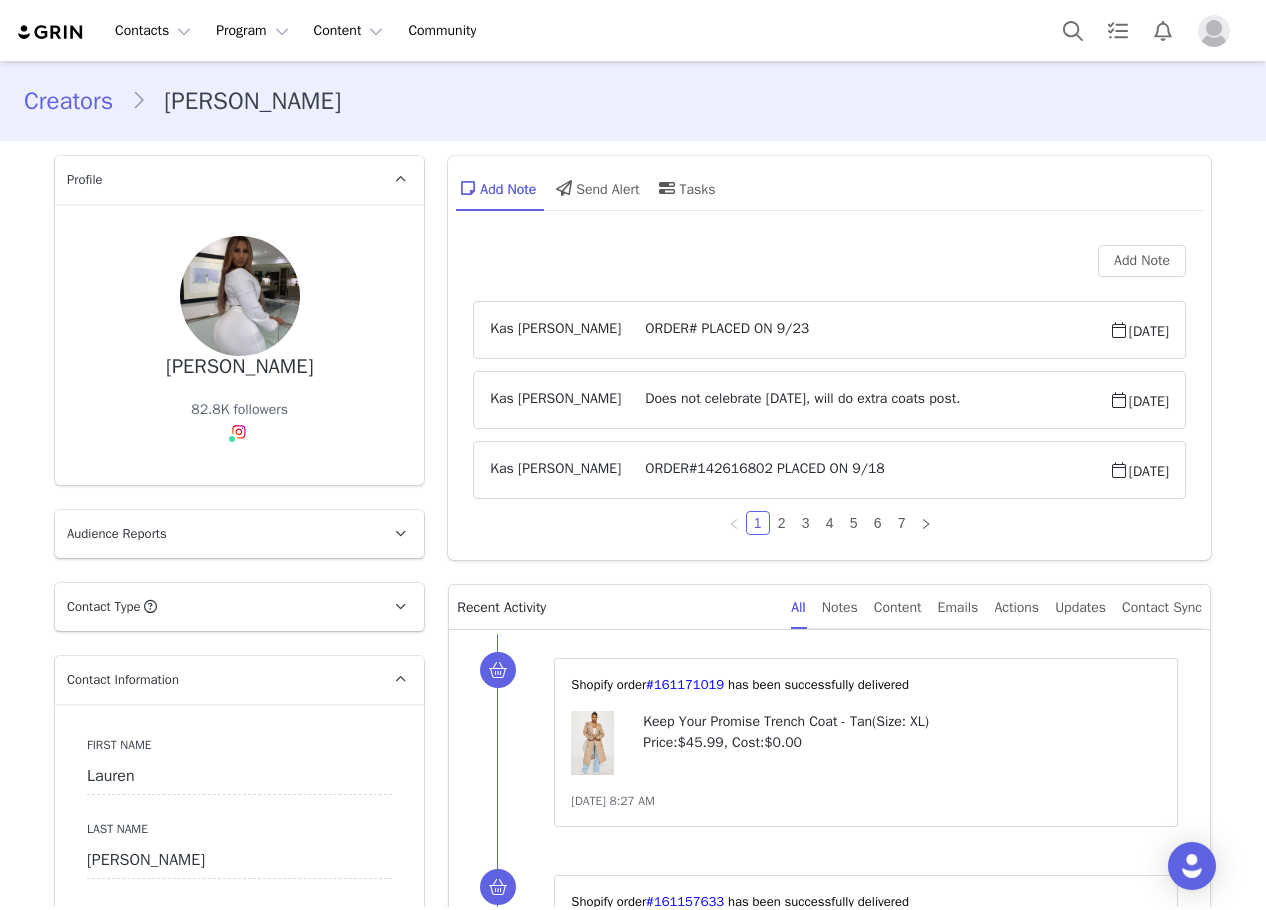 scroll, scrollTop: 0, scrollLeft: 0, axis: both 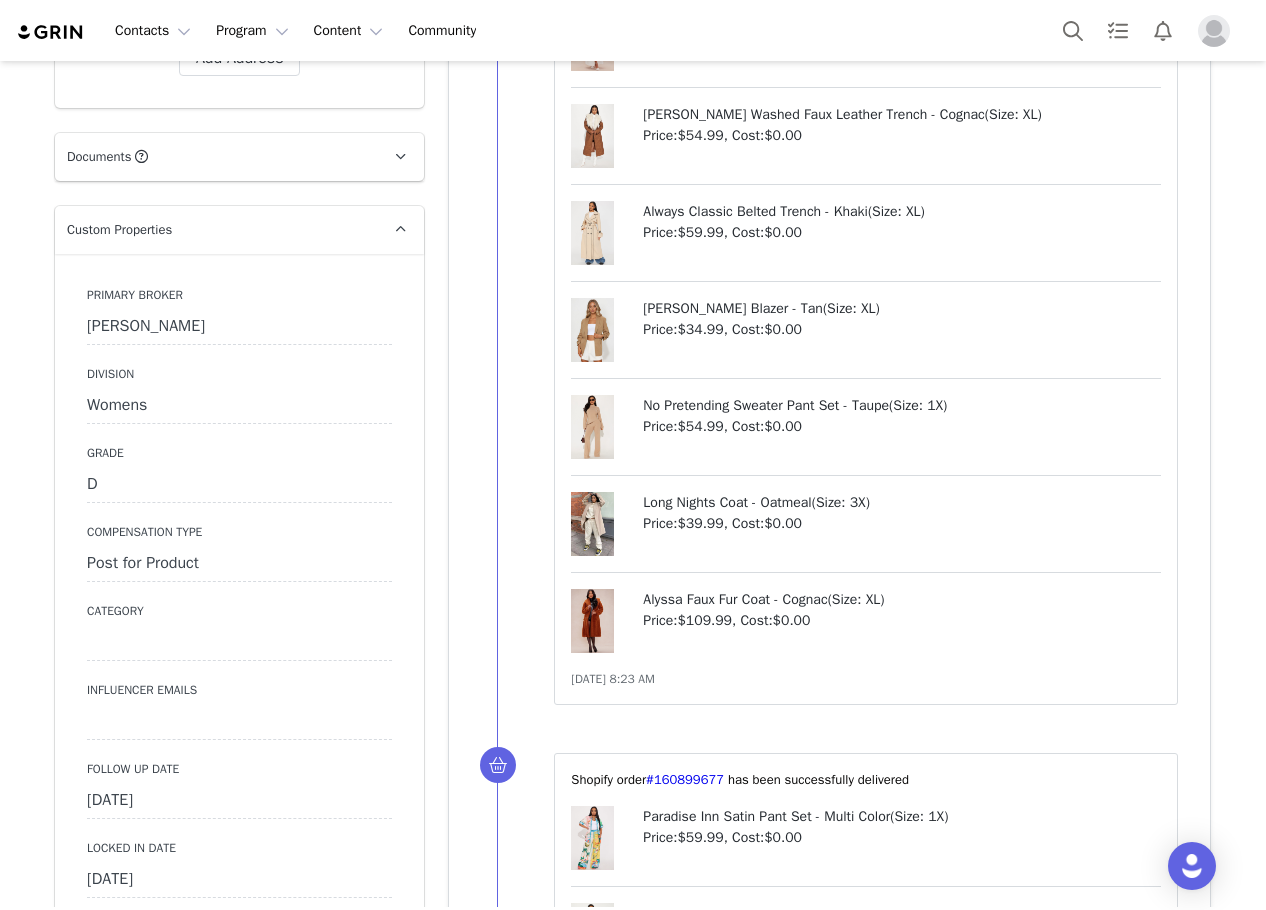 click on "[DATE]" at bounding box center (239, 801) 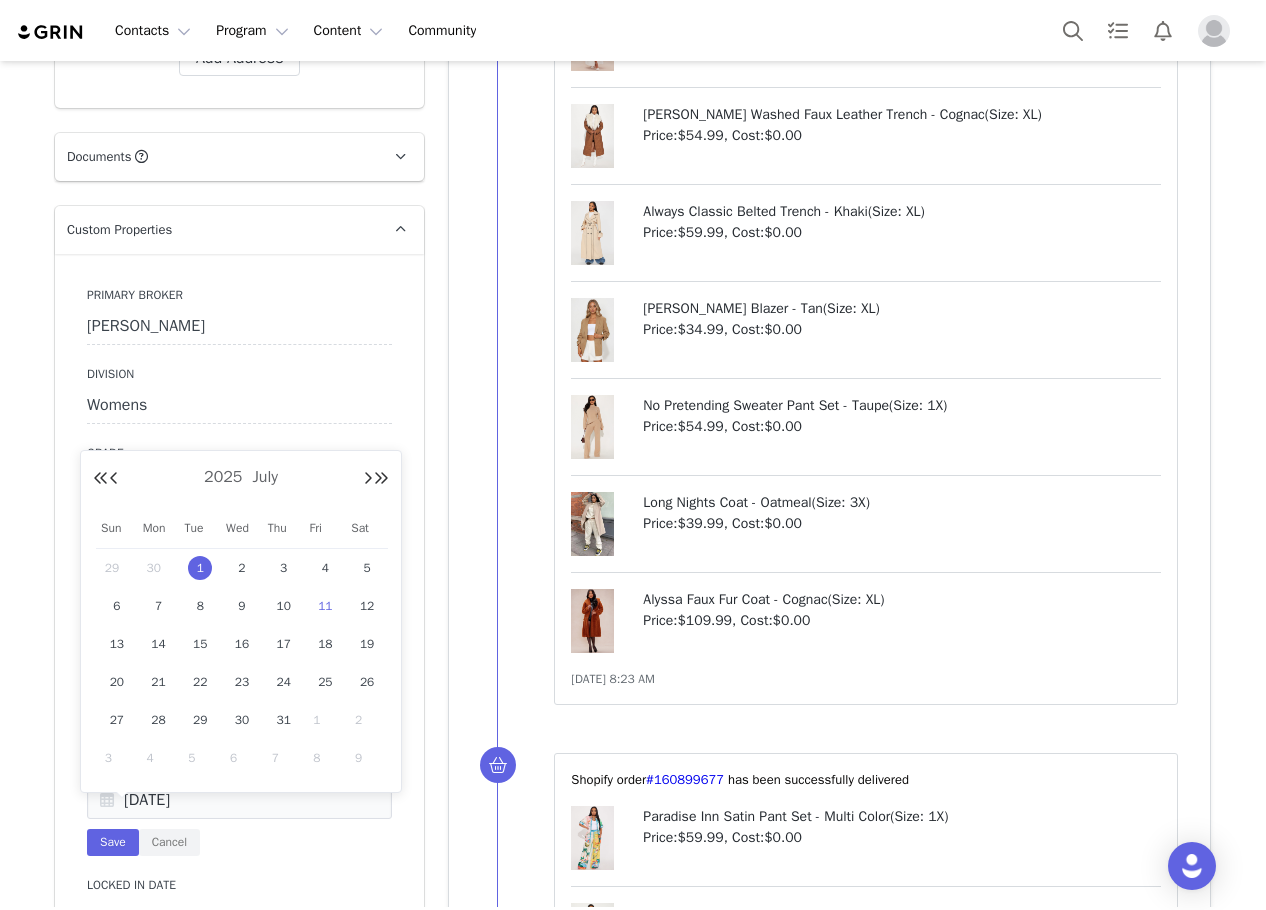 drag, startPoint x: 329, startPoint y: 608, endPoint x: 310, endPoint y: 674, distance: 68.68042 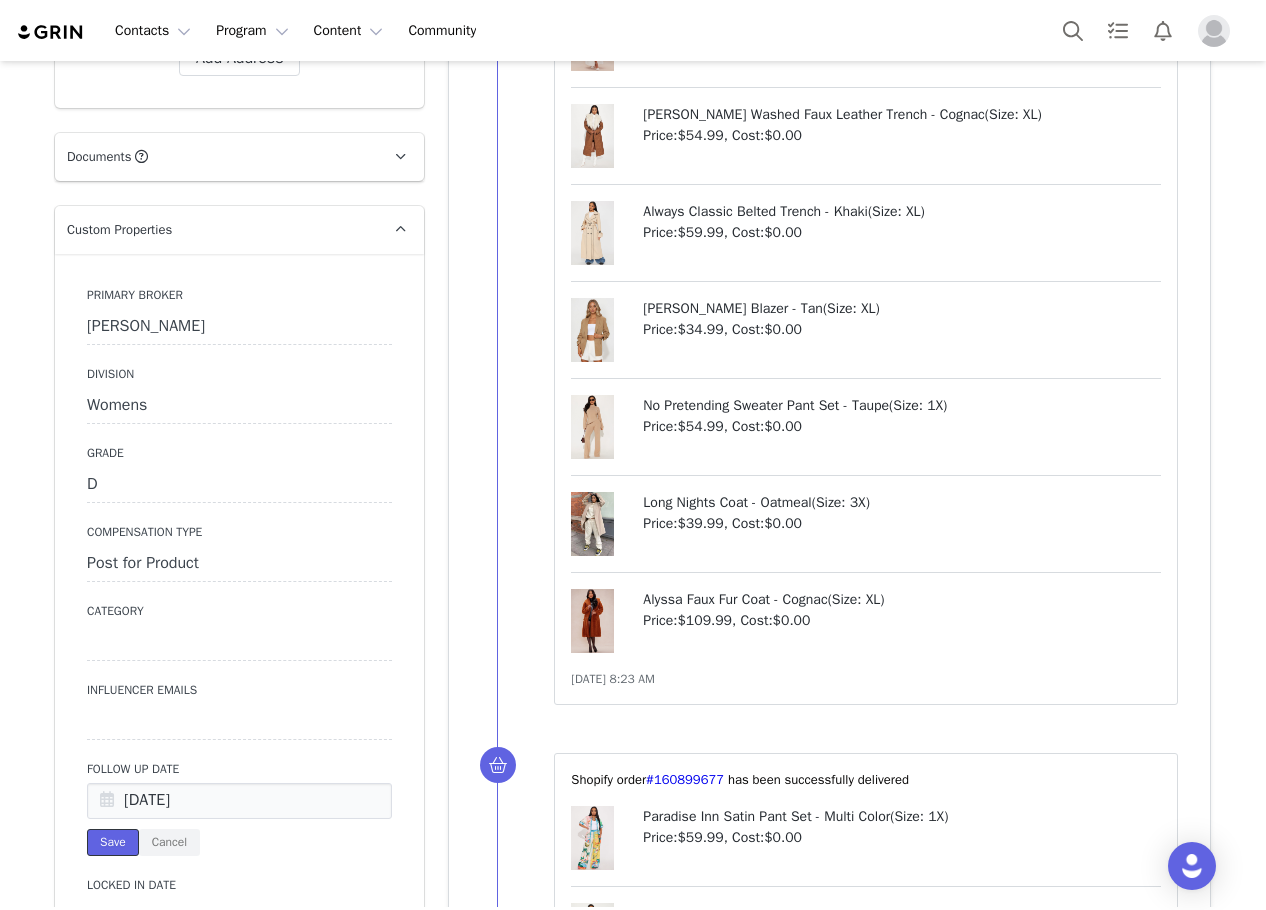 click on "Save" at bounding box center (113, 842) 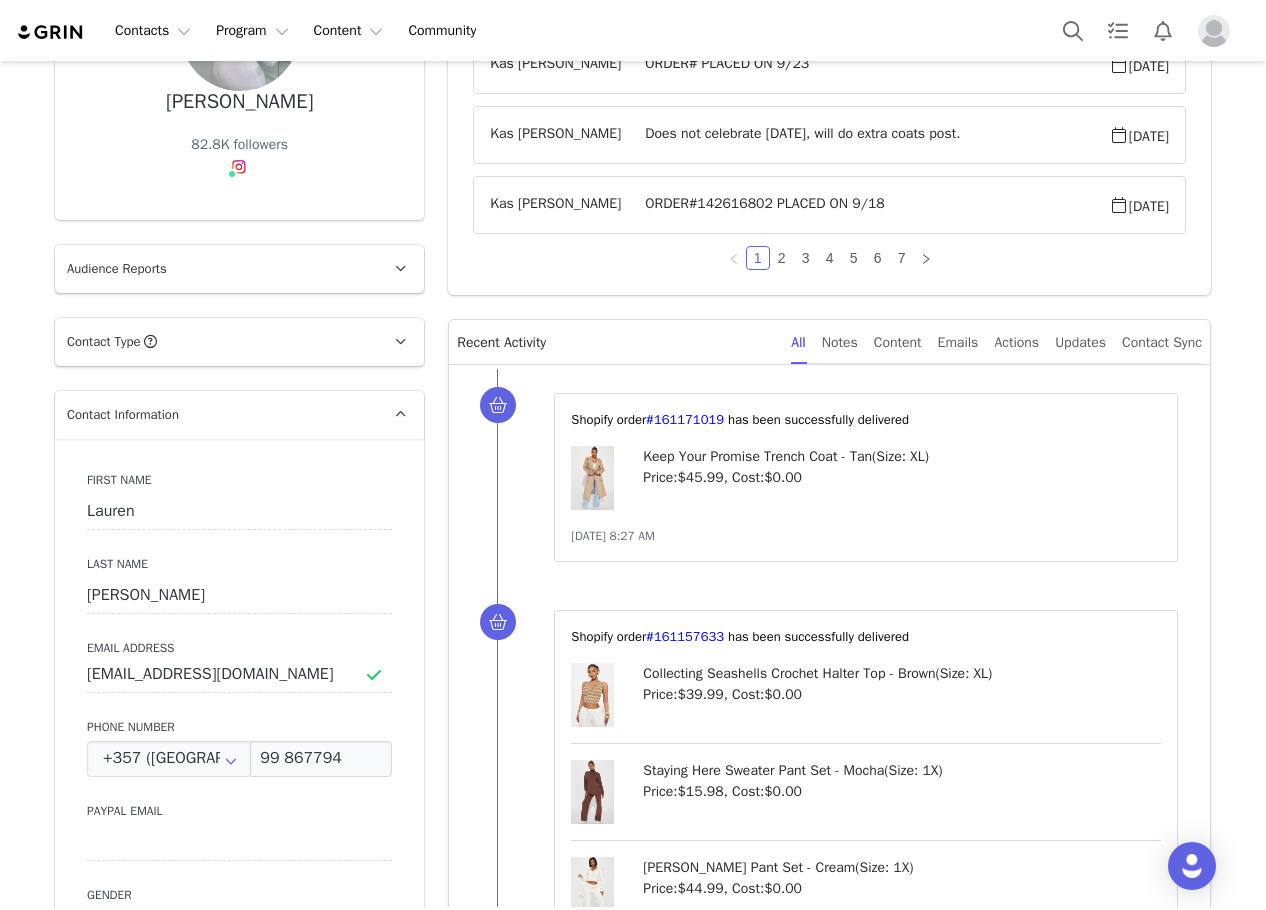 scroll, scrollTop: 100, scrollLeft: 0, axis: vertical 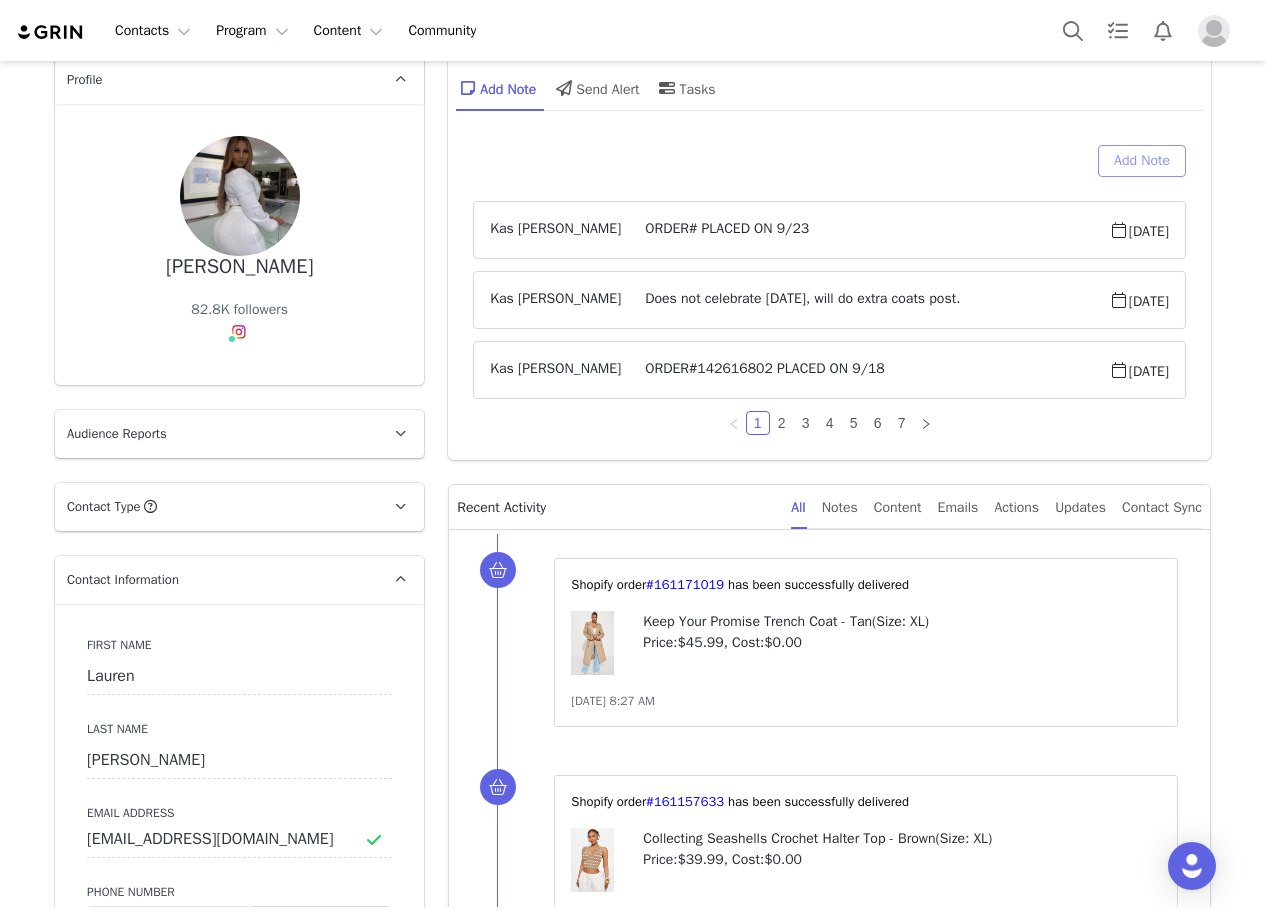 click on "Add Note" at bounding box center [1142, 161] 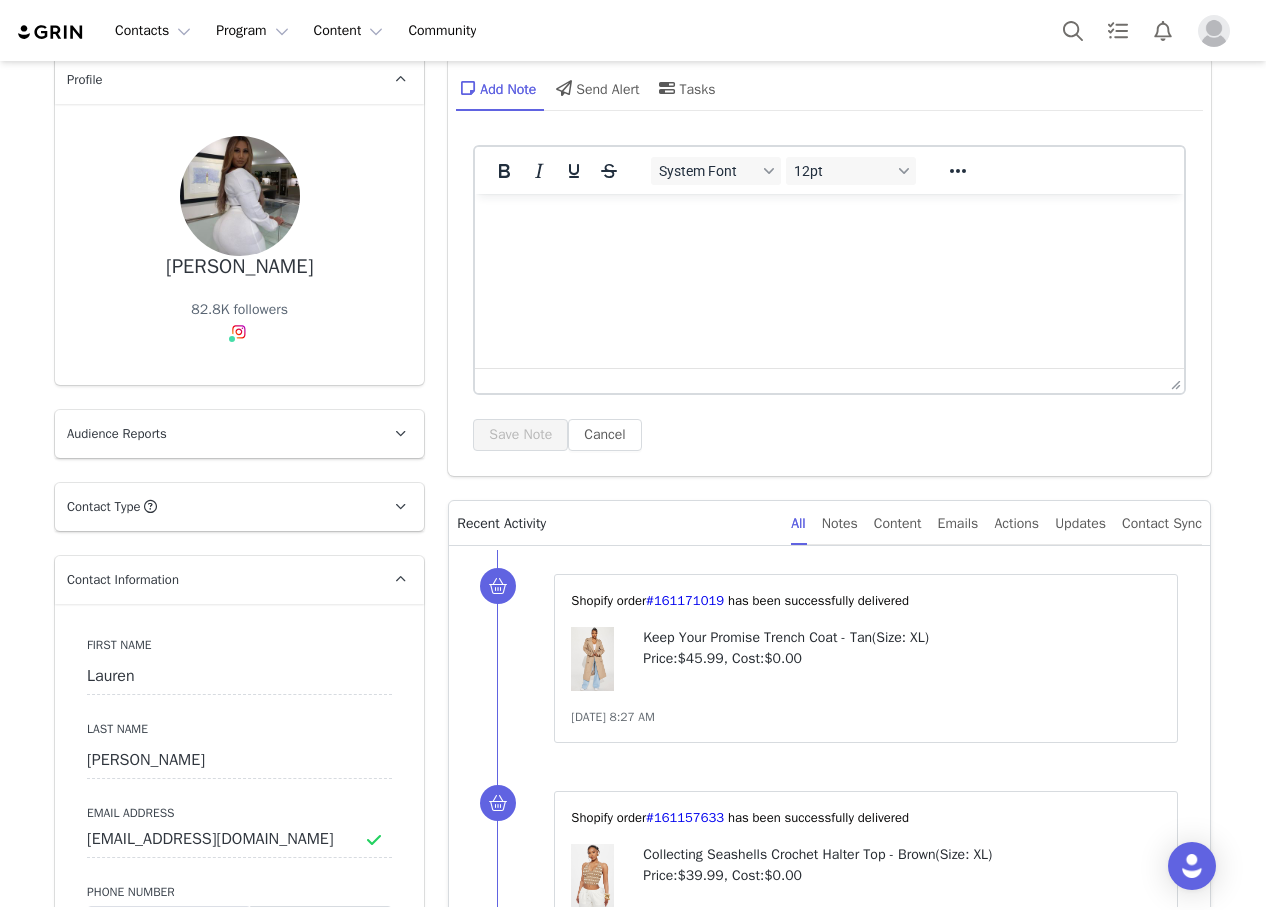 scroll, scrollTop: 0, scrollLeft: 0, axis: both 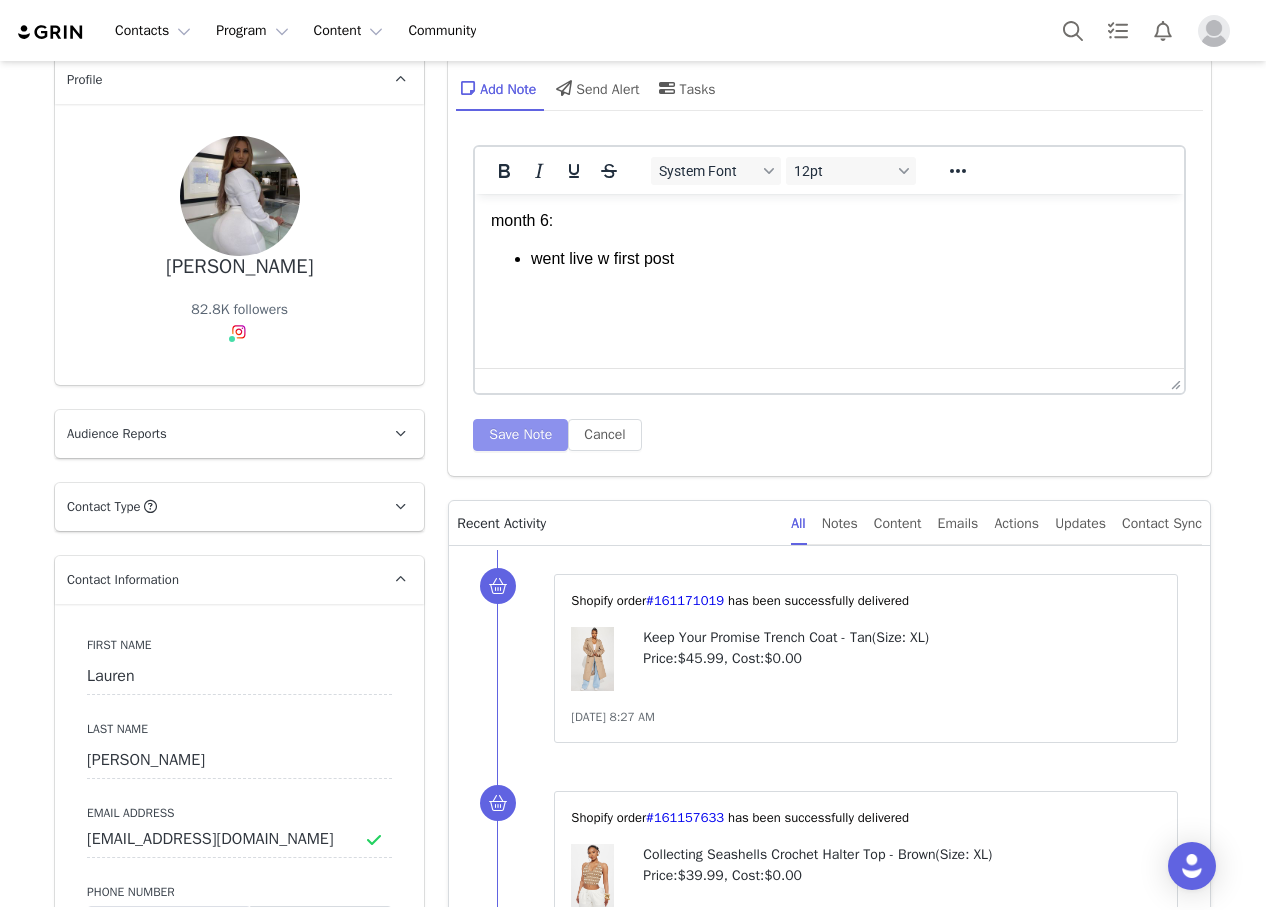 click on "System Font 12pt To open the popup, press Shift+Enter To open the popup, press Shift+Enter To open the popup, press Shift+Enter To open the popup, press Shift+Enter Save Note Cancel" at bounding box center [829, 305] 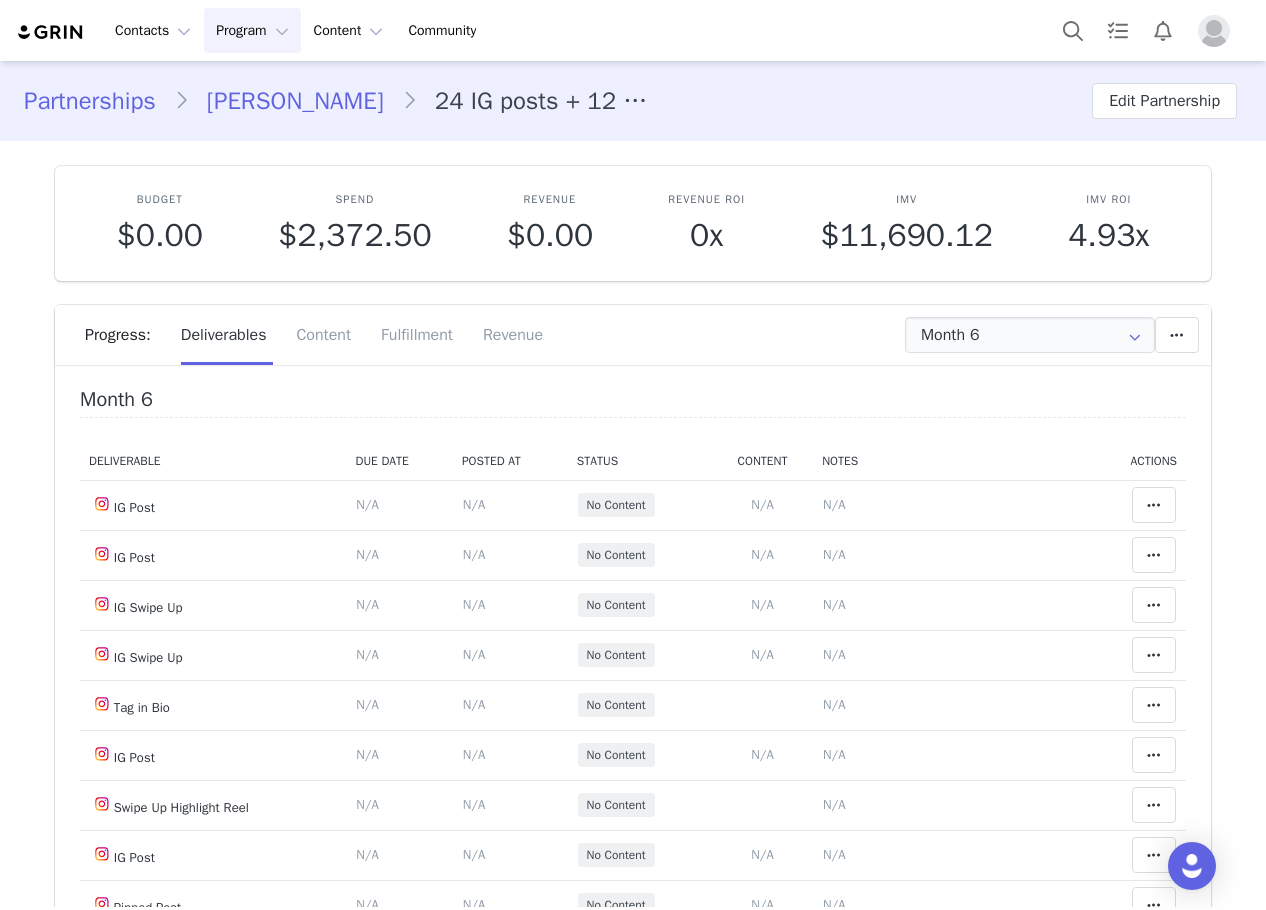 scroll, scrollTop: 0, scrollLeft: 0, axis: both 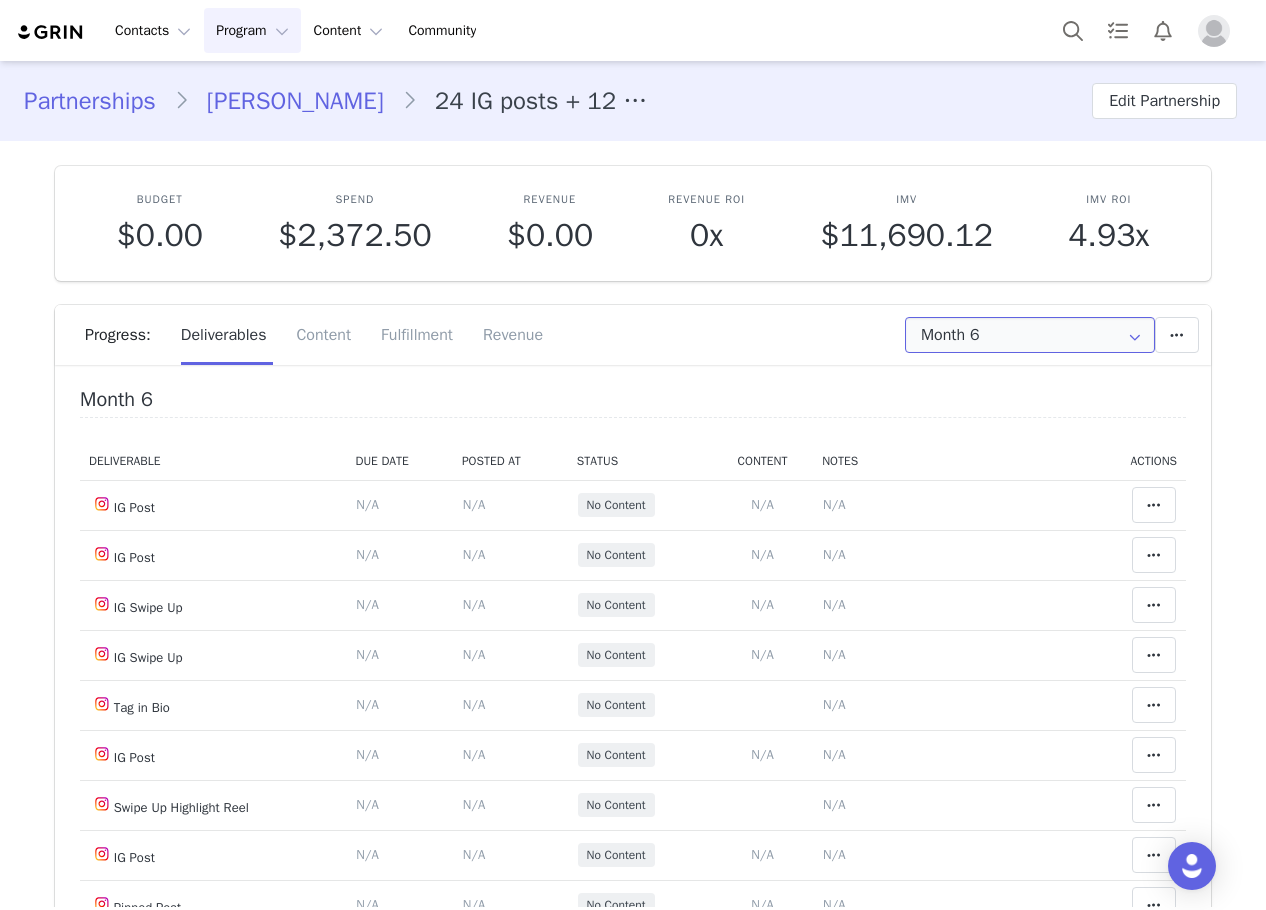 click on "Month 6" at bounding box center [1030, 335] 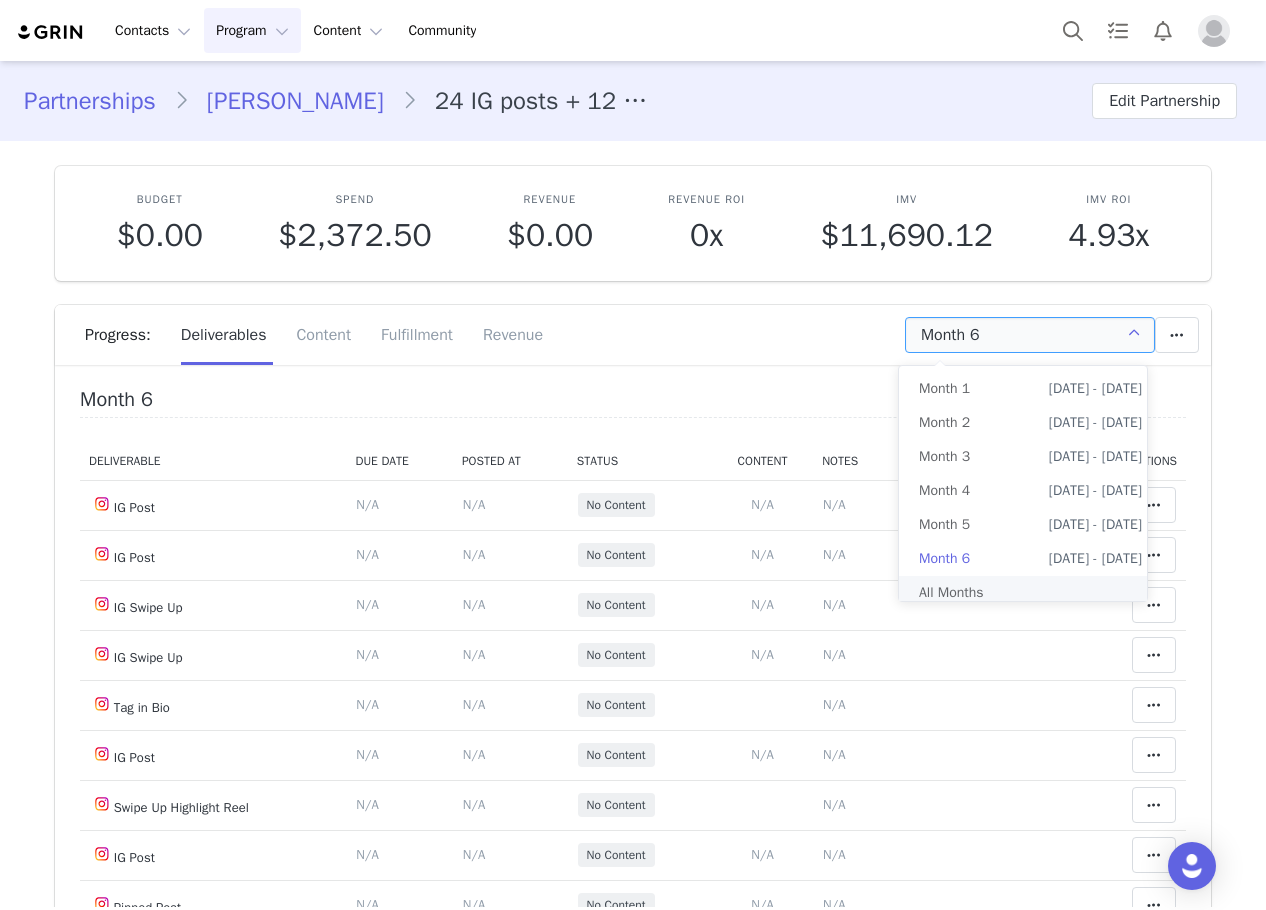 click on "All Months" at bounding box center [1030, 593] 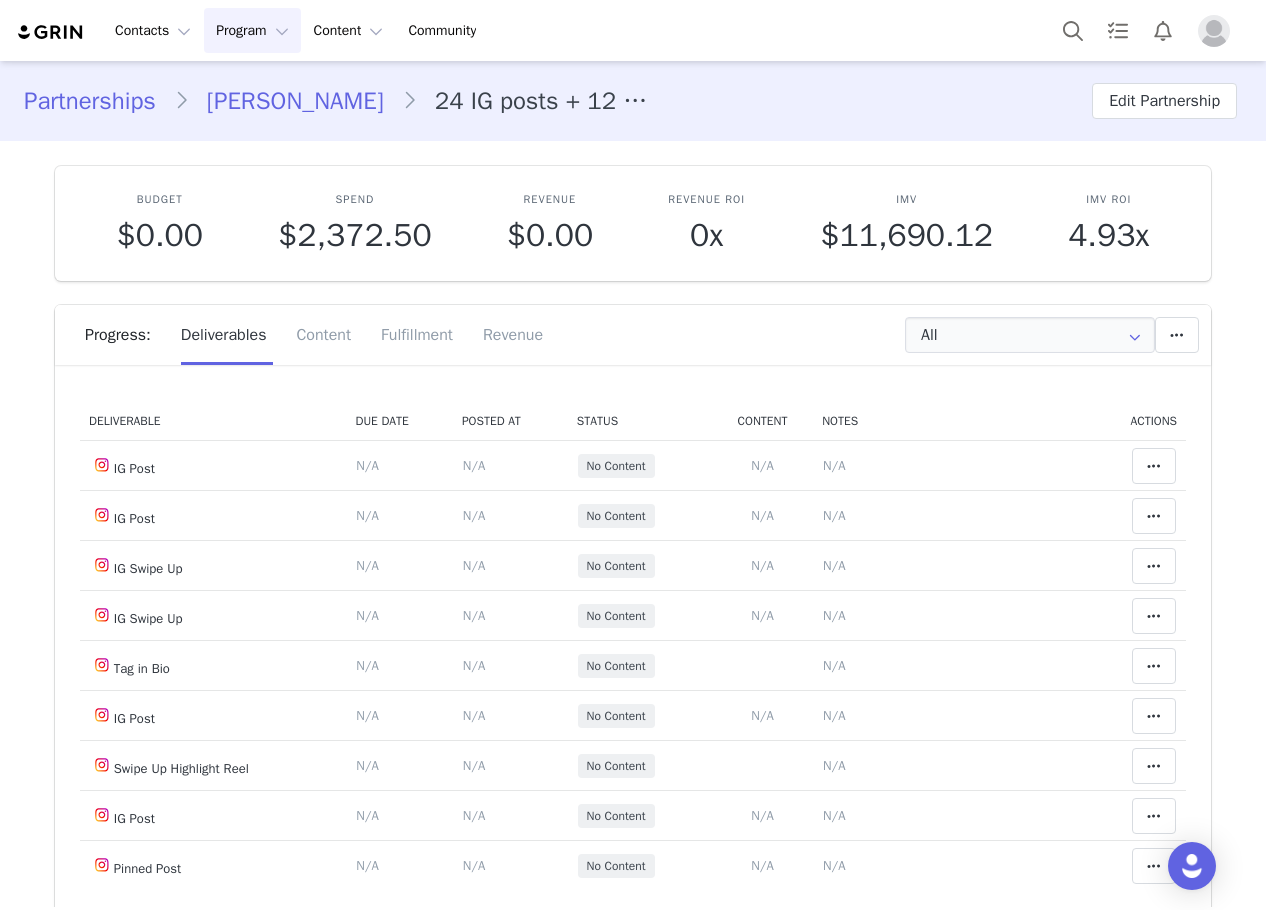 scroll, scrollTop: 4031, scrollLeft: 0, axis: vertical 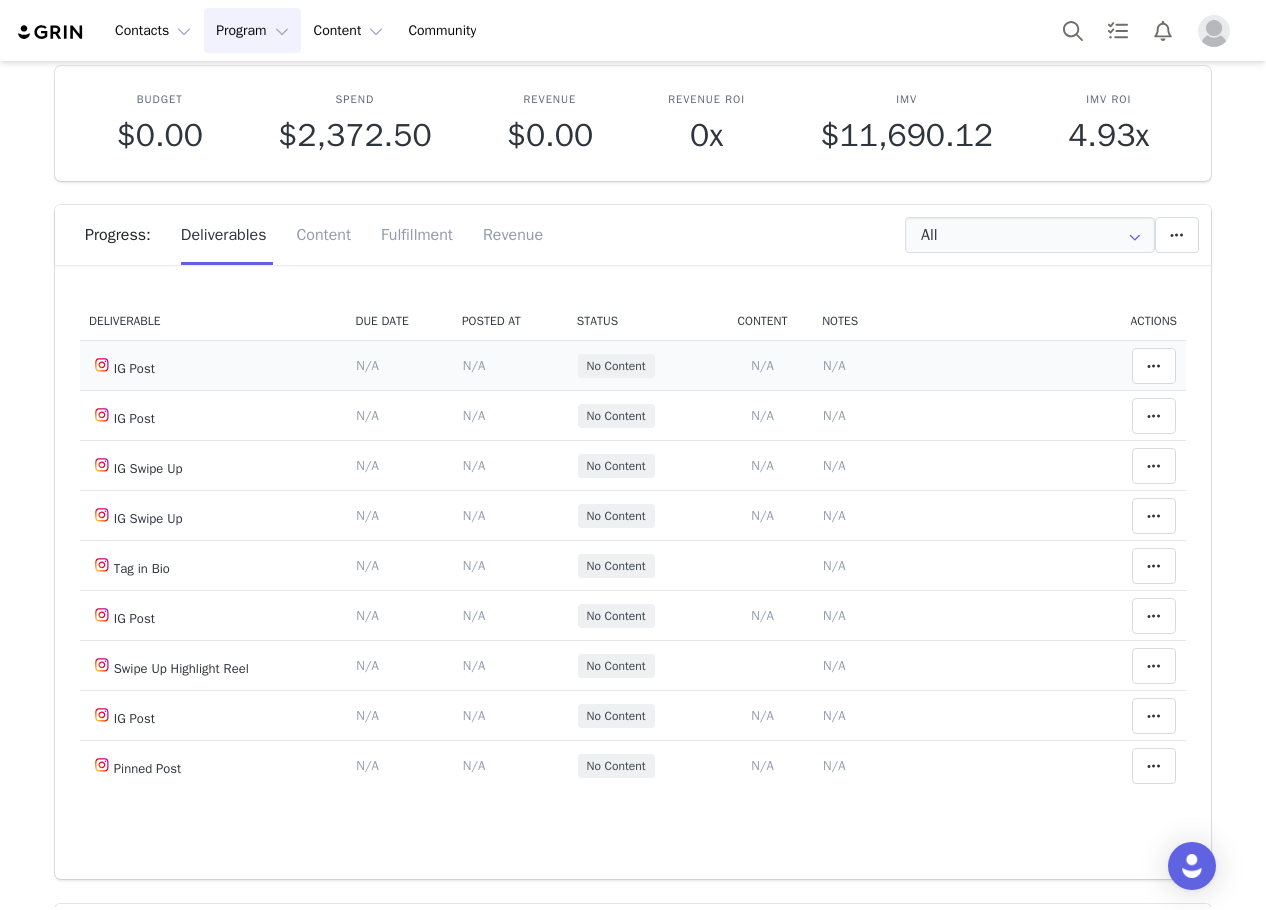 click on "N/A" at bounding box center (834, 365) 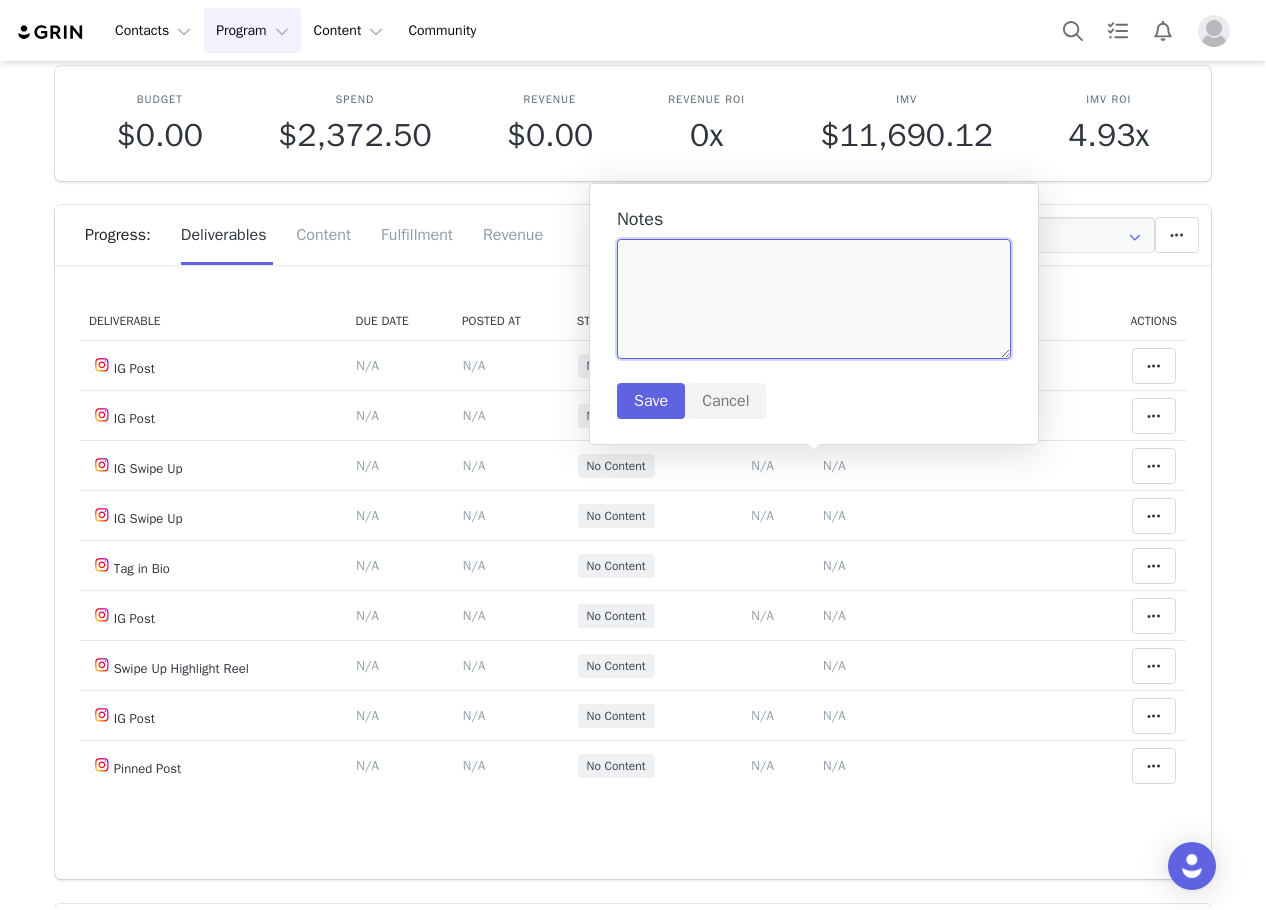 click at bounding box center (814, 299) 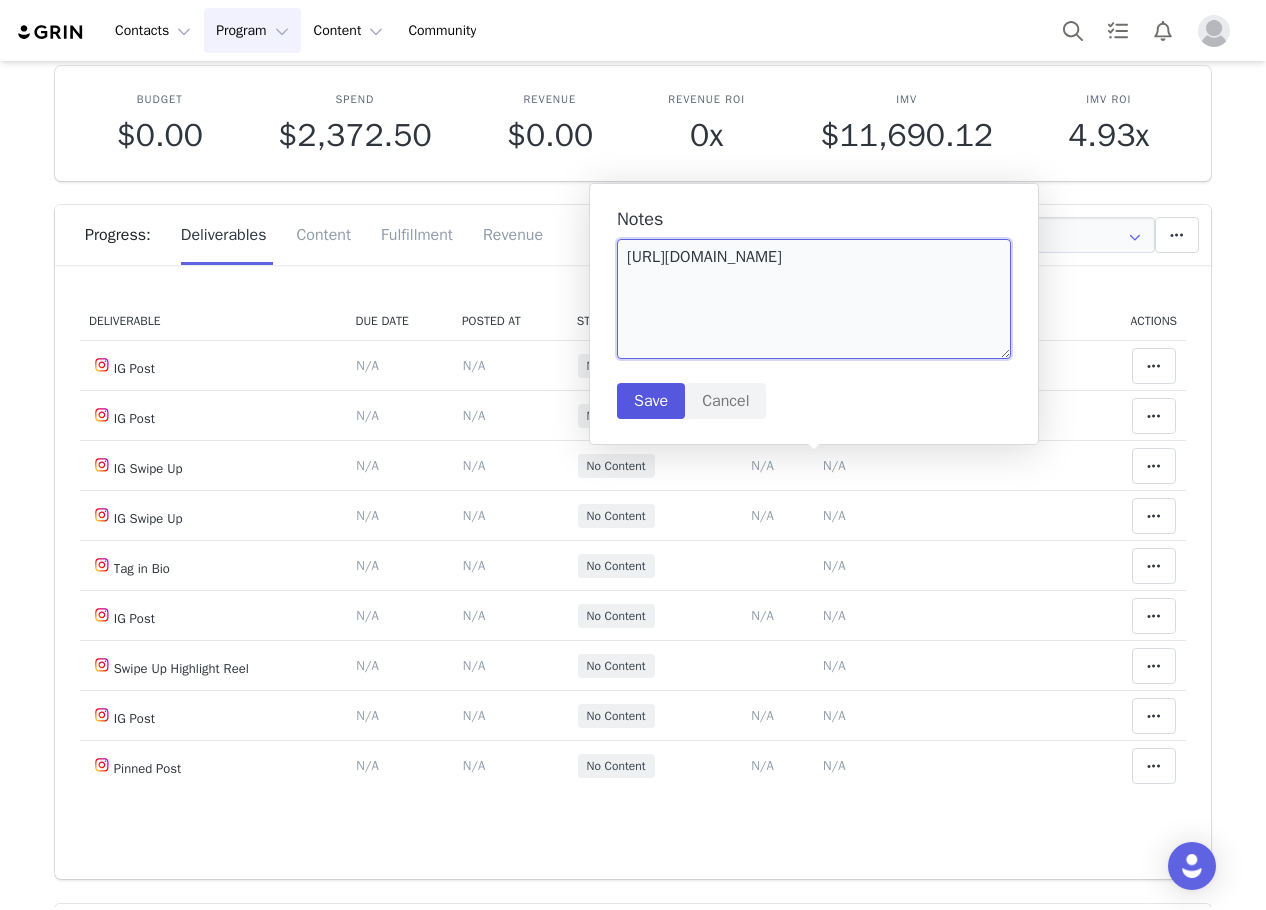 type on "https://www.instagram.com/p/DL2UQJuKH8E/?img_index=1" 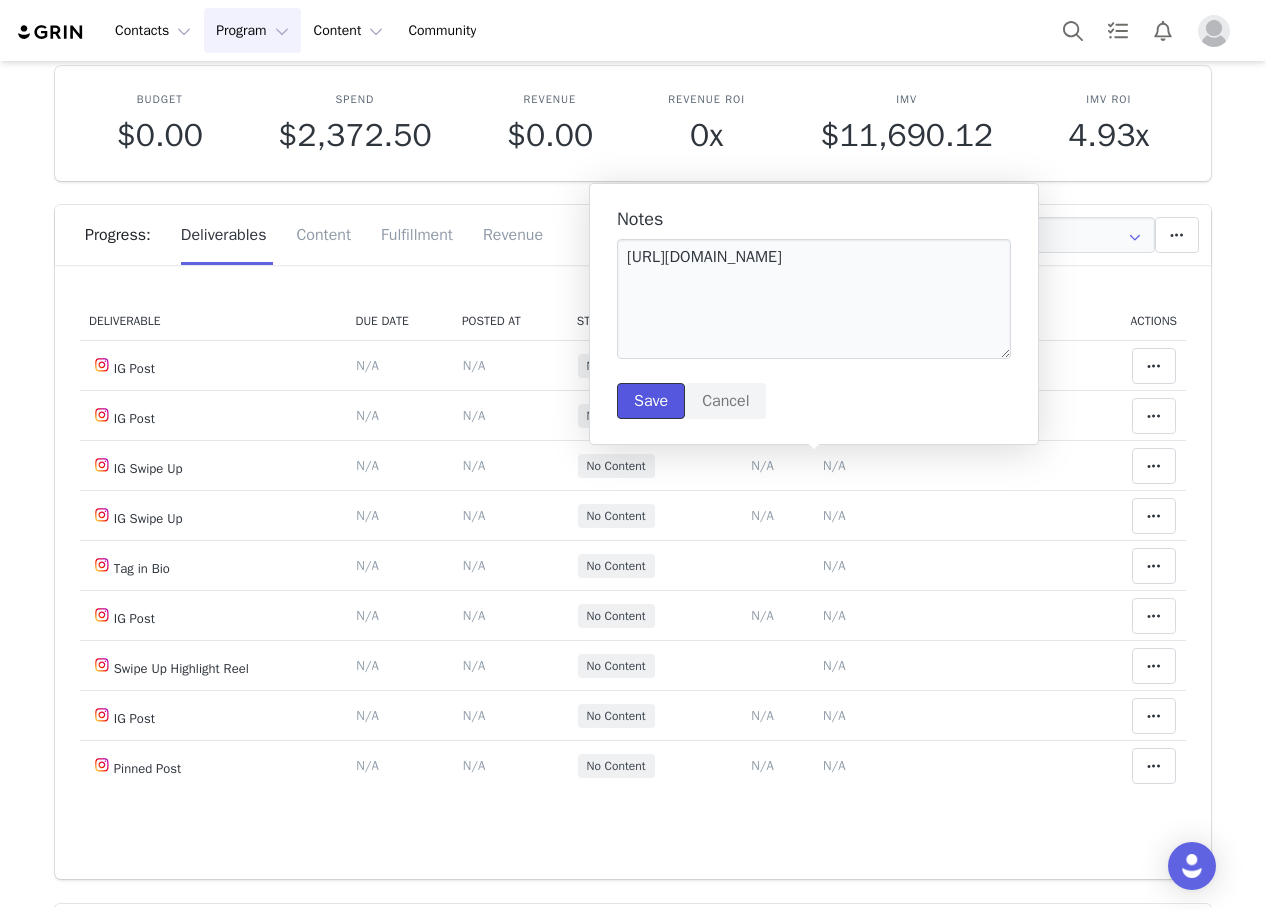 click on "Save" at bounding box center (651, 401) 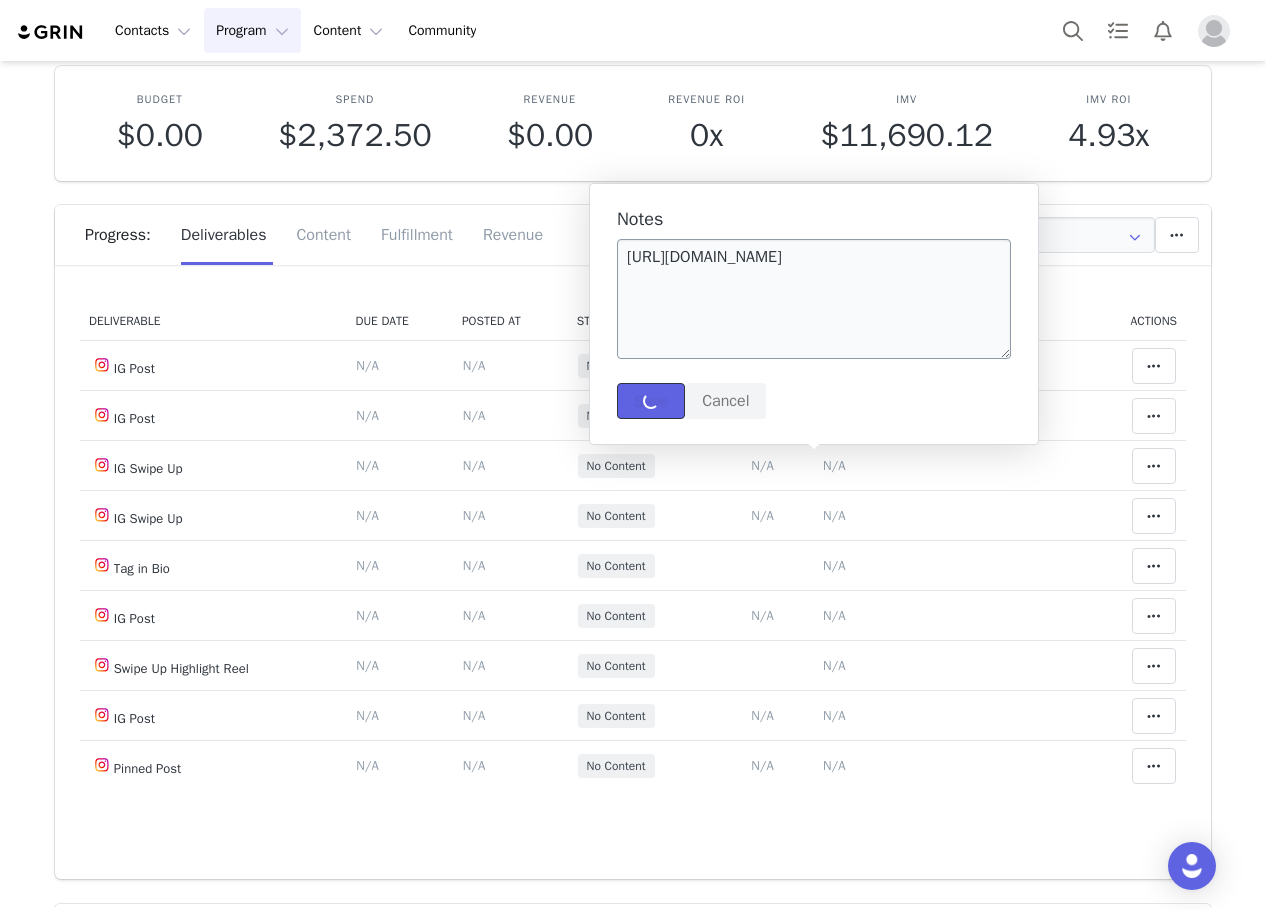 type 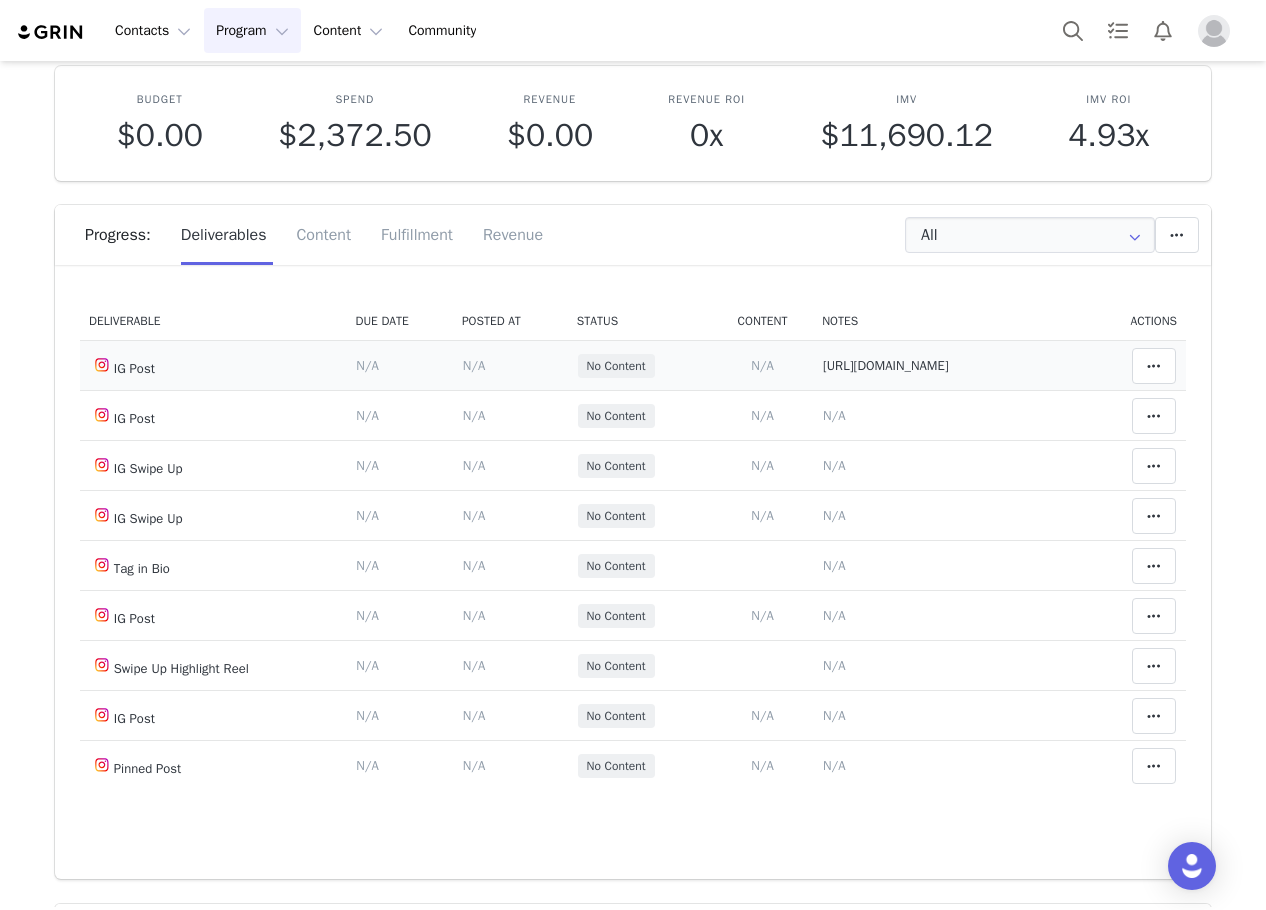 click on "N/A" at bounding box center [474, 365] 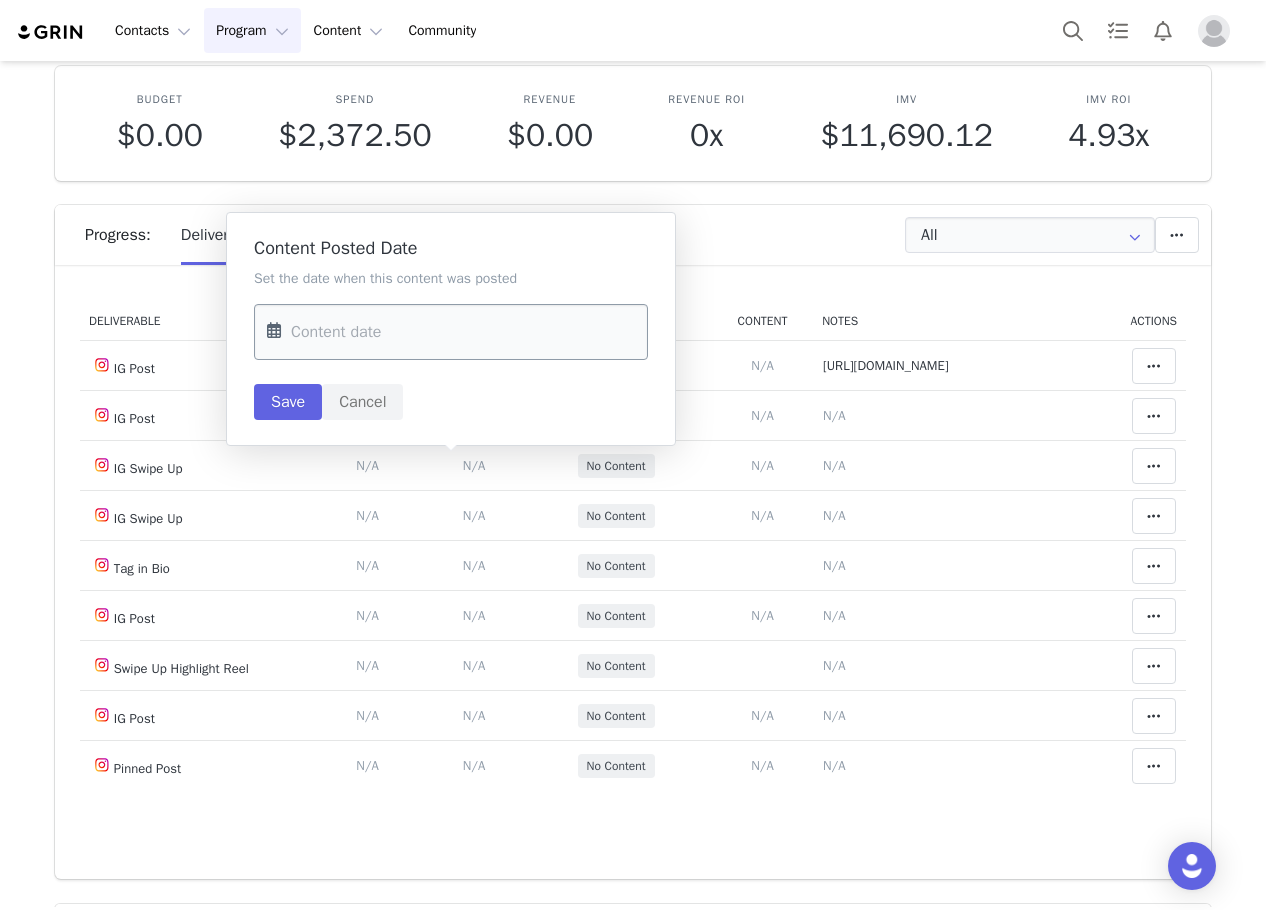 click at bounding box center [451, 332] 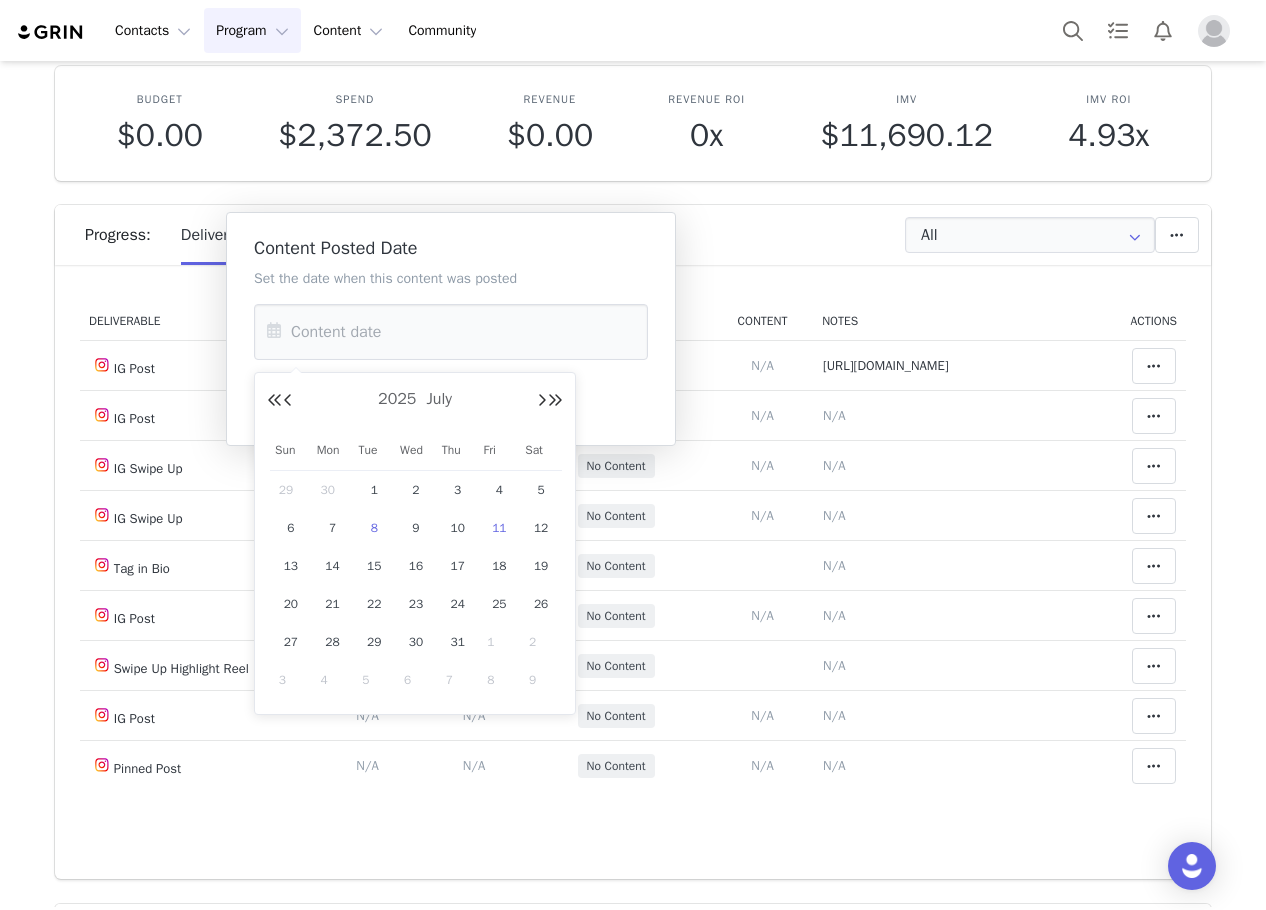 click on "8" at bounding box center [374, 528] 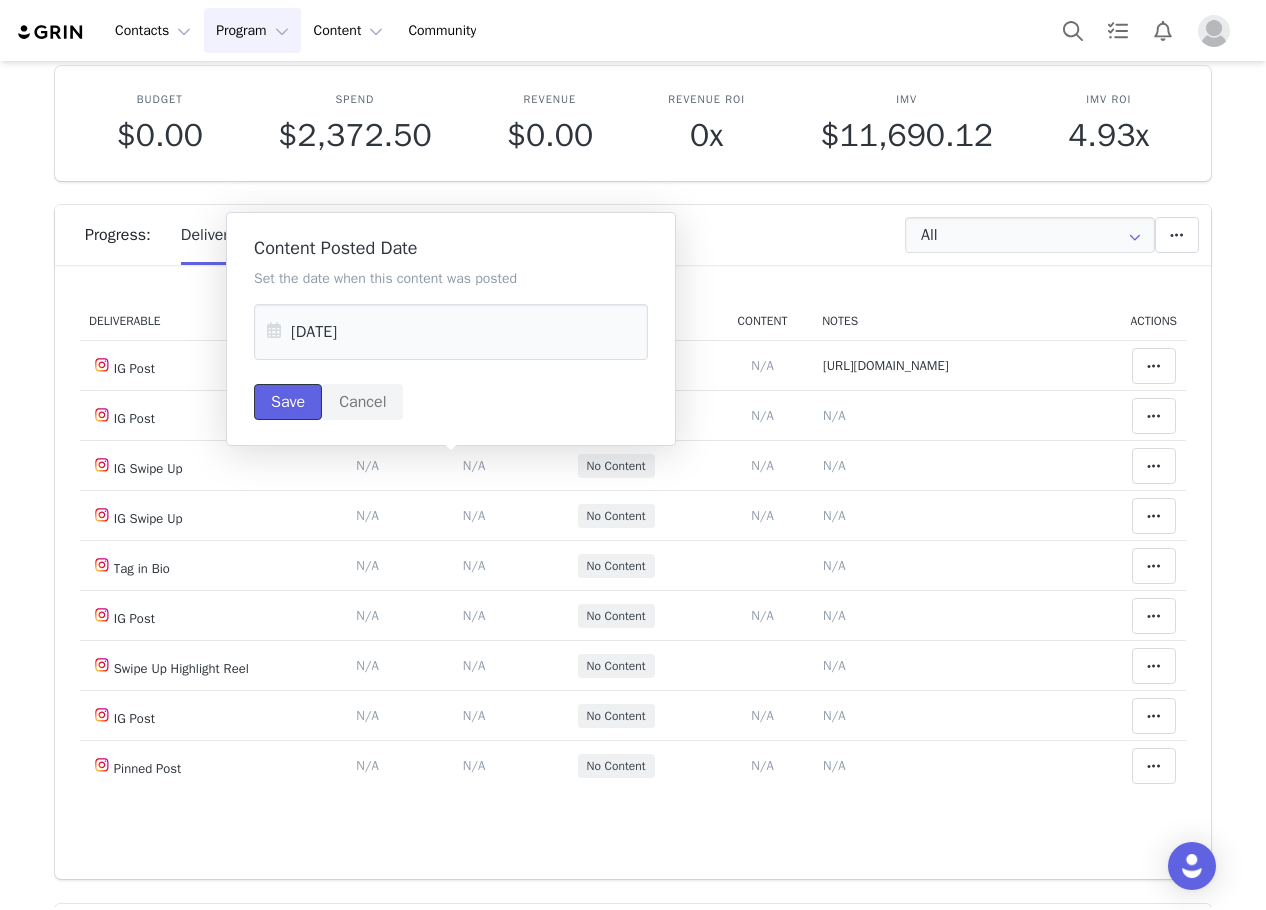 click on "Save" at bounding box center (288, 402) 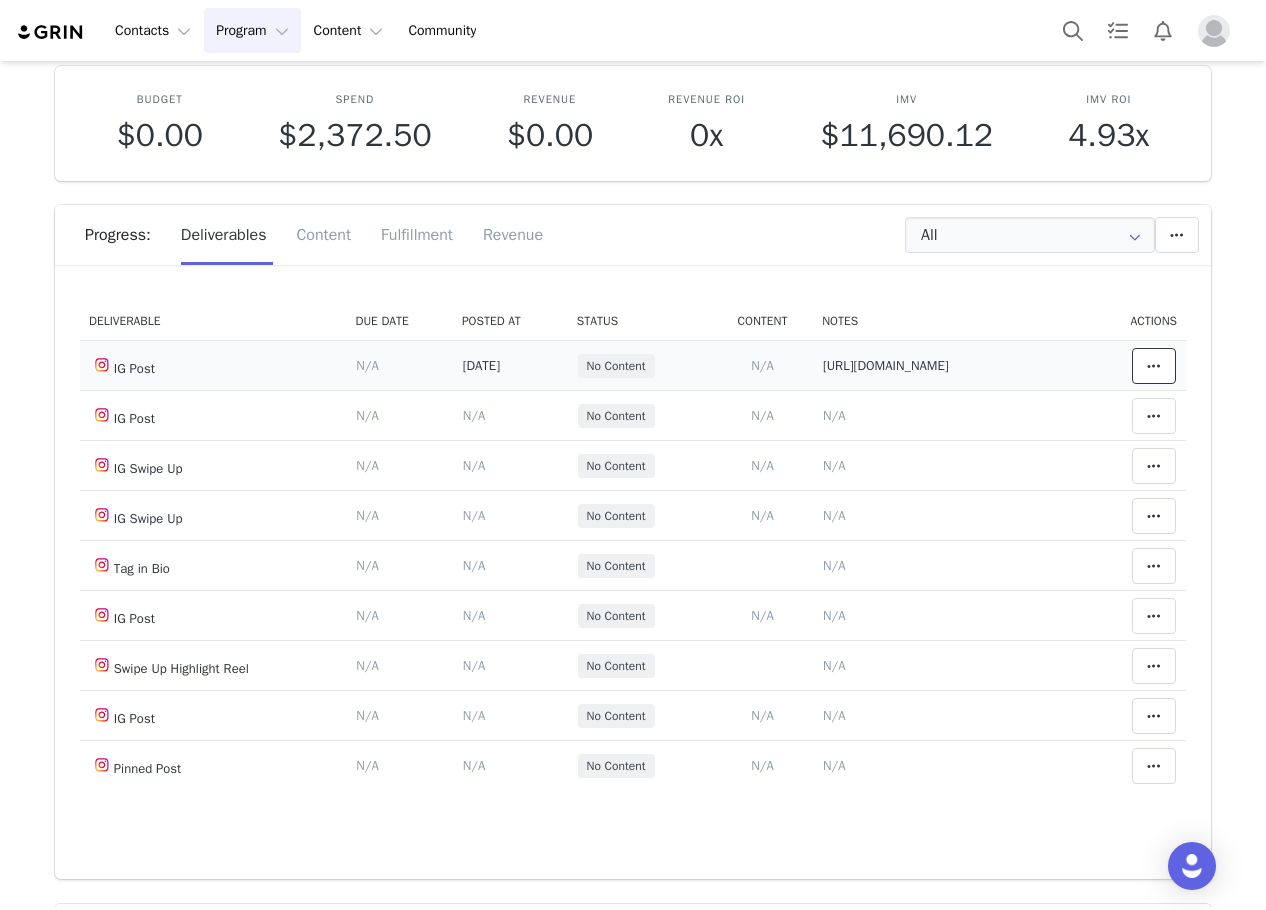 click at bounding box center (1154, 366) 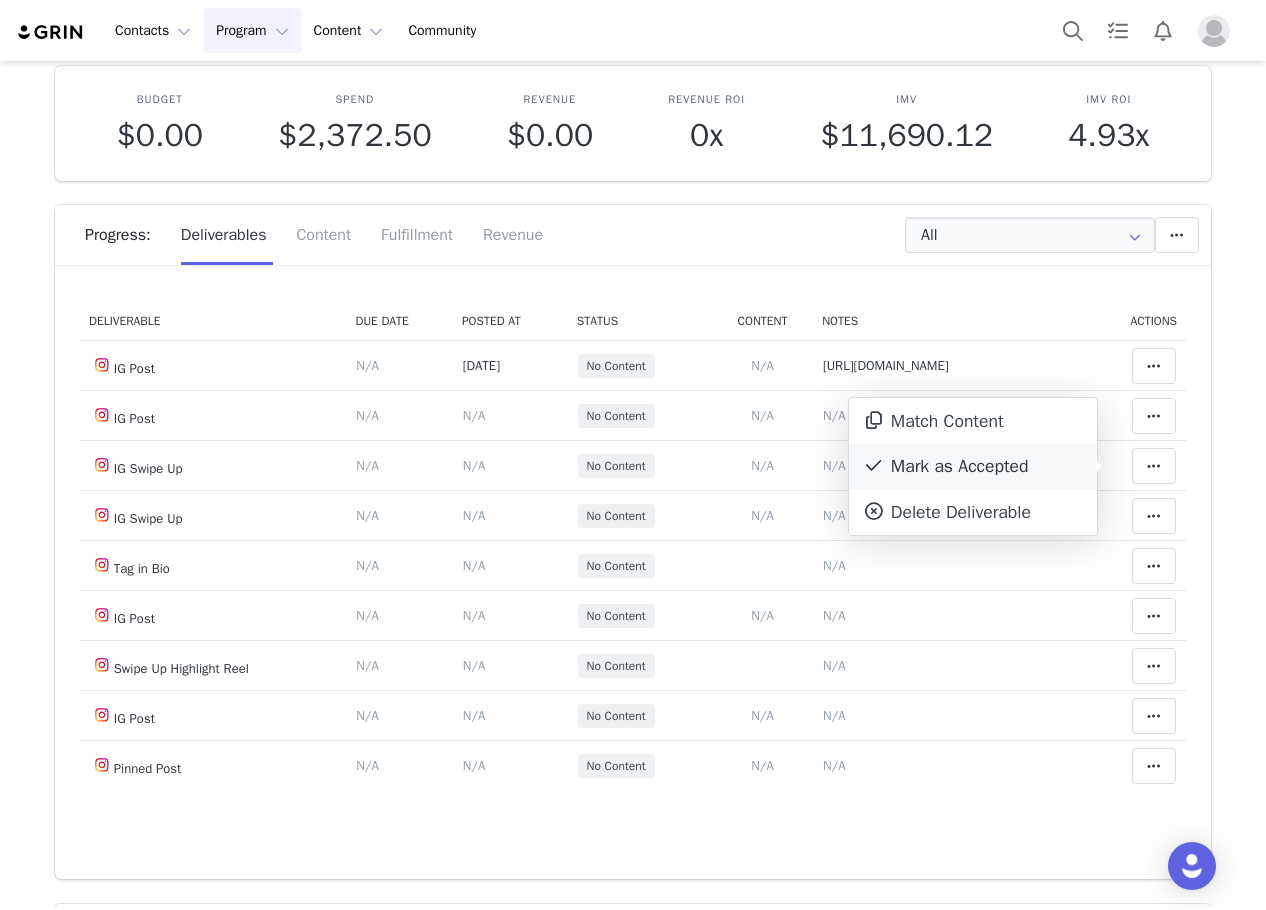 click on "Mark as Accepted" at bounding box center [973, 467] 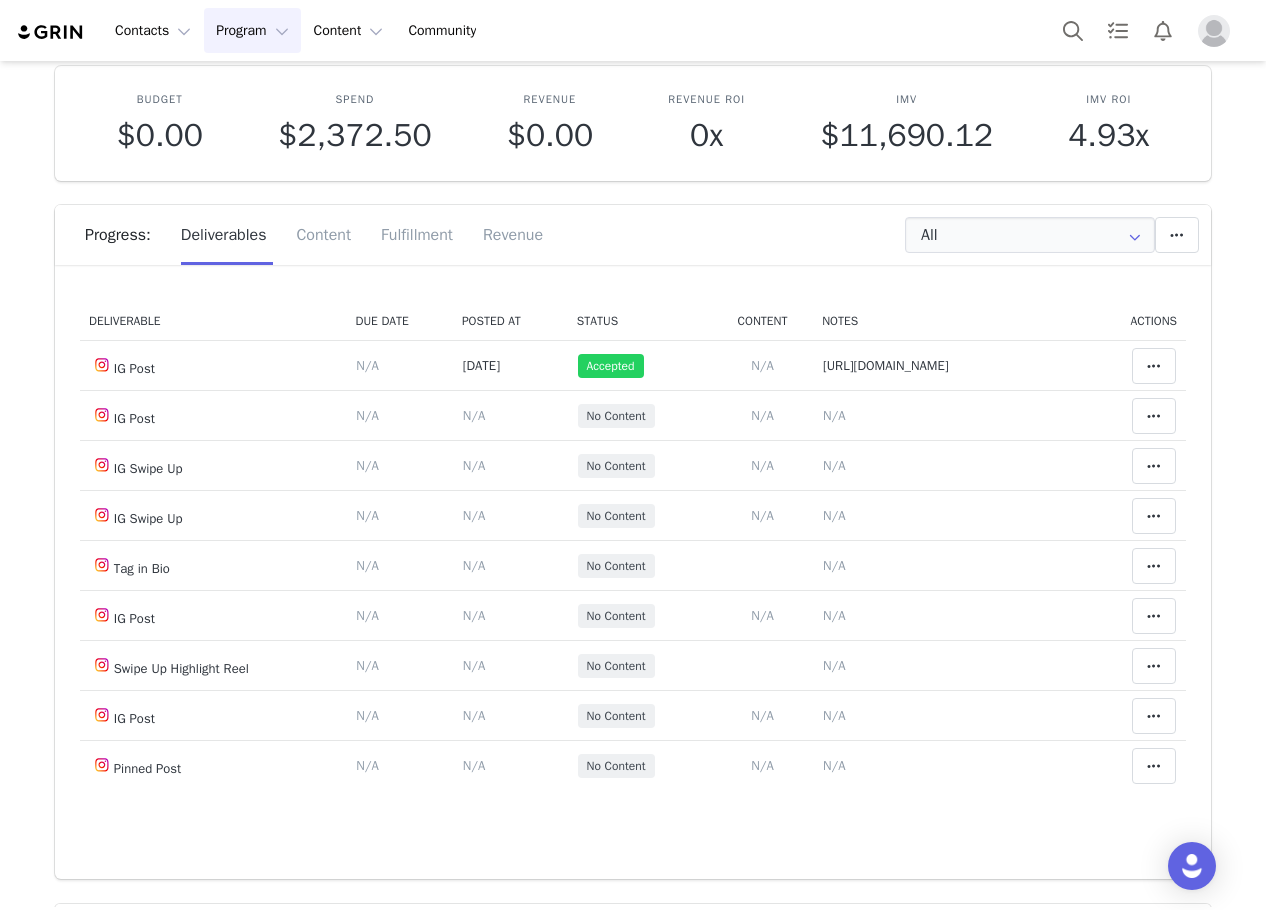 scroll, scrollTop: 3831, scrollLeft: 0, axis: vertical 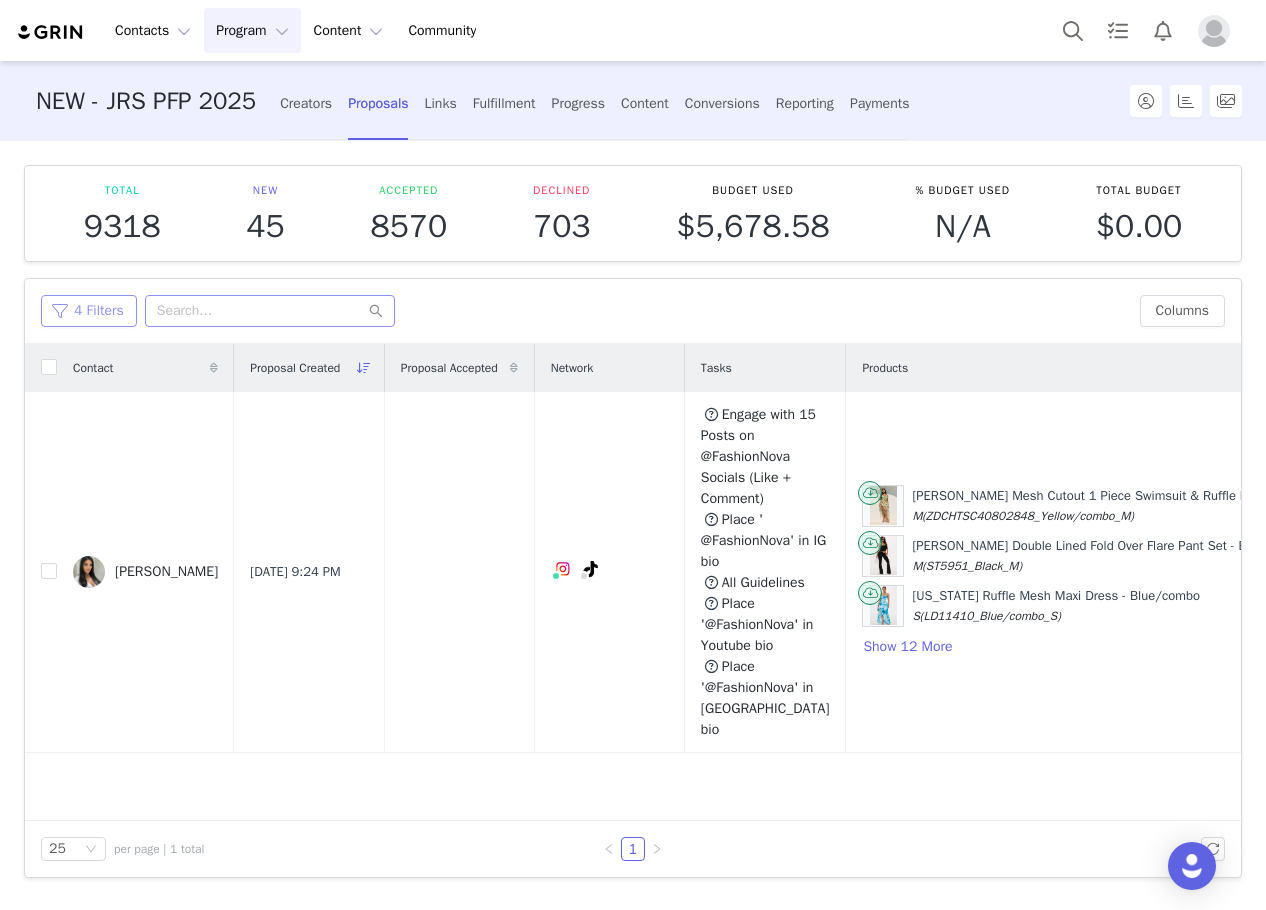 click on "4 Filters" at bounding box center (89, 311) 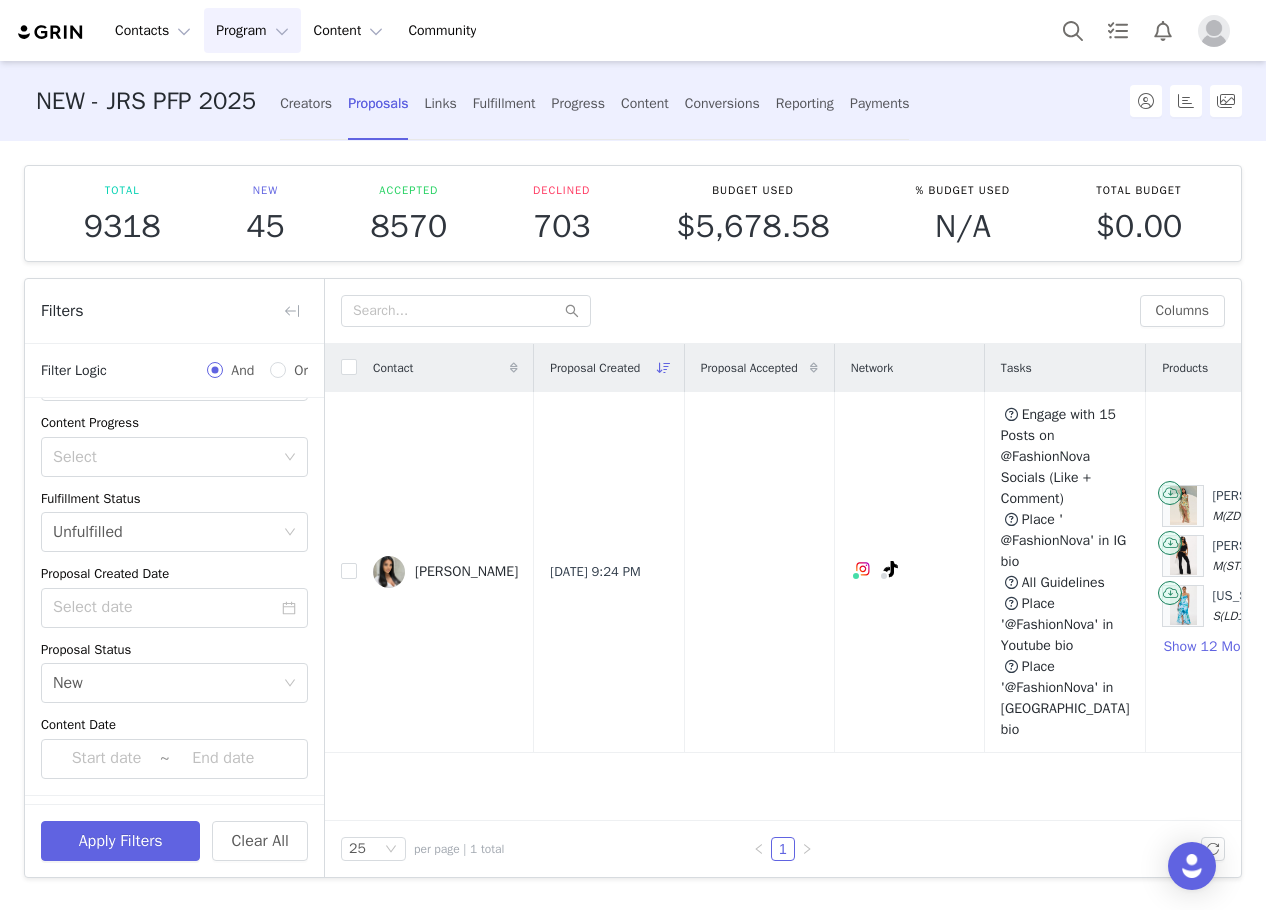 scroll, scrollTop: 300, scrollLeft: 0, axis: vertical 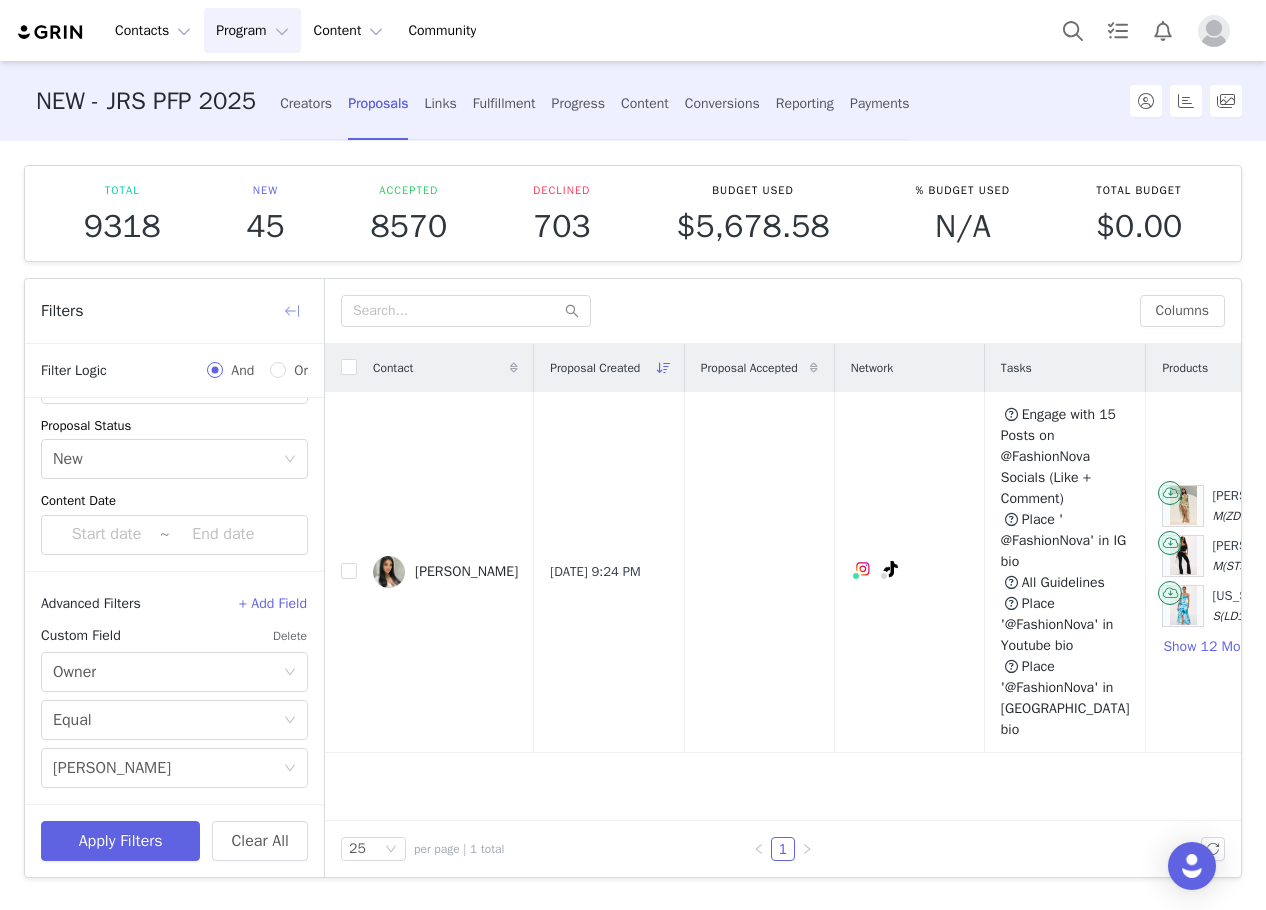 click at bounding box center [292, 311] 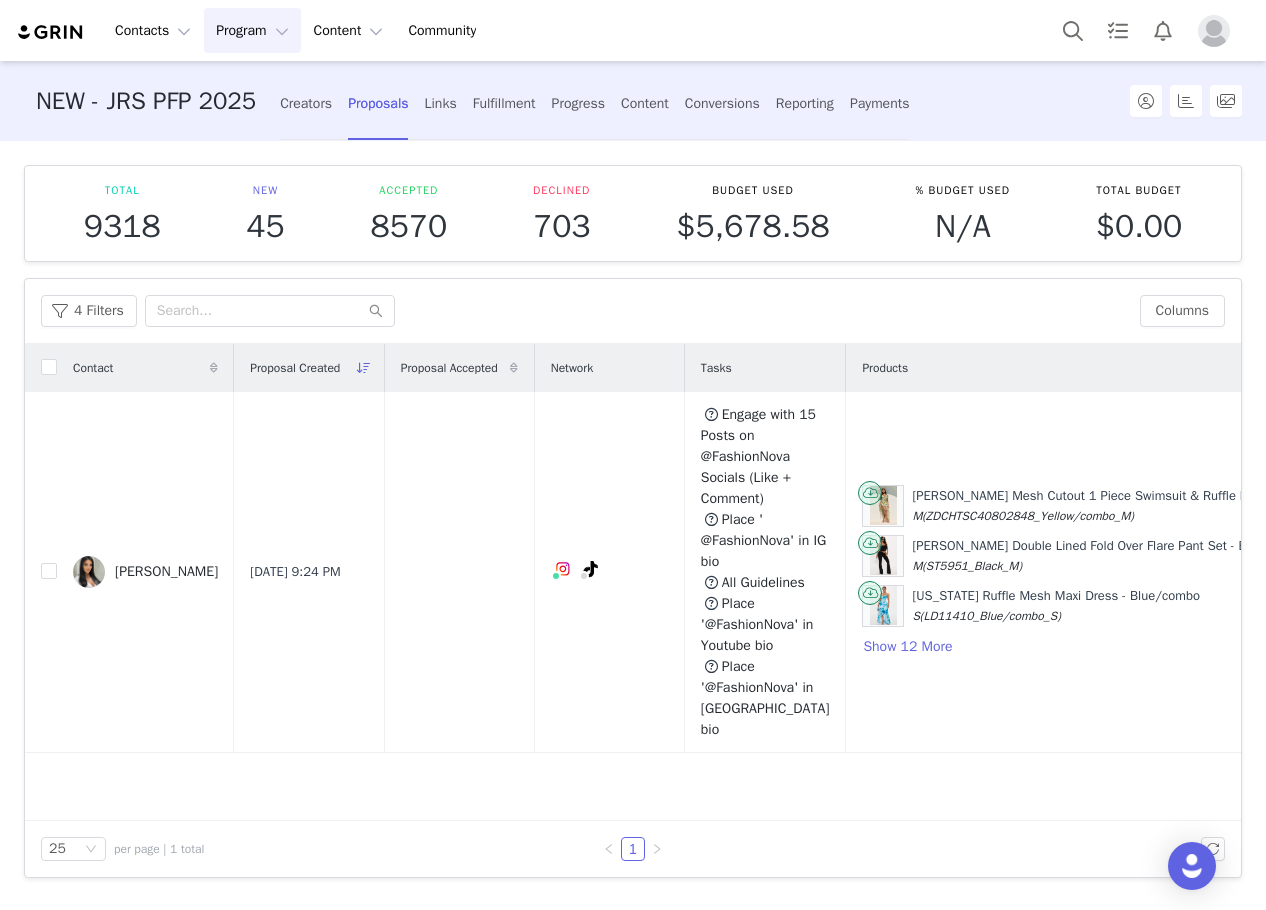 scroll, scrollTop: 0, scrollLeft: 588, axis: horizontal 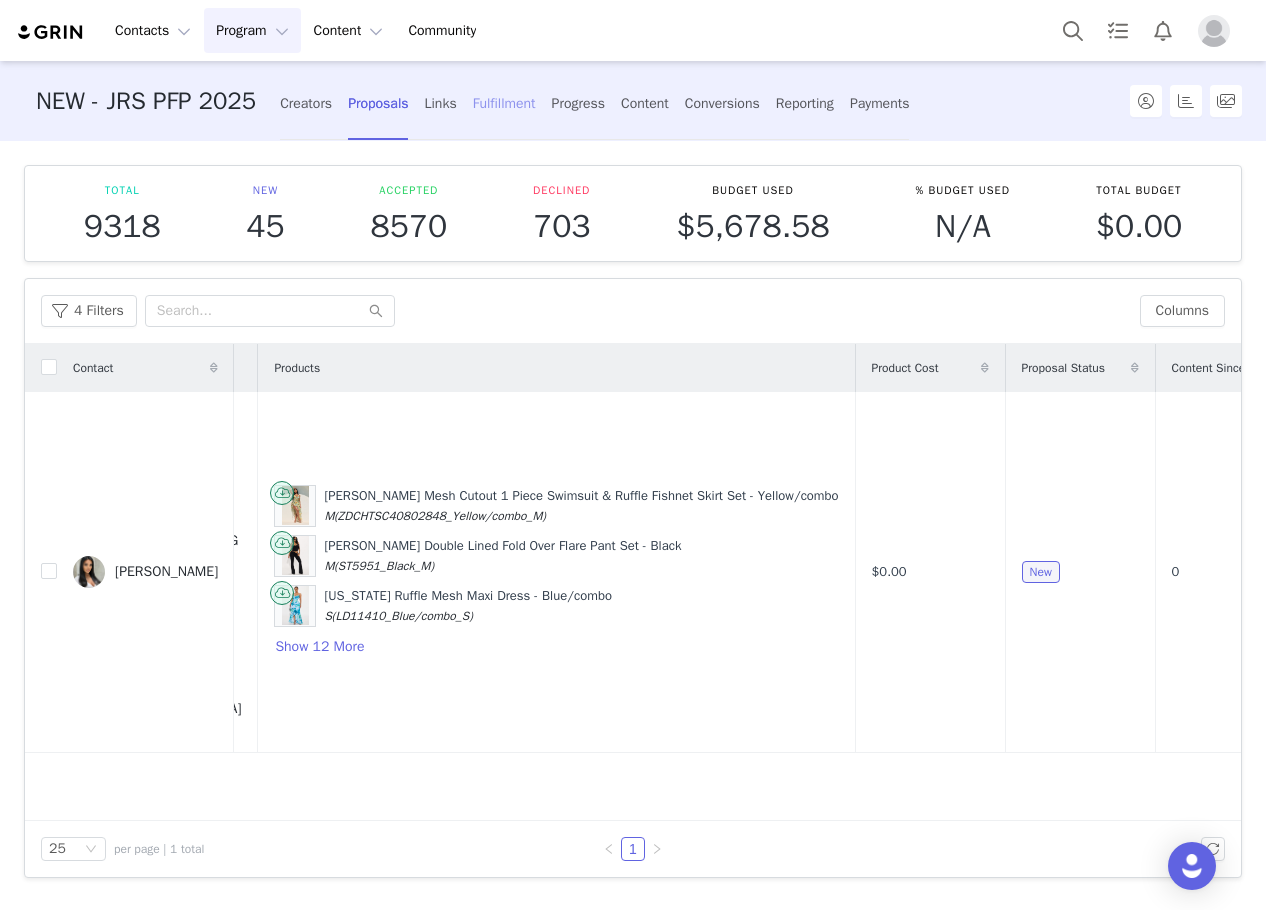 click on "Fulfillment" at bounding box center [504, 103] 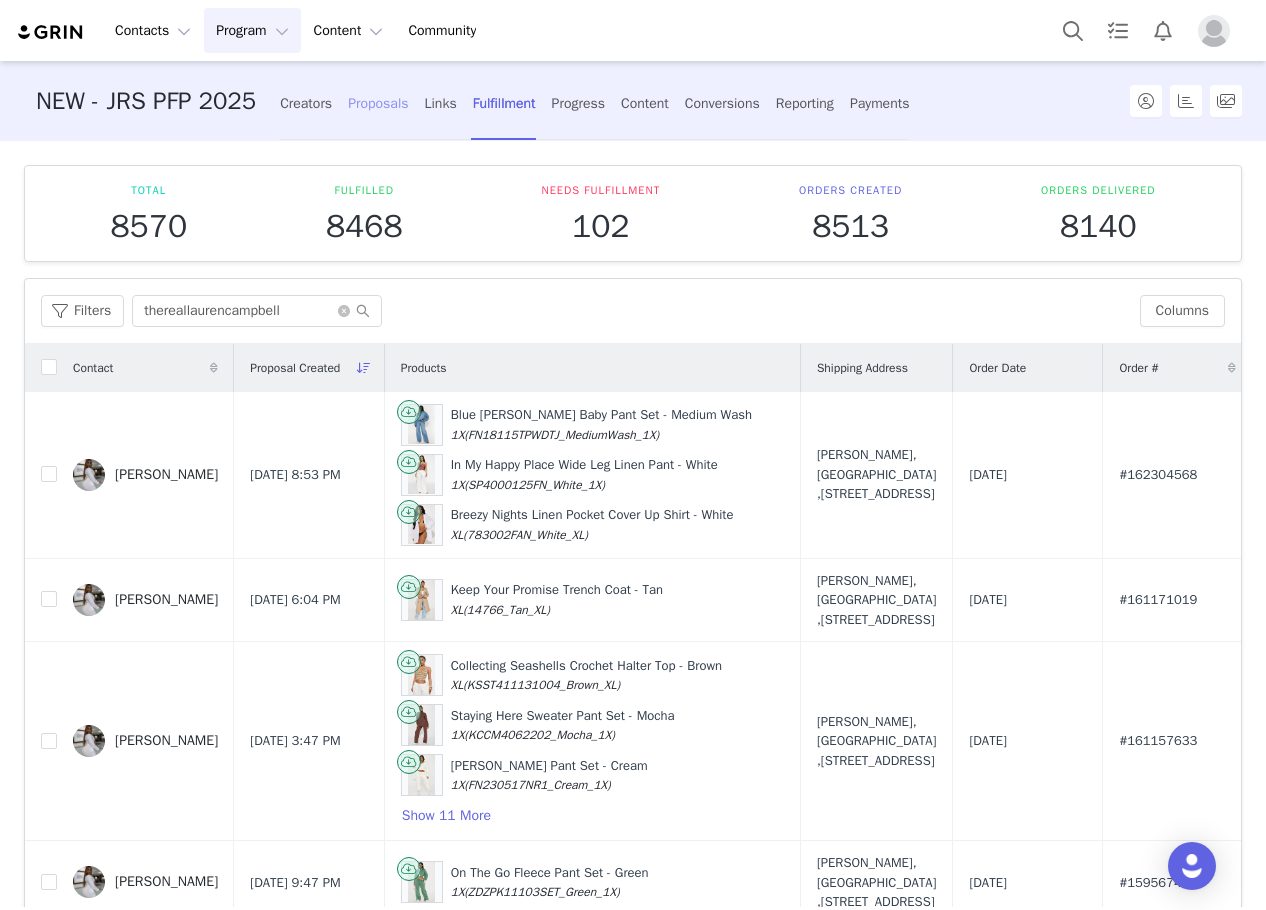 click on "Proposals" at bounding box center (378, 103) 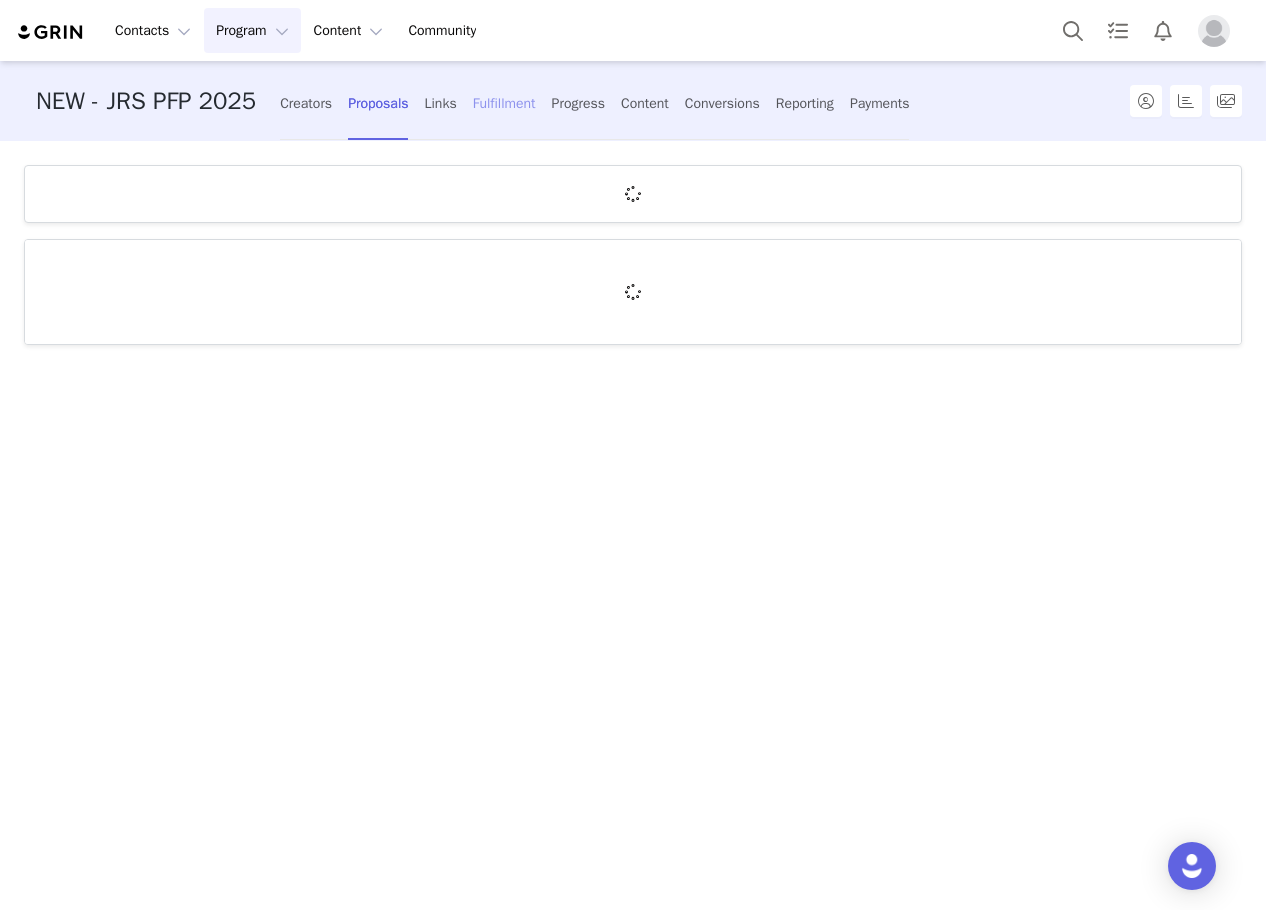 click on "Fulfillment" at bounding box center (504, 103) 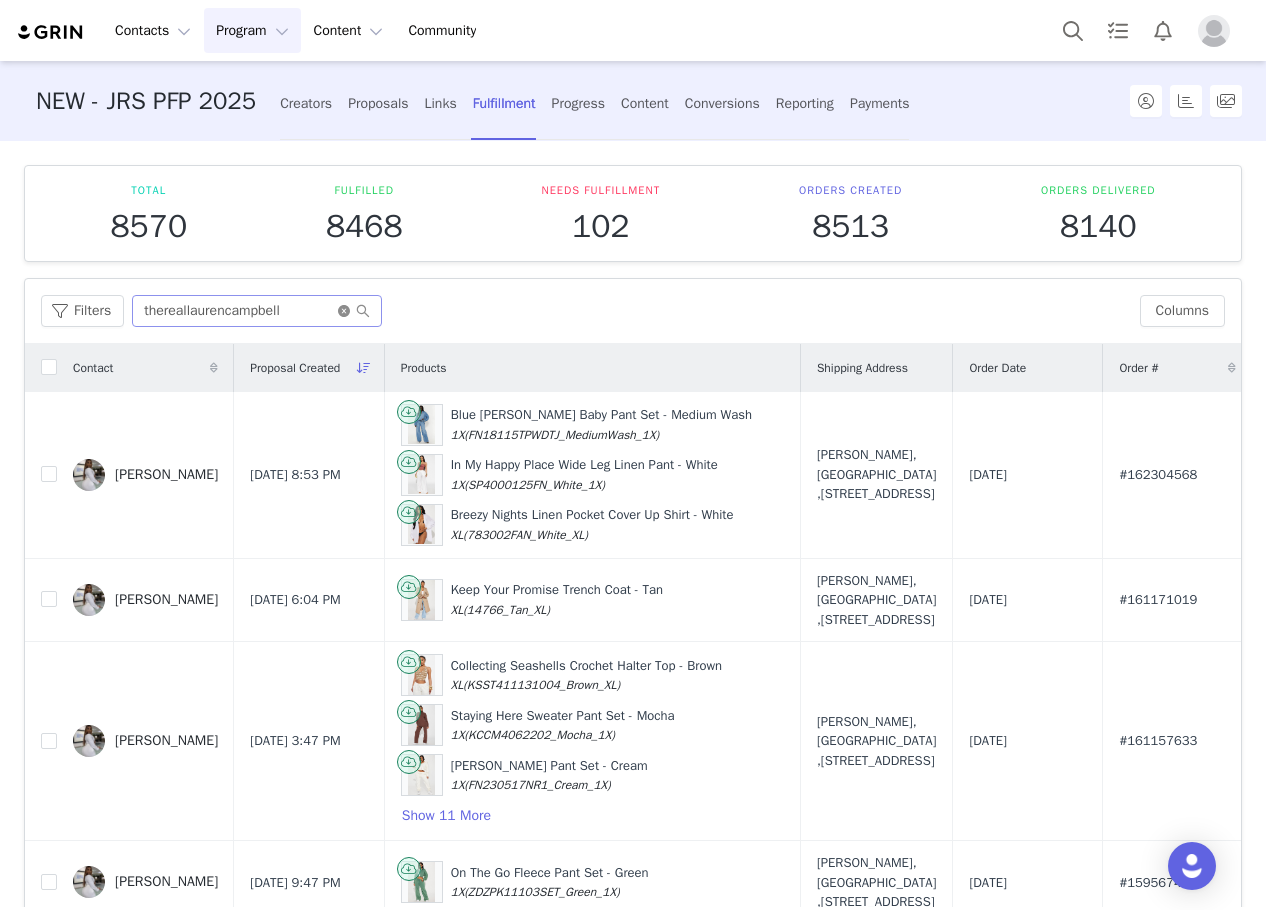 click 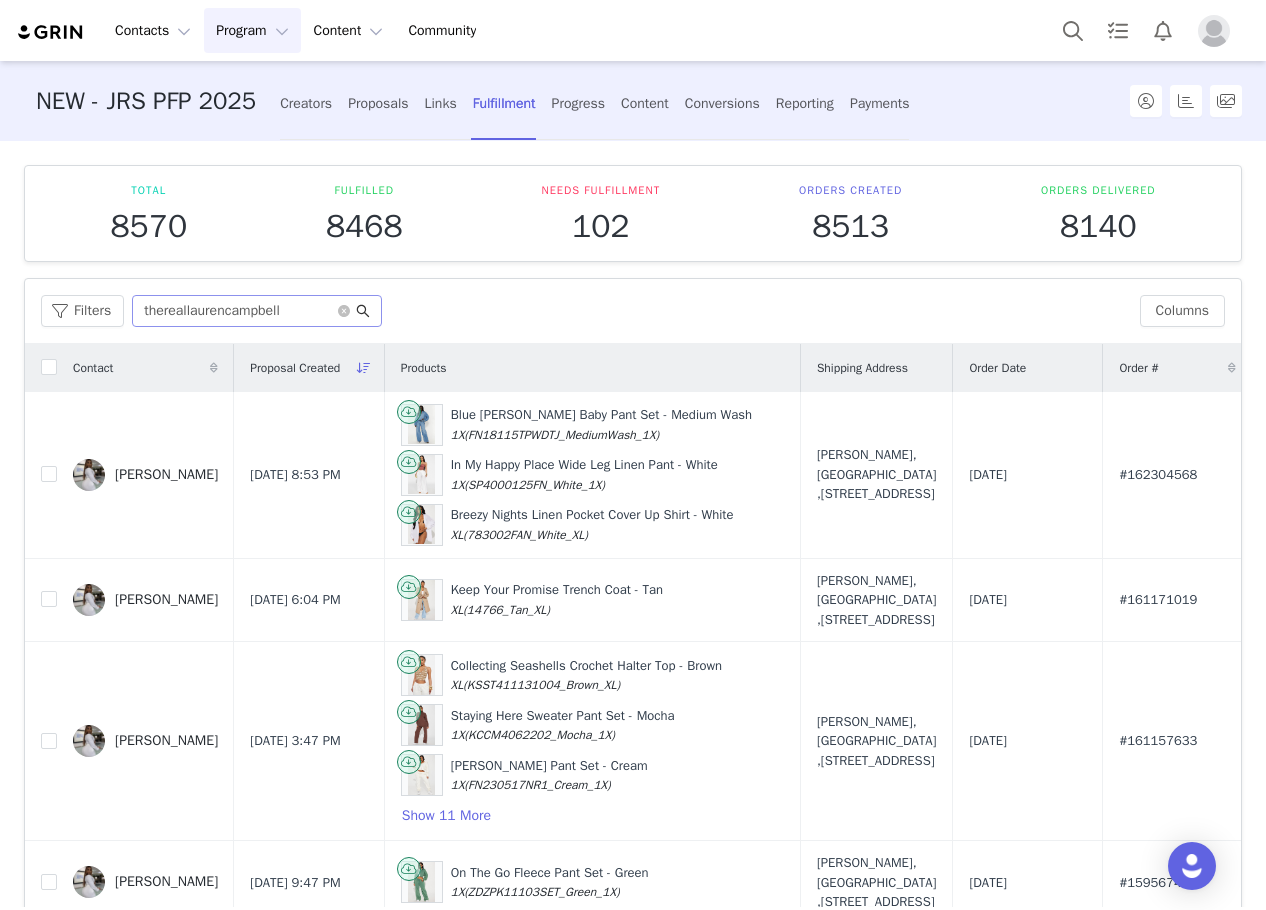 type 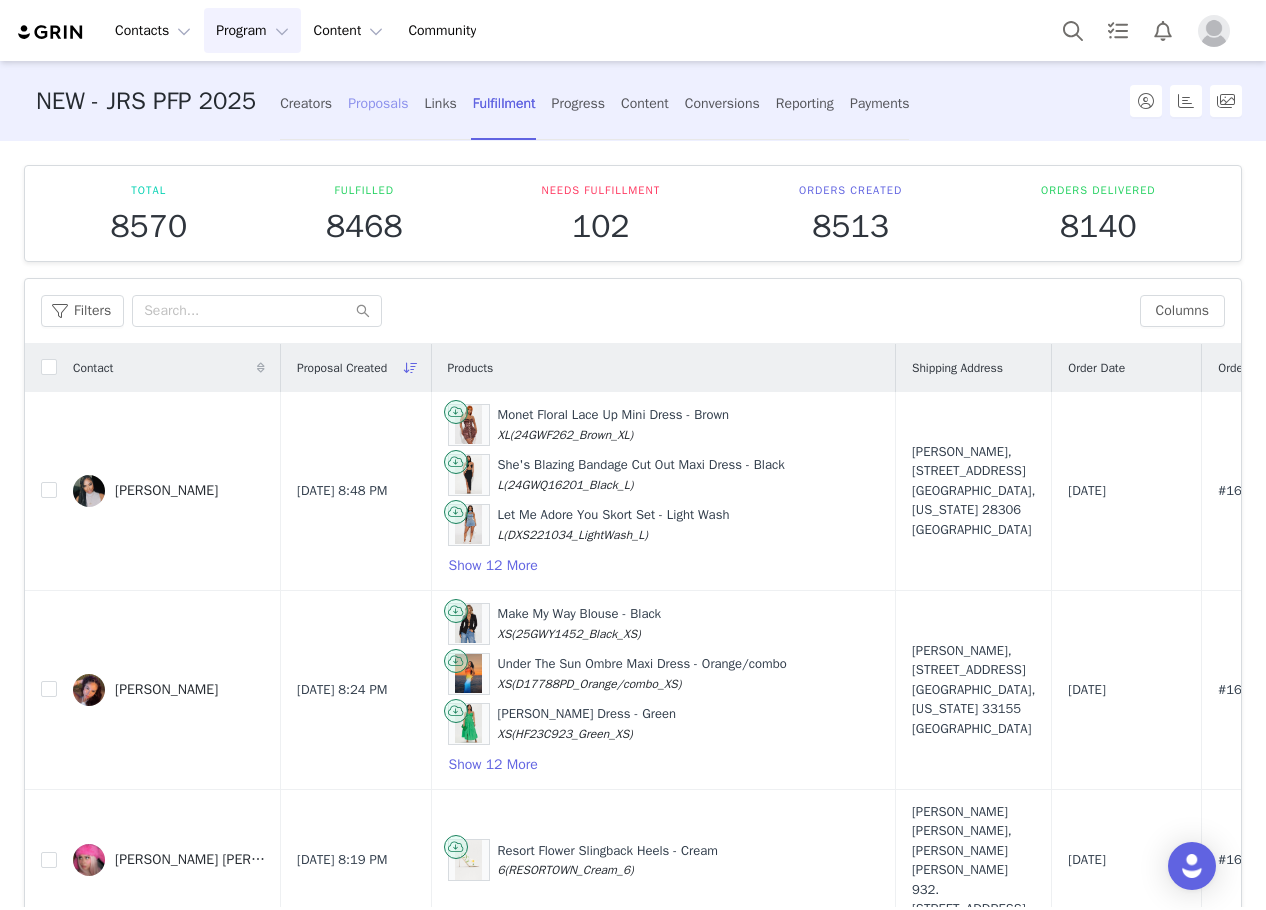 click on "Proposals" at bounding box center (378, 103) 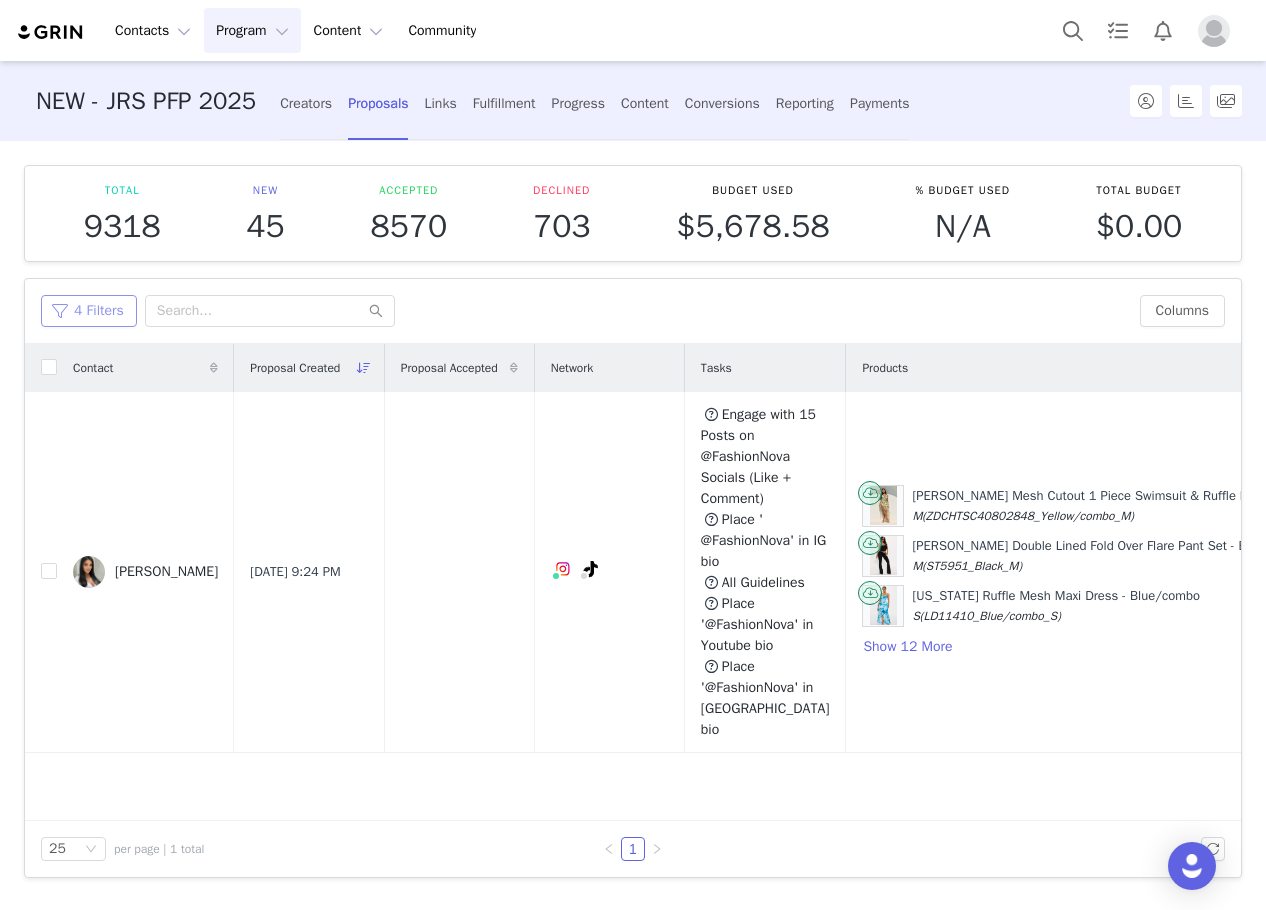 click on "4 Filters" at bounding box center (89, 311) 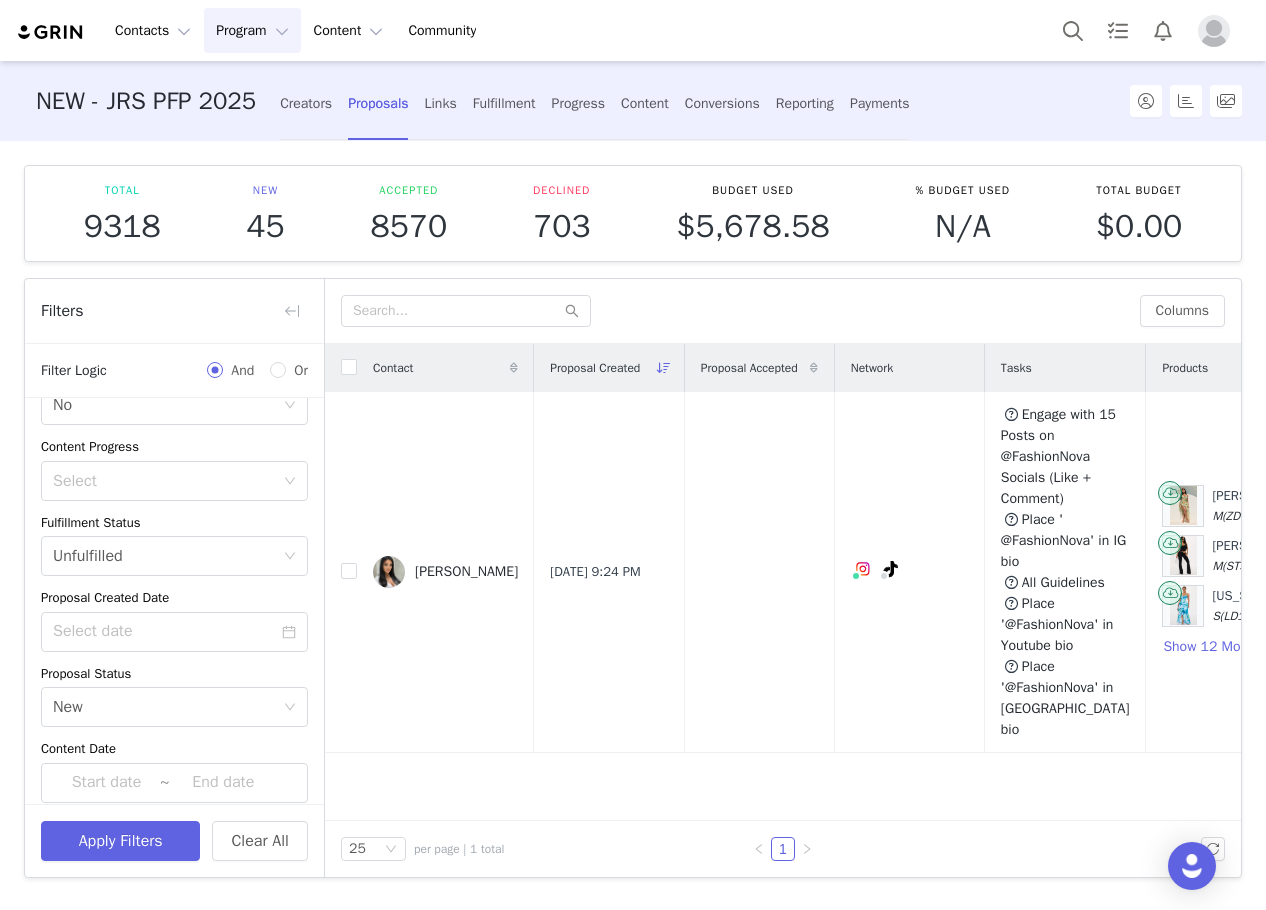 scroll, scrollTop: 100, scrollLeft: 0, axis: vertical 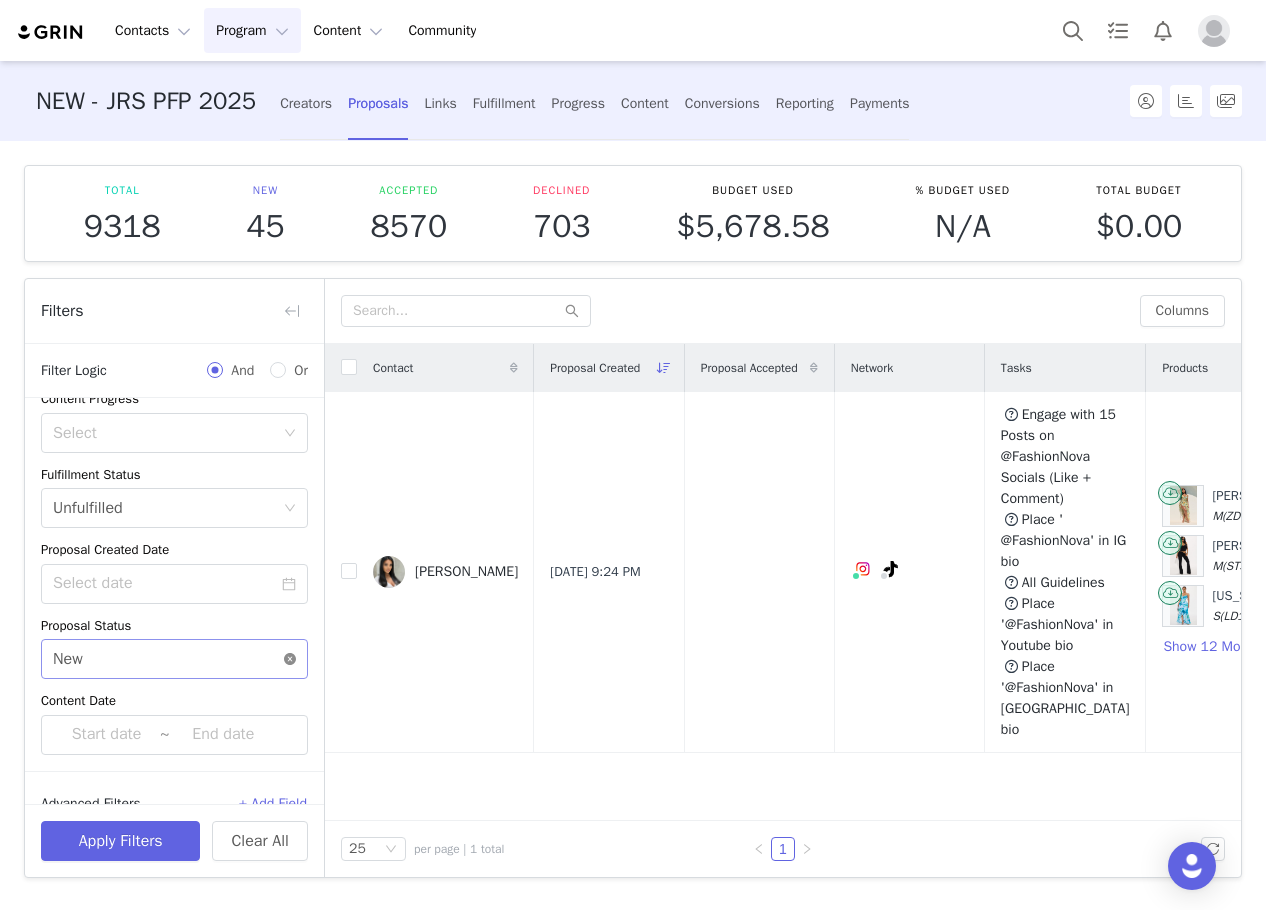 click 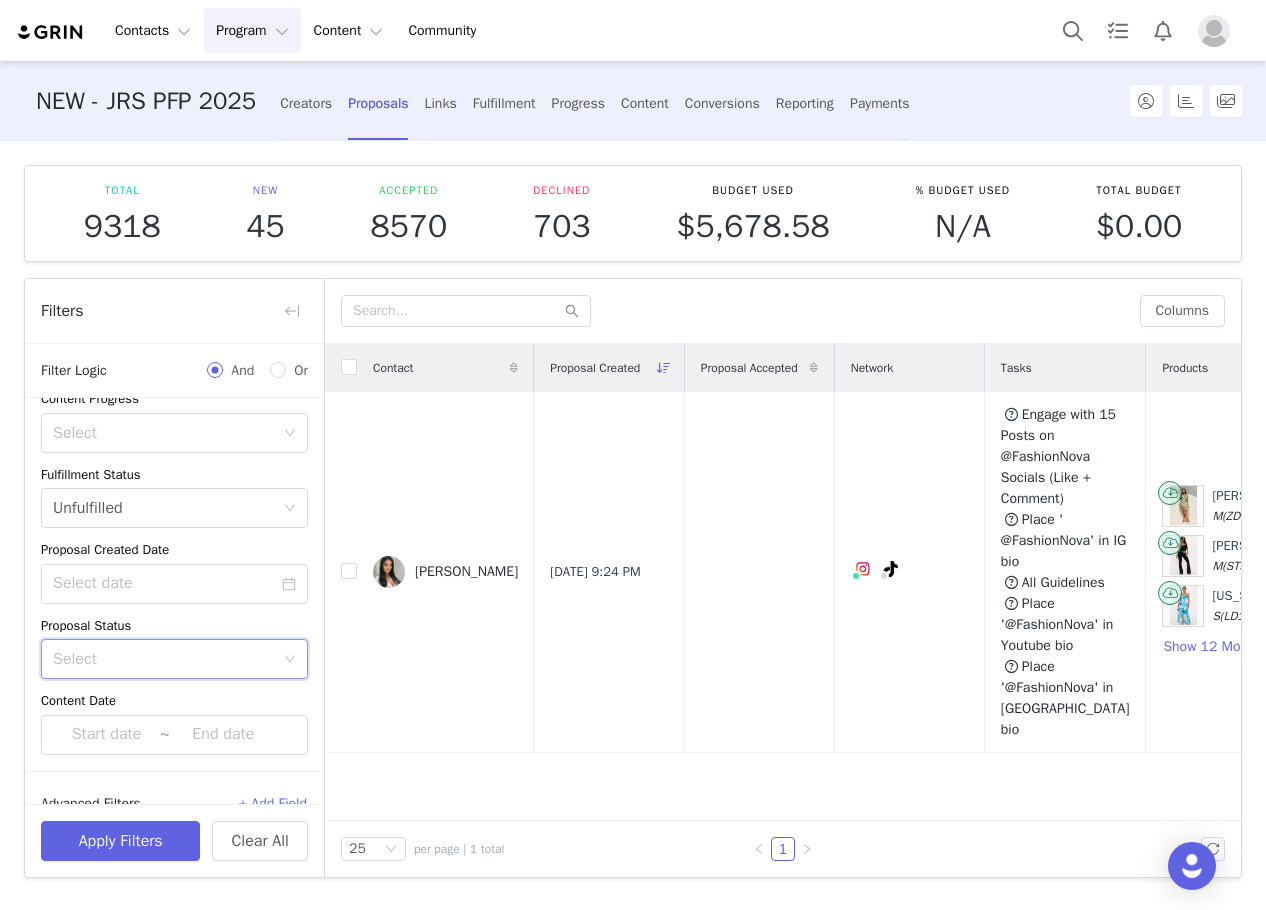 scroll, scrollTop: 0, scrollLeft: 0, axis: both 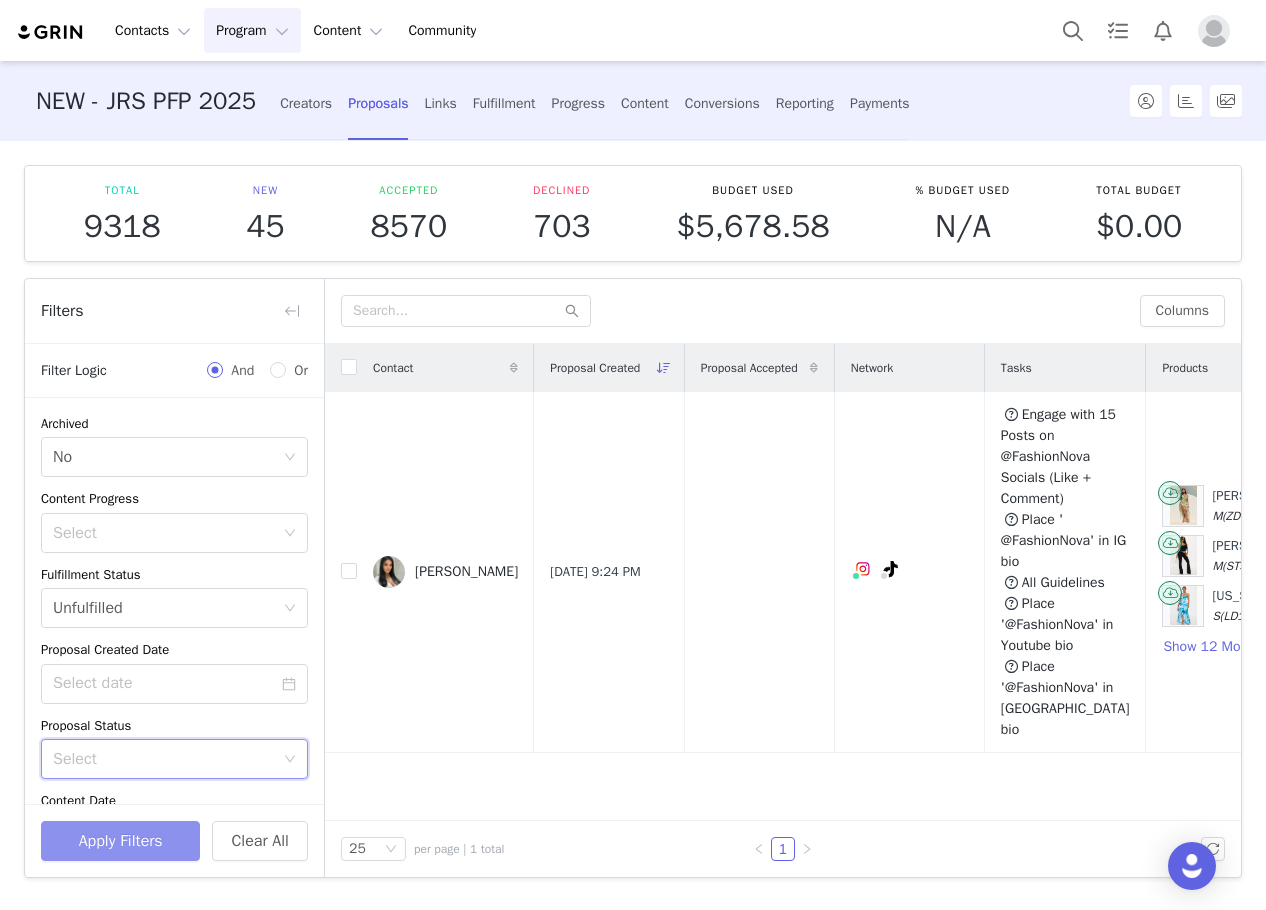 click on "Apply Filters" at bounding box center [120, 841] 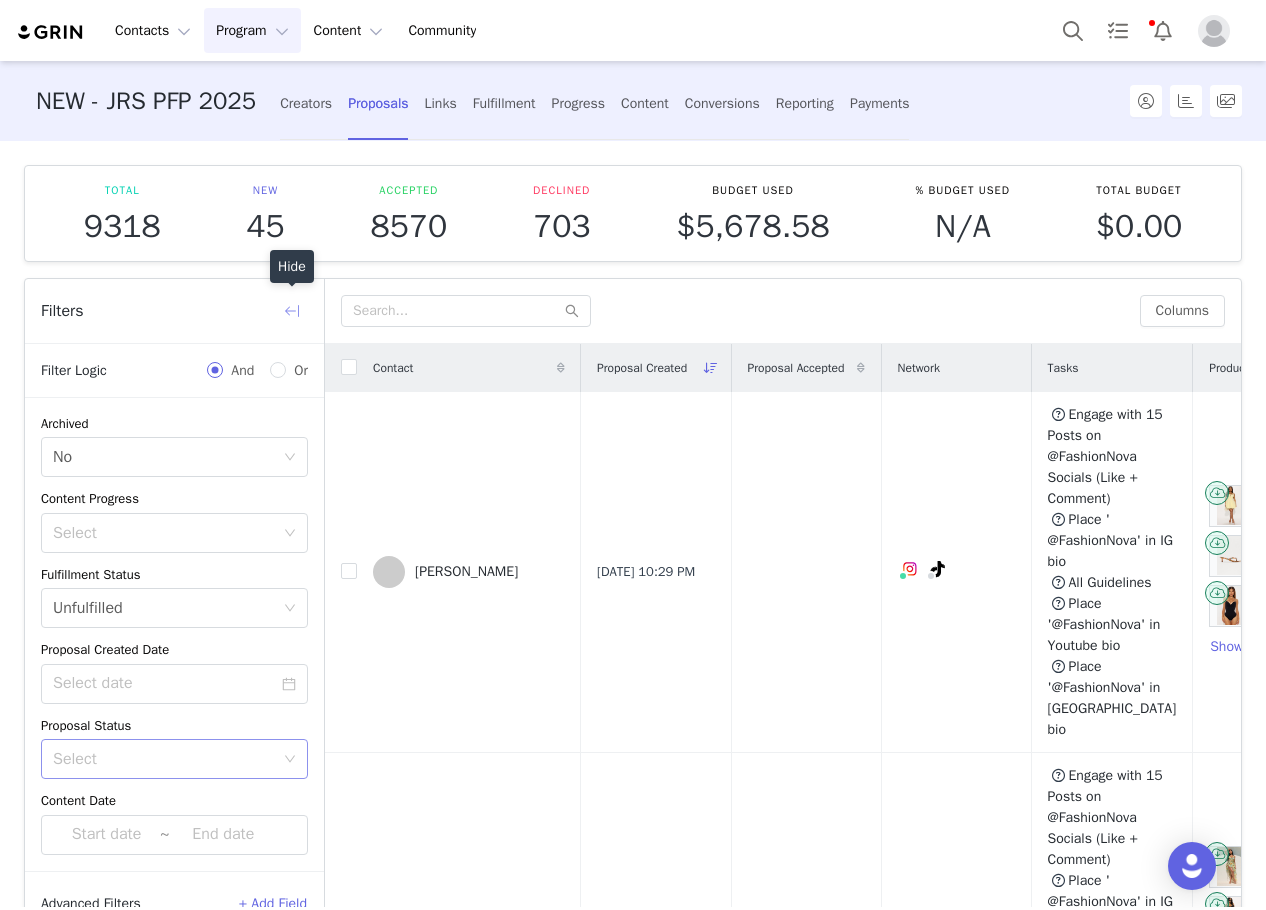 click at bounding box center [292, 311] 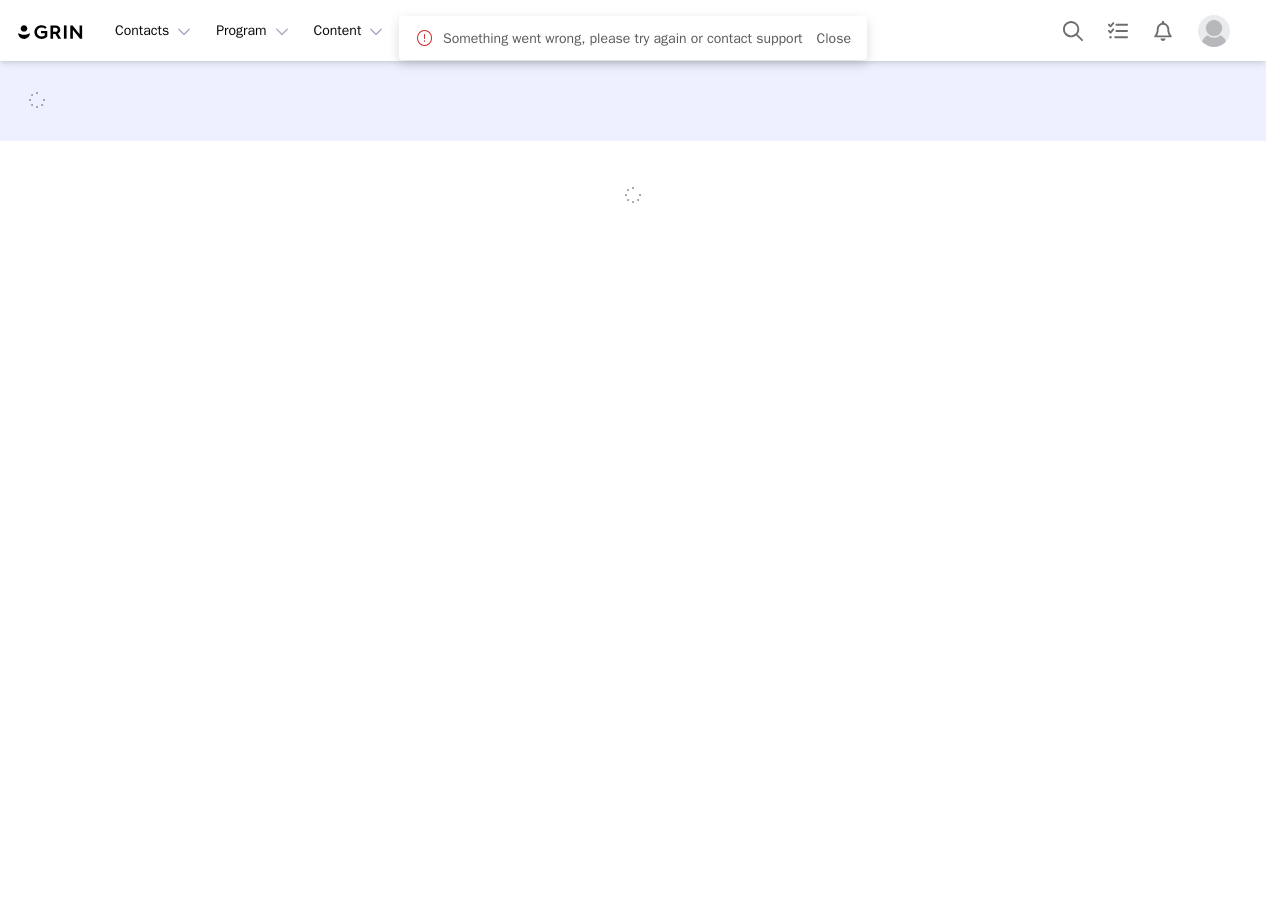 scroll, scrollTop: 0, scrollLeft: 0, axis: both 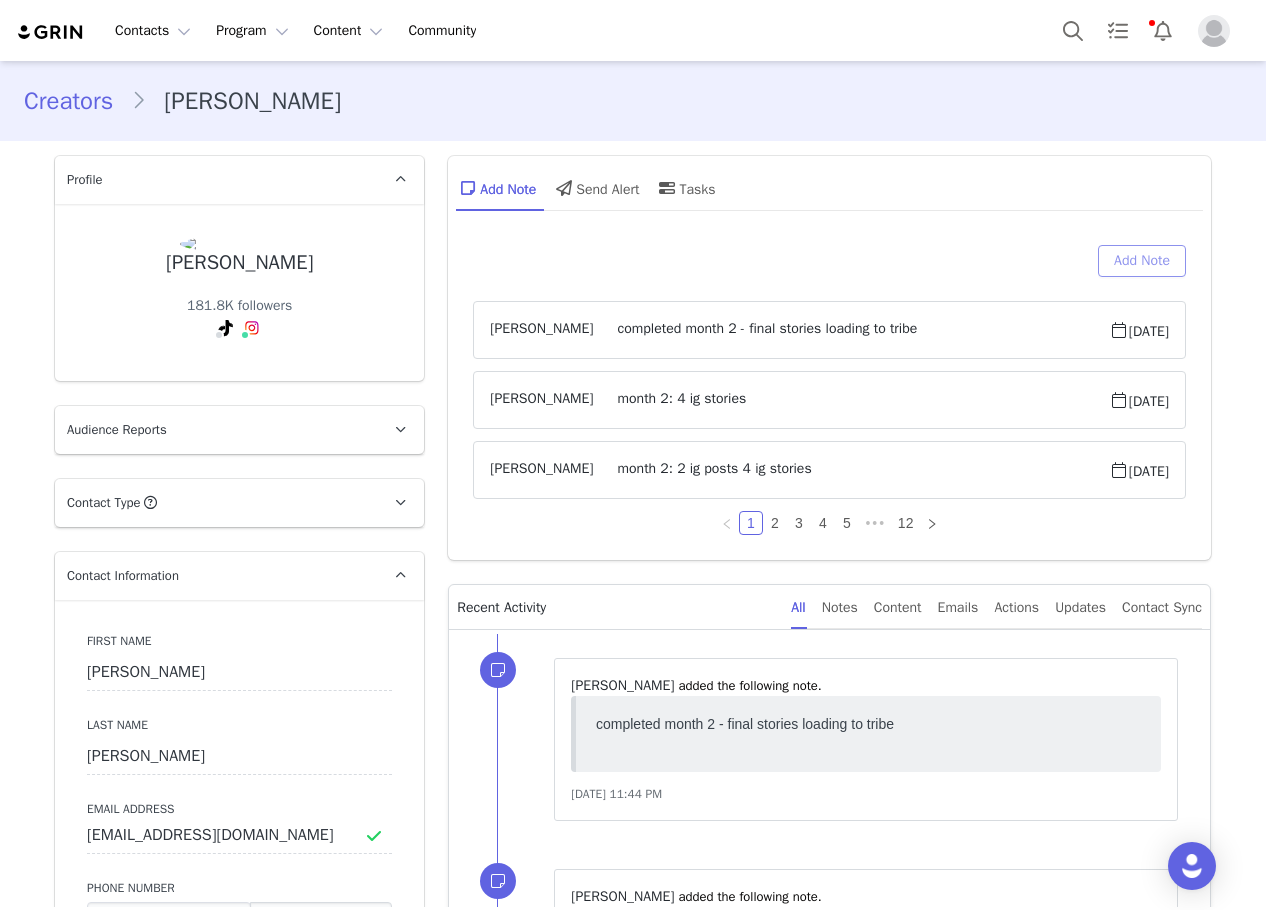 click on "Add Note" at bounding box center (1142, 261) 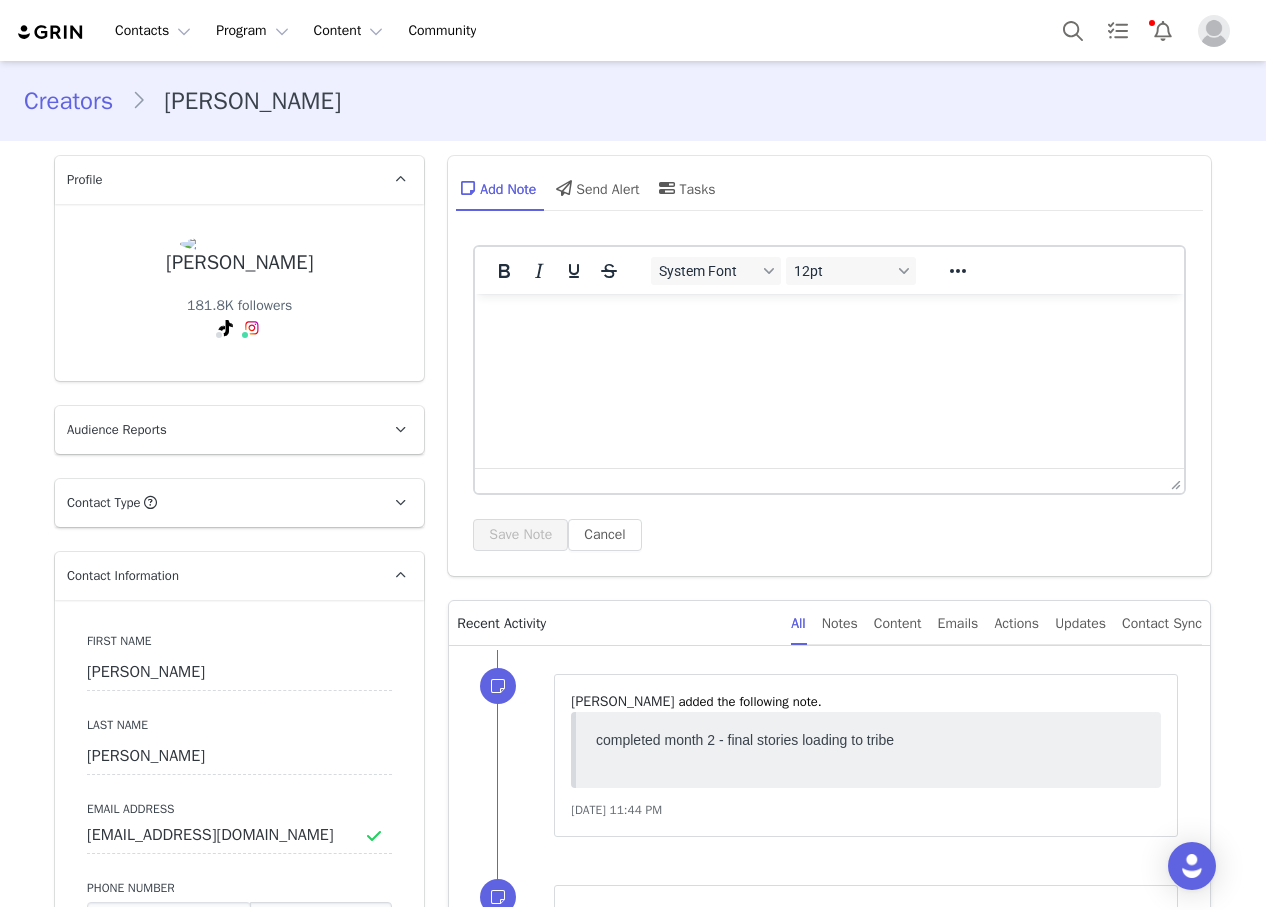 scroll, scrollTop: 0, scrollLeft: 0, axis: both 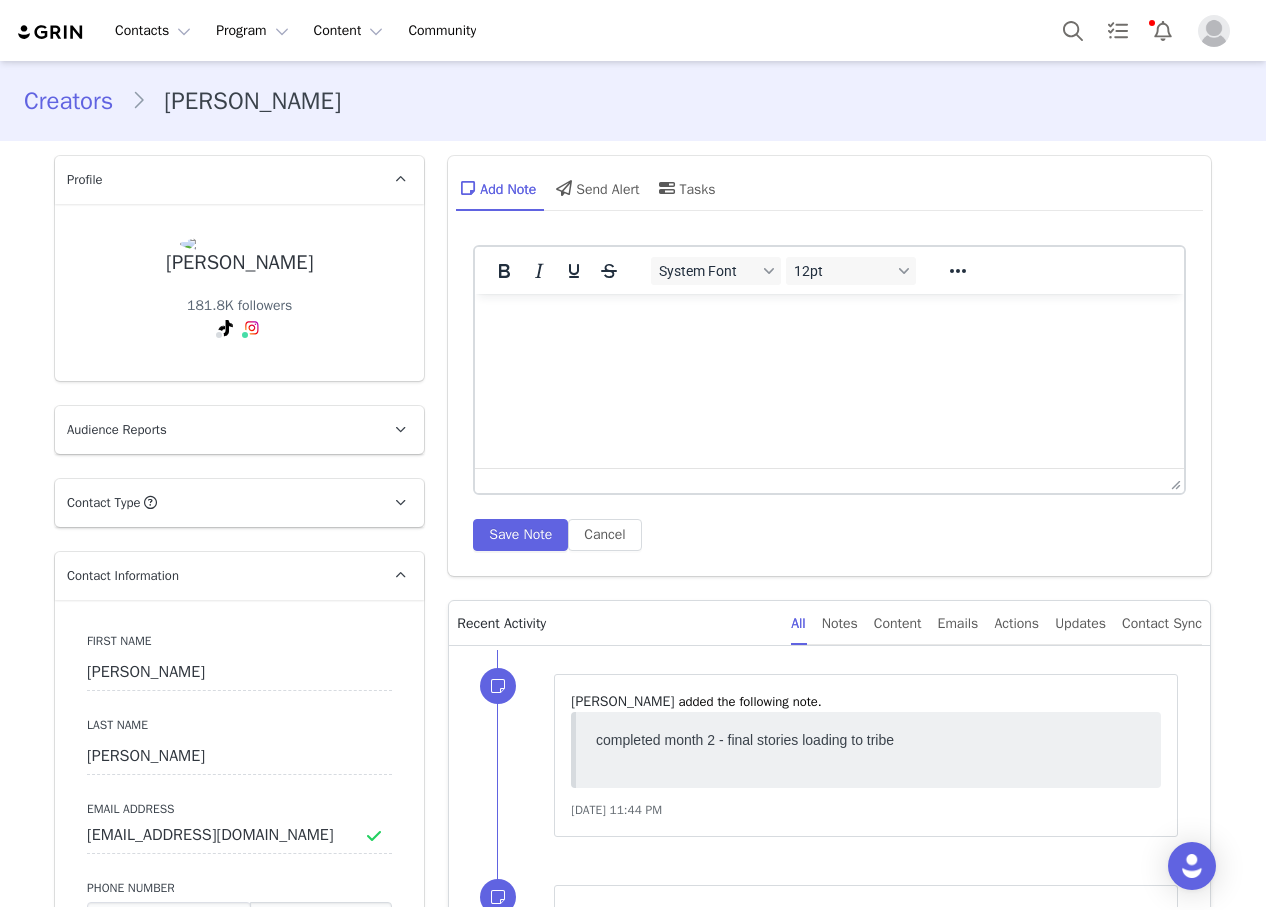 type 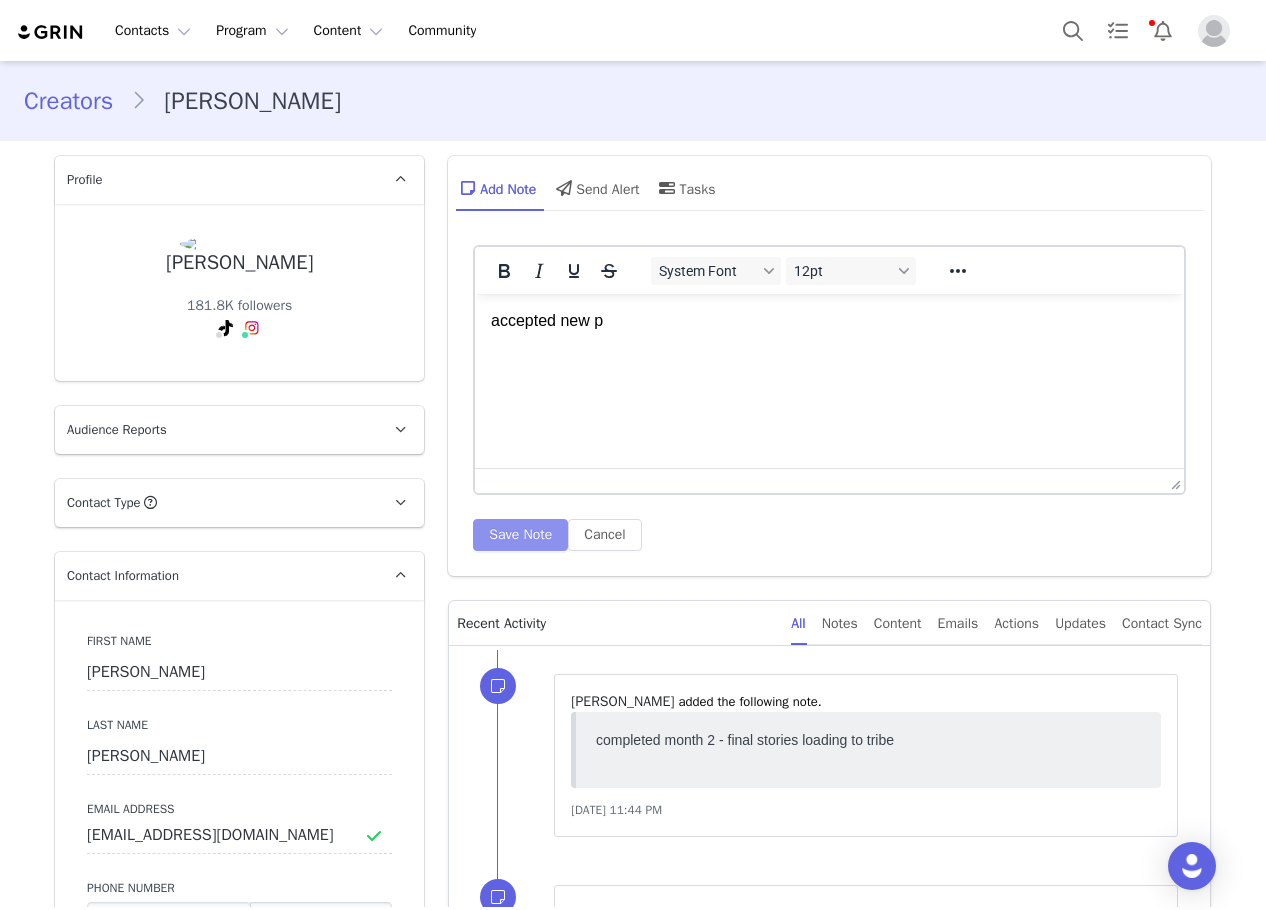 click on "Save Note" at bounding box center [520, 535] 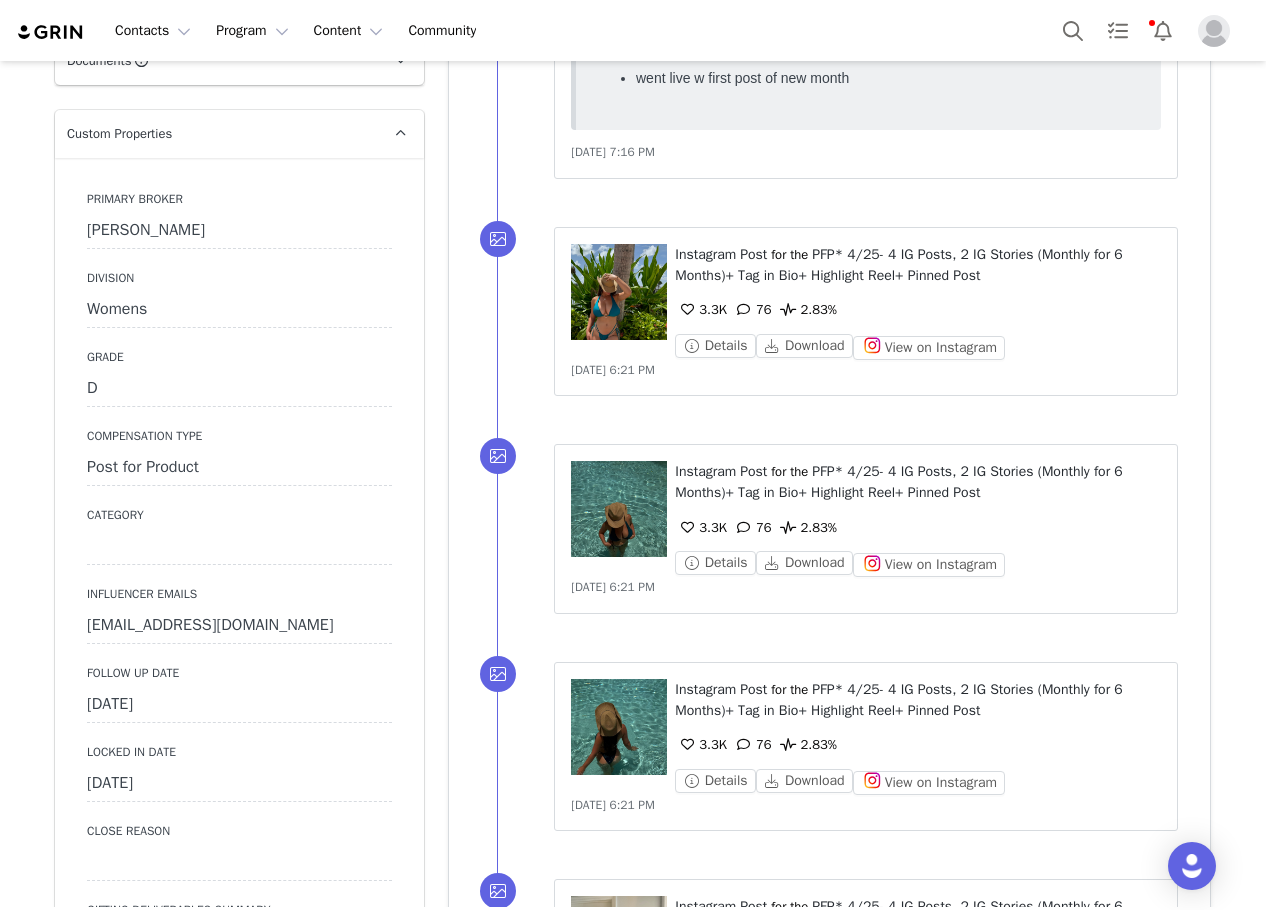 scroll, scrollTop: 1800, scrollLeft: 0, axis: vertical 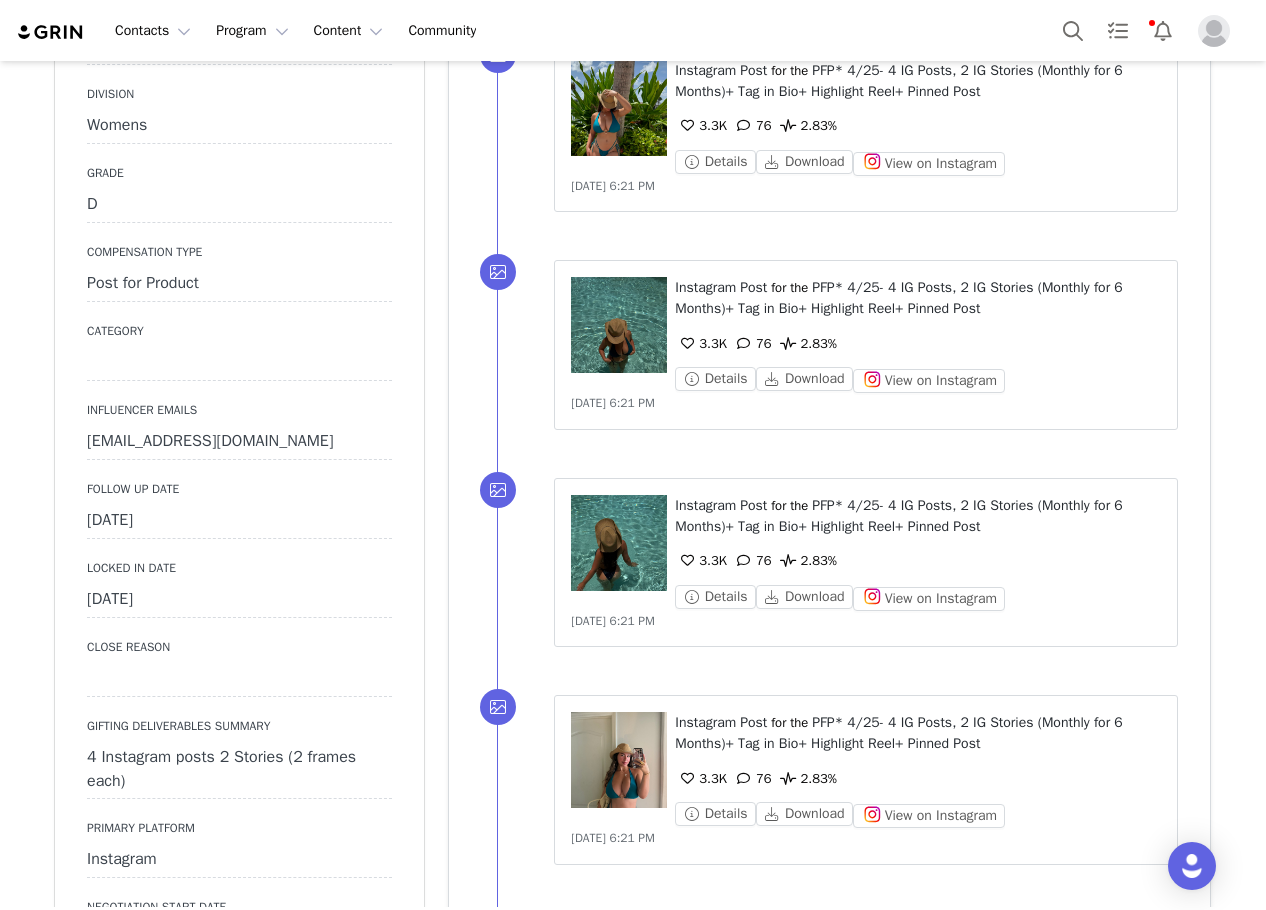 click on "July 9th, 2025" at bounding box center [239, 521] 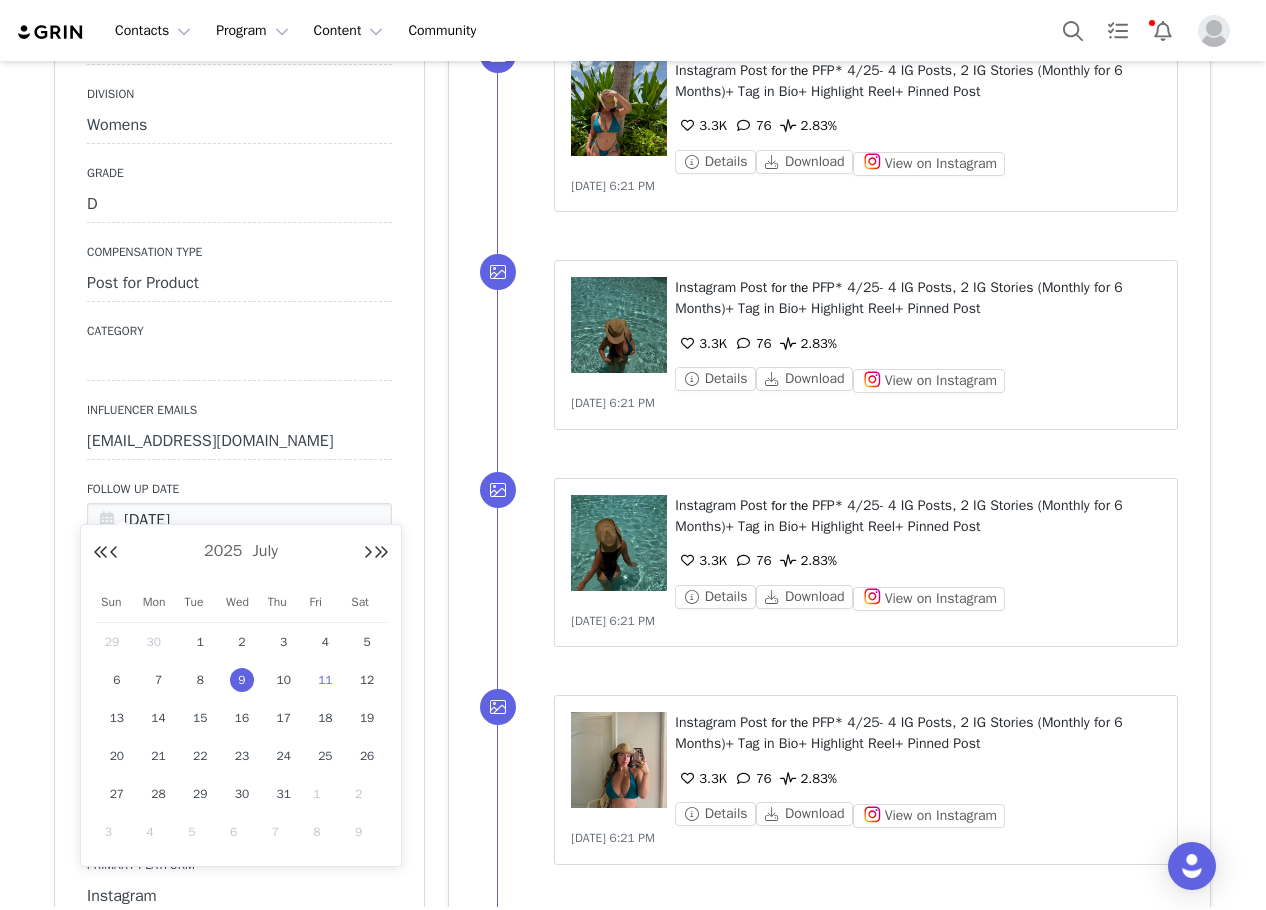 click on "11" at bounding box center [325, 680] 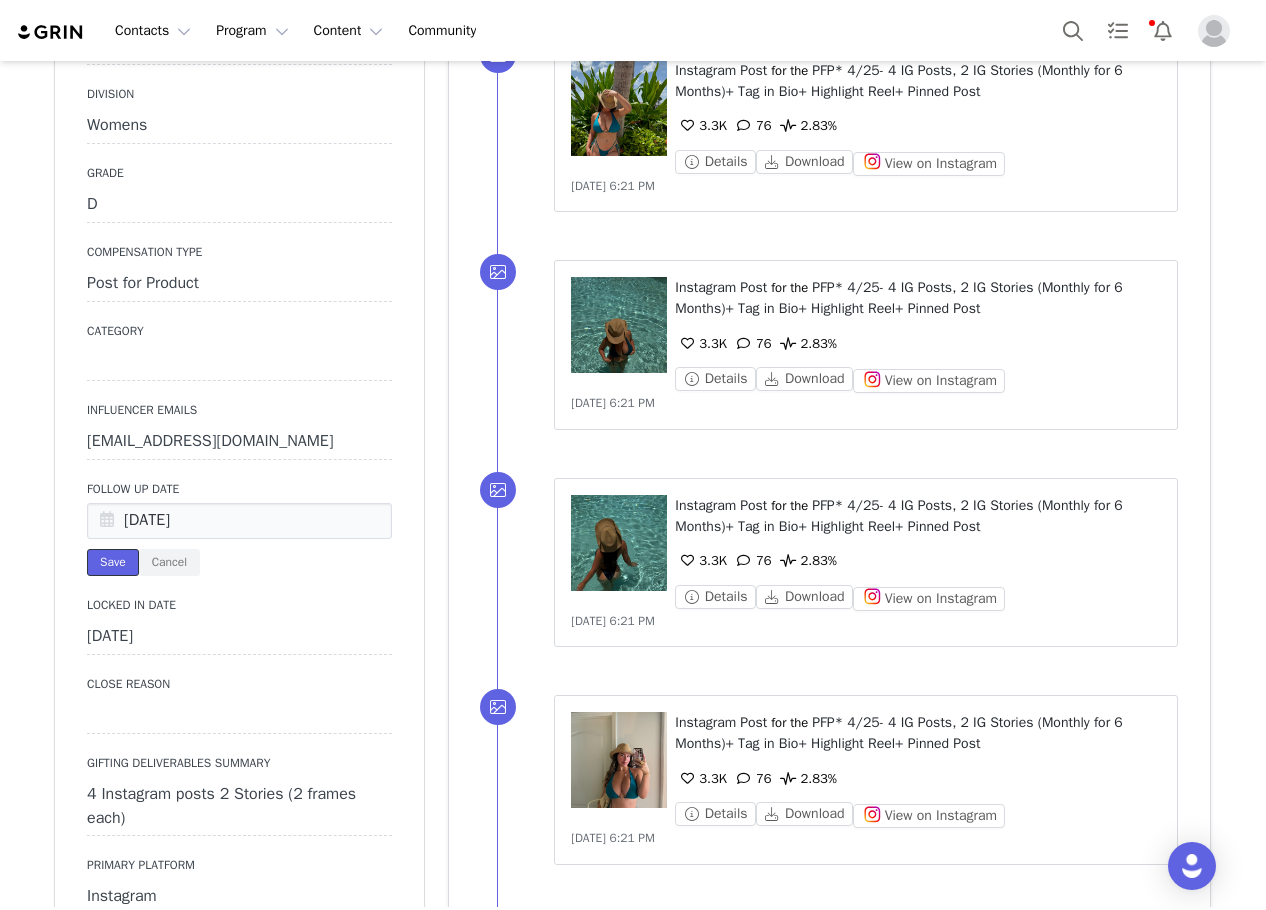 click on "Save" at bounding box center [113, 562] 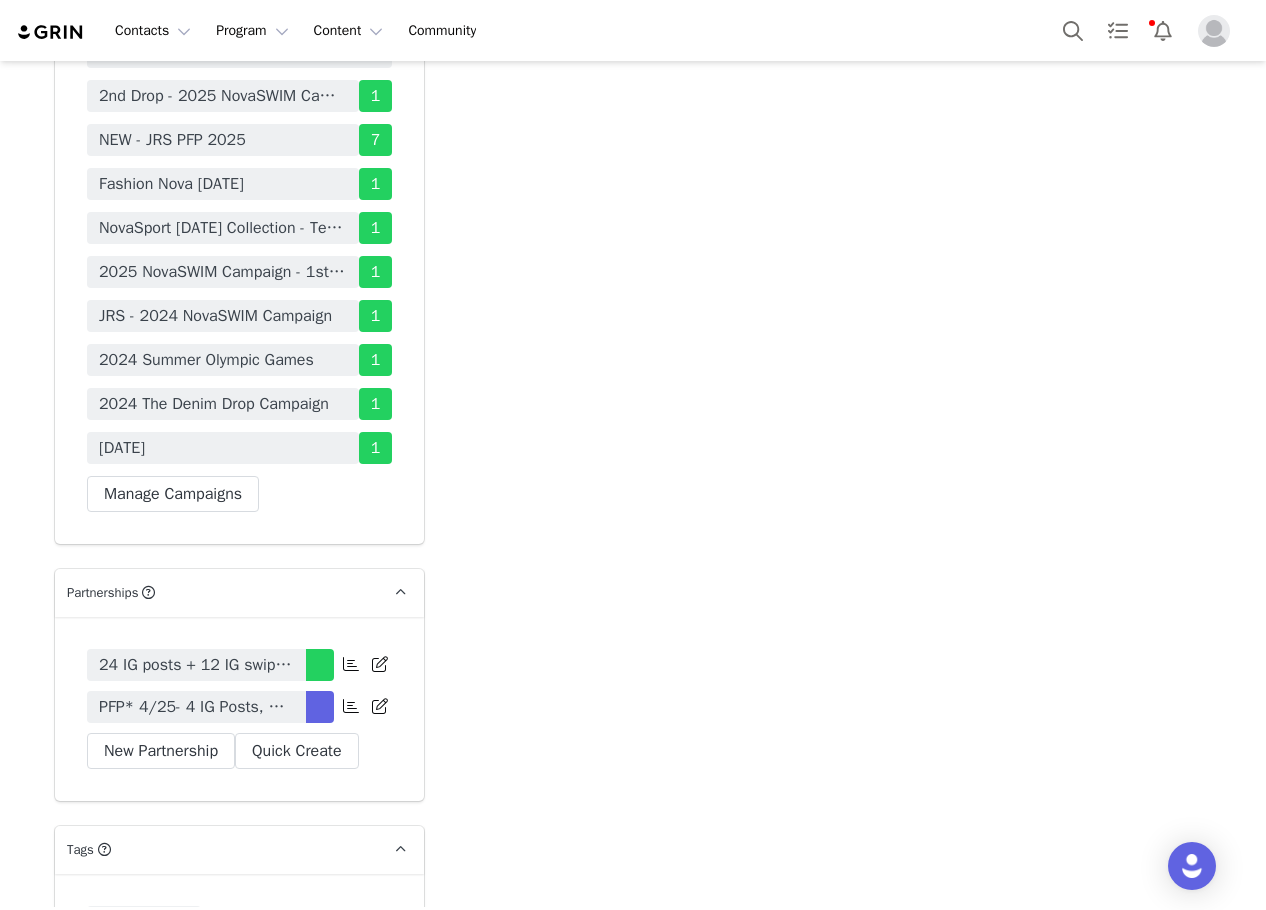 scroll, scrollTop: 5100, scrollLeft: 0, axis: vertical 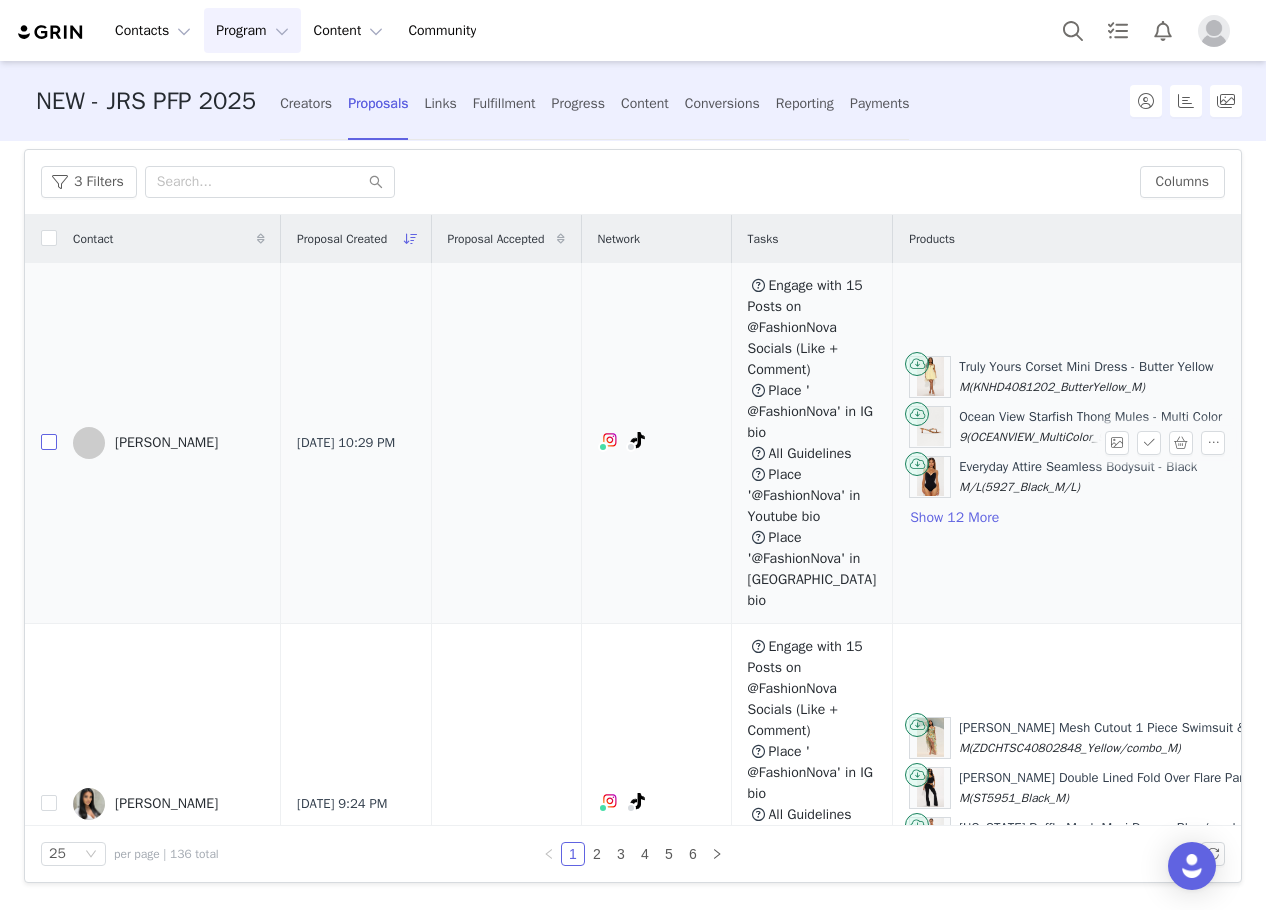click at bounding box center [49, 442] 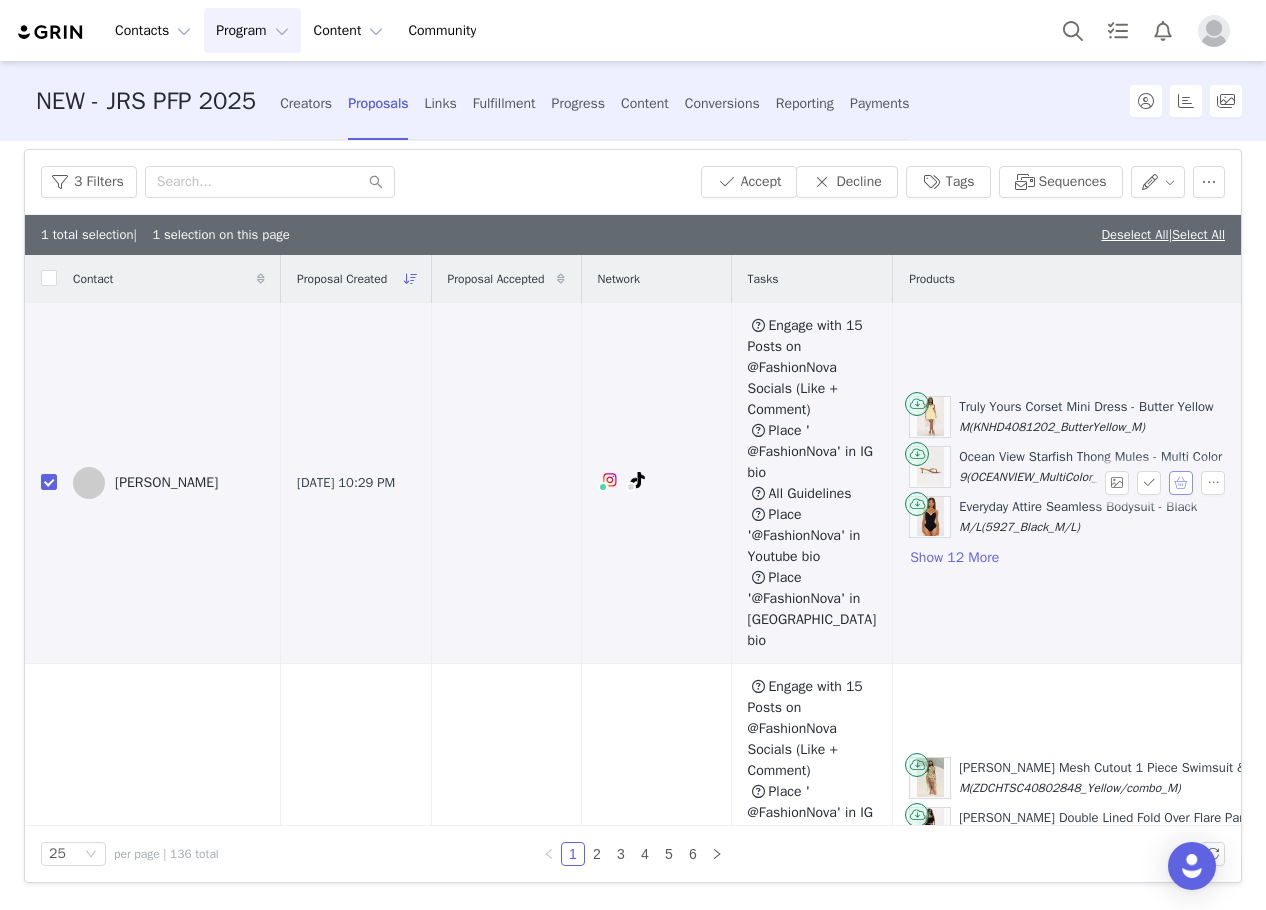 click at bounding box center [1181, 483] 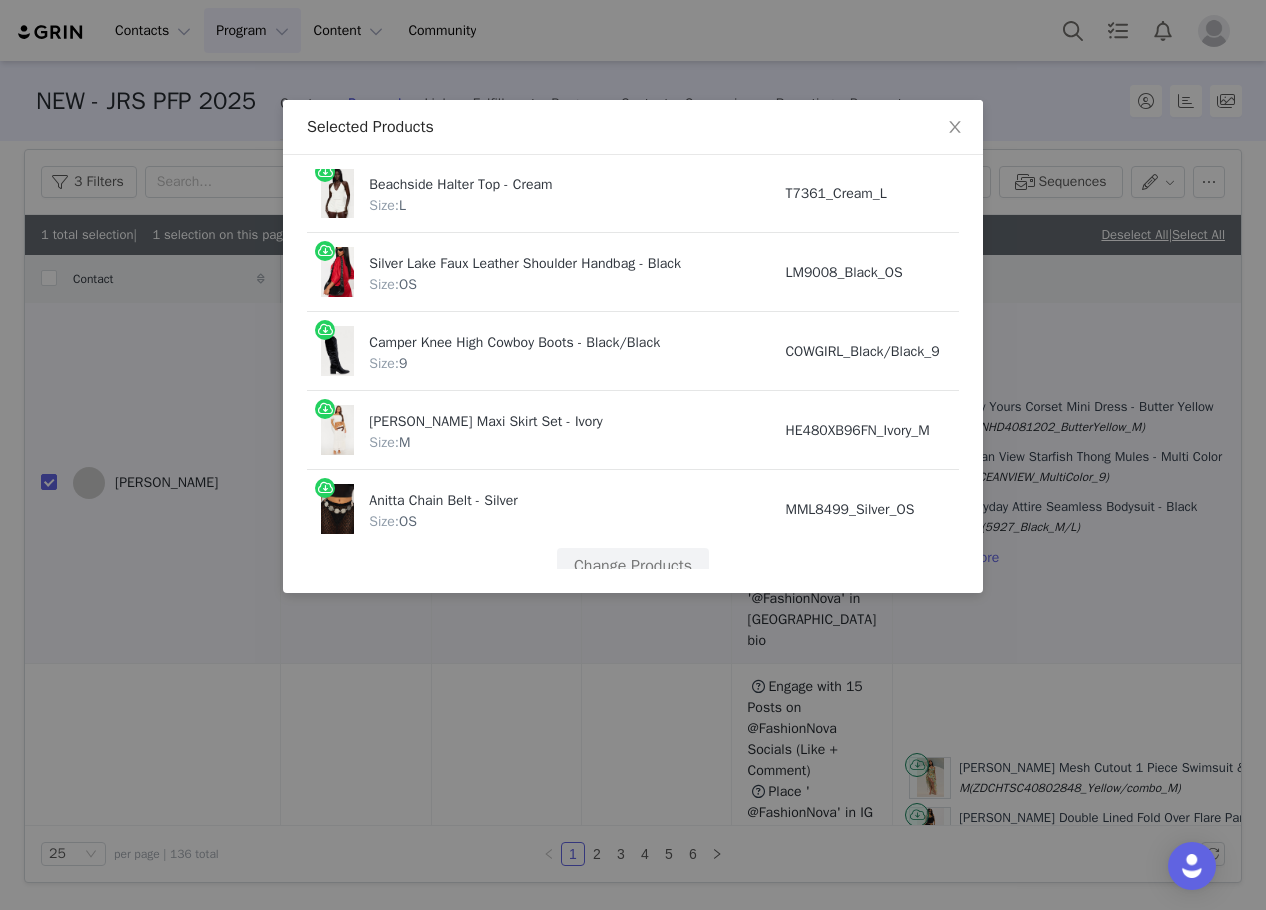 scroll, scrollTop: 886, scrollLeft: 0, axis: vertical 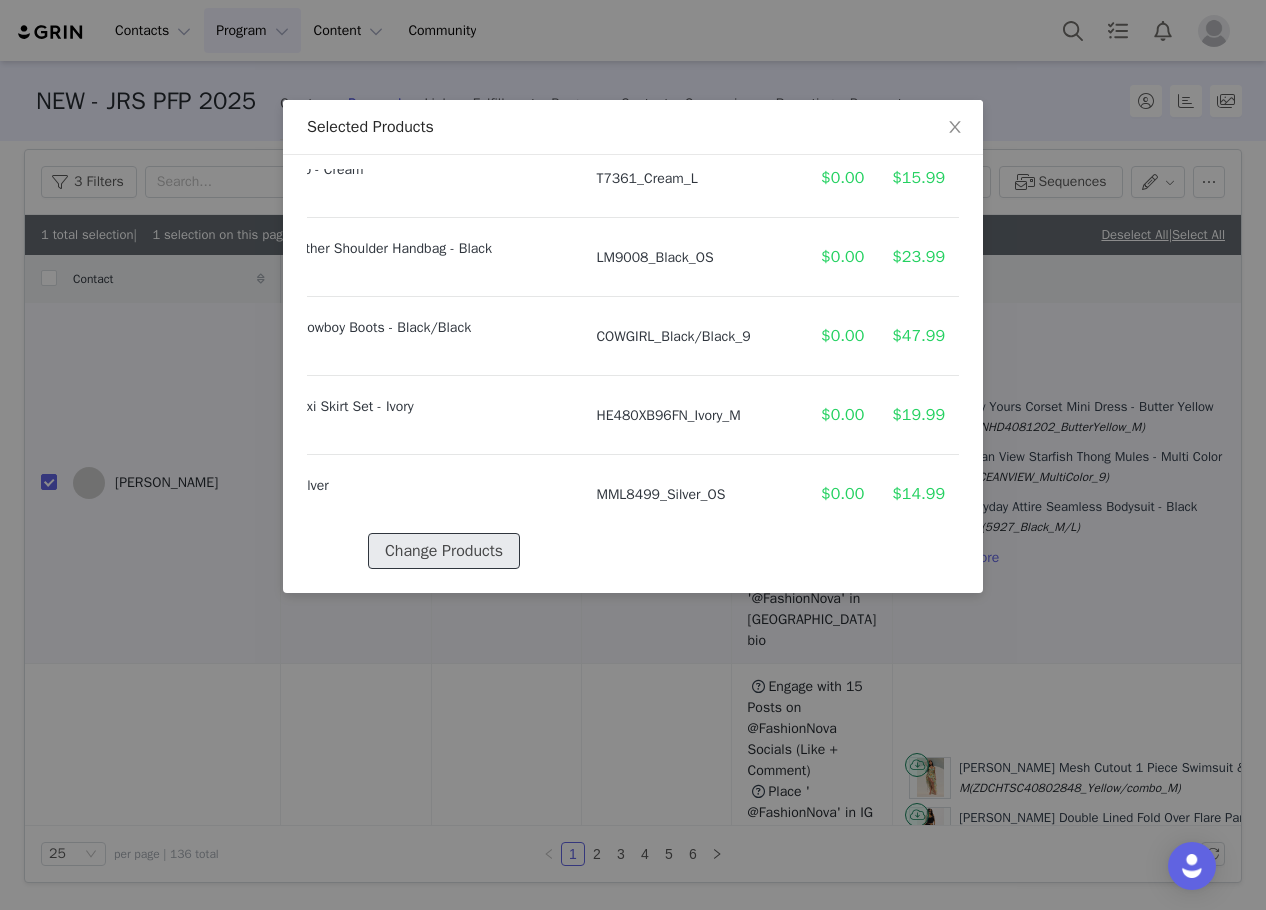 click on "Change Products" at bounding box center [444, 551] 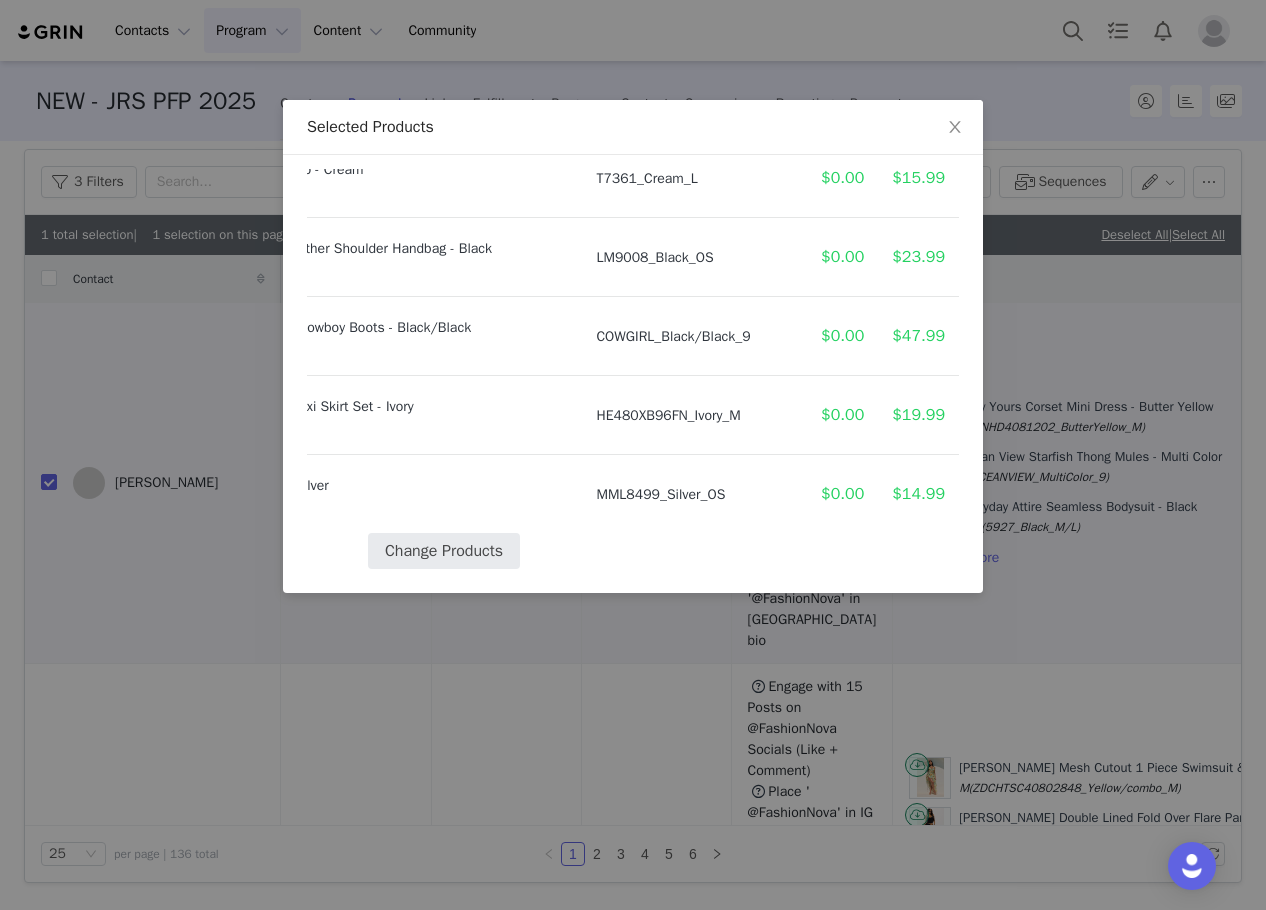 select on "25843327" 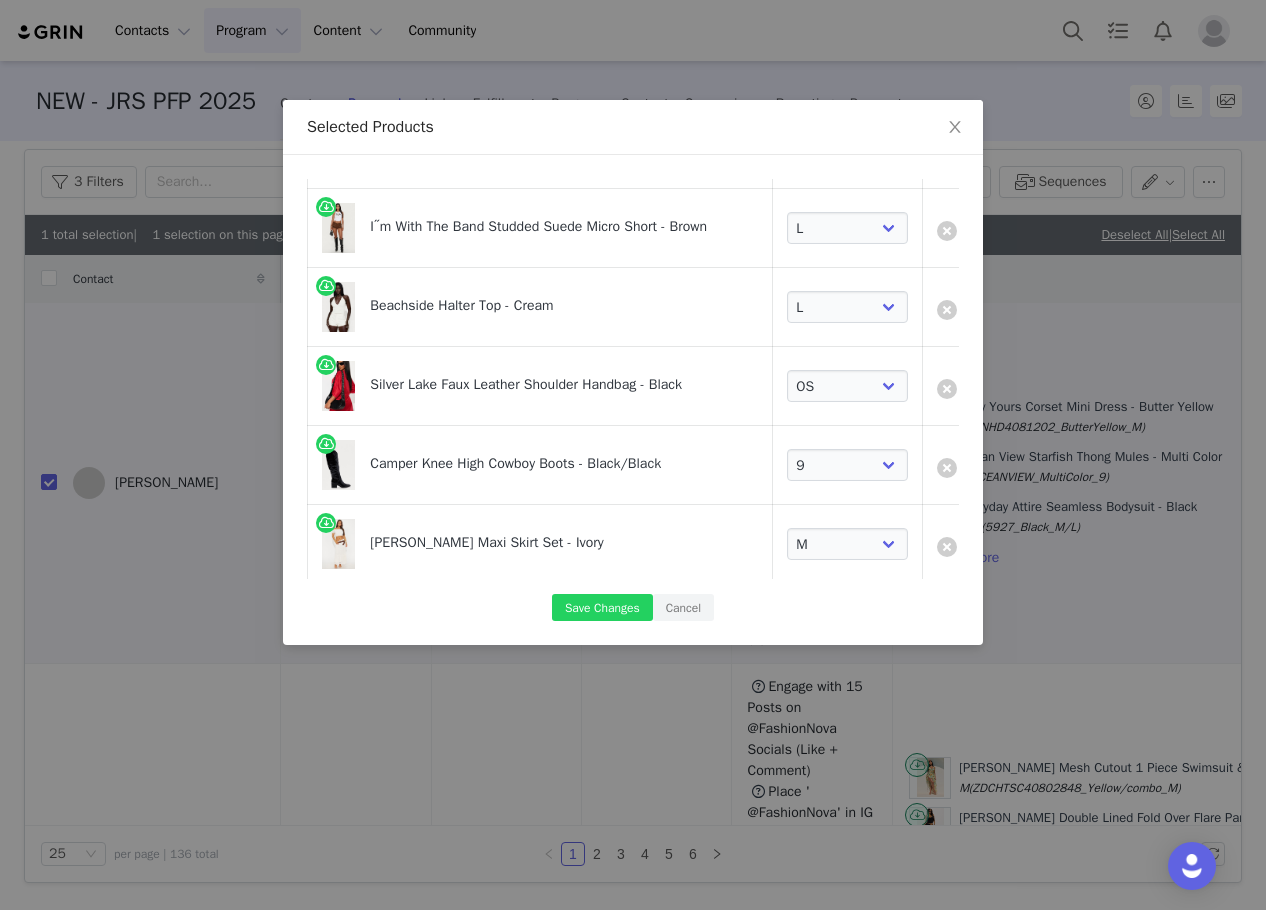 scroll, scrollTop: 917, scrollLeft: 0, axis: vertical 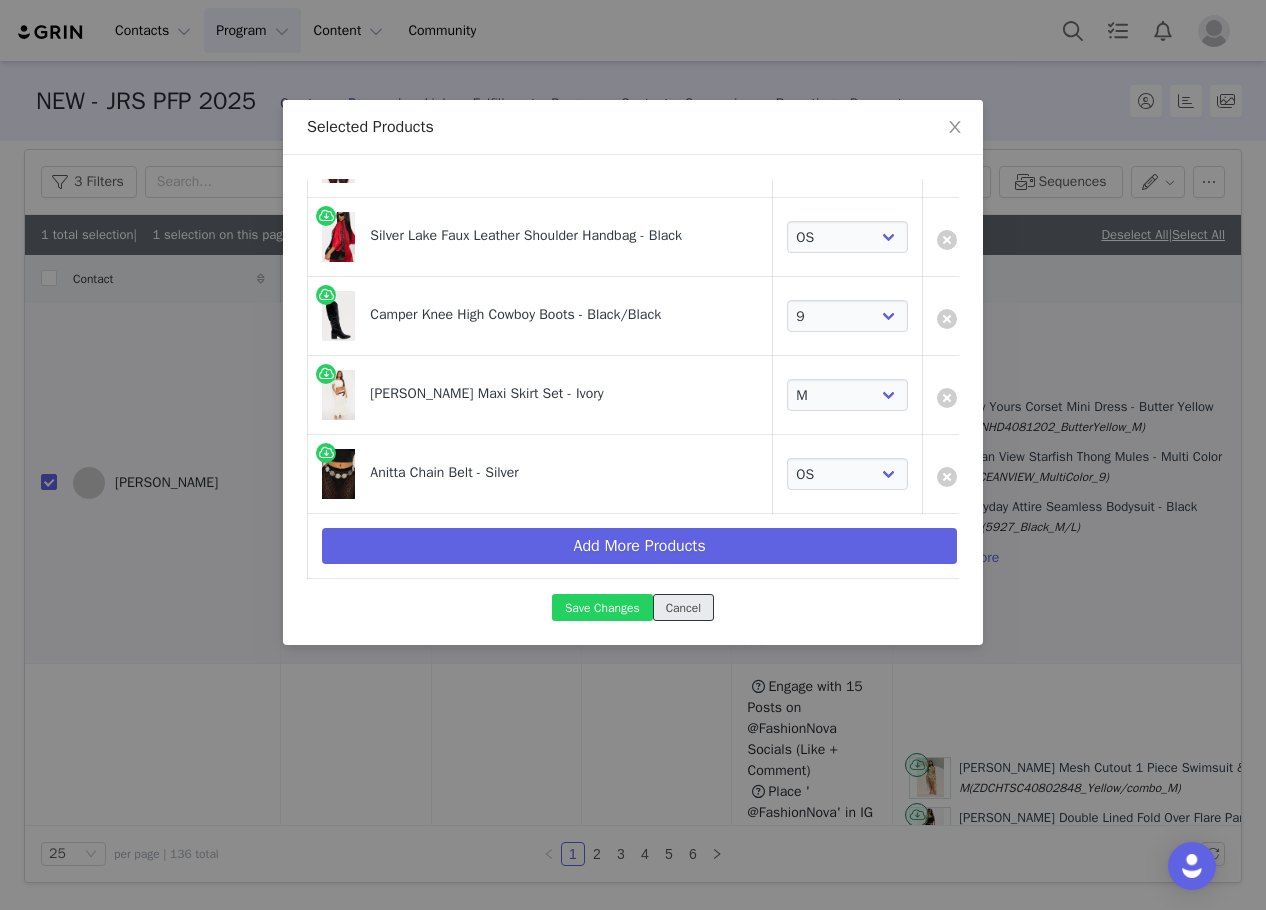 click on "Cancel" at bounding box center [683, 607] 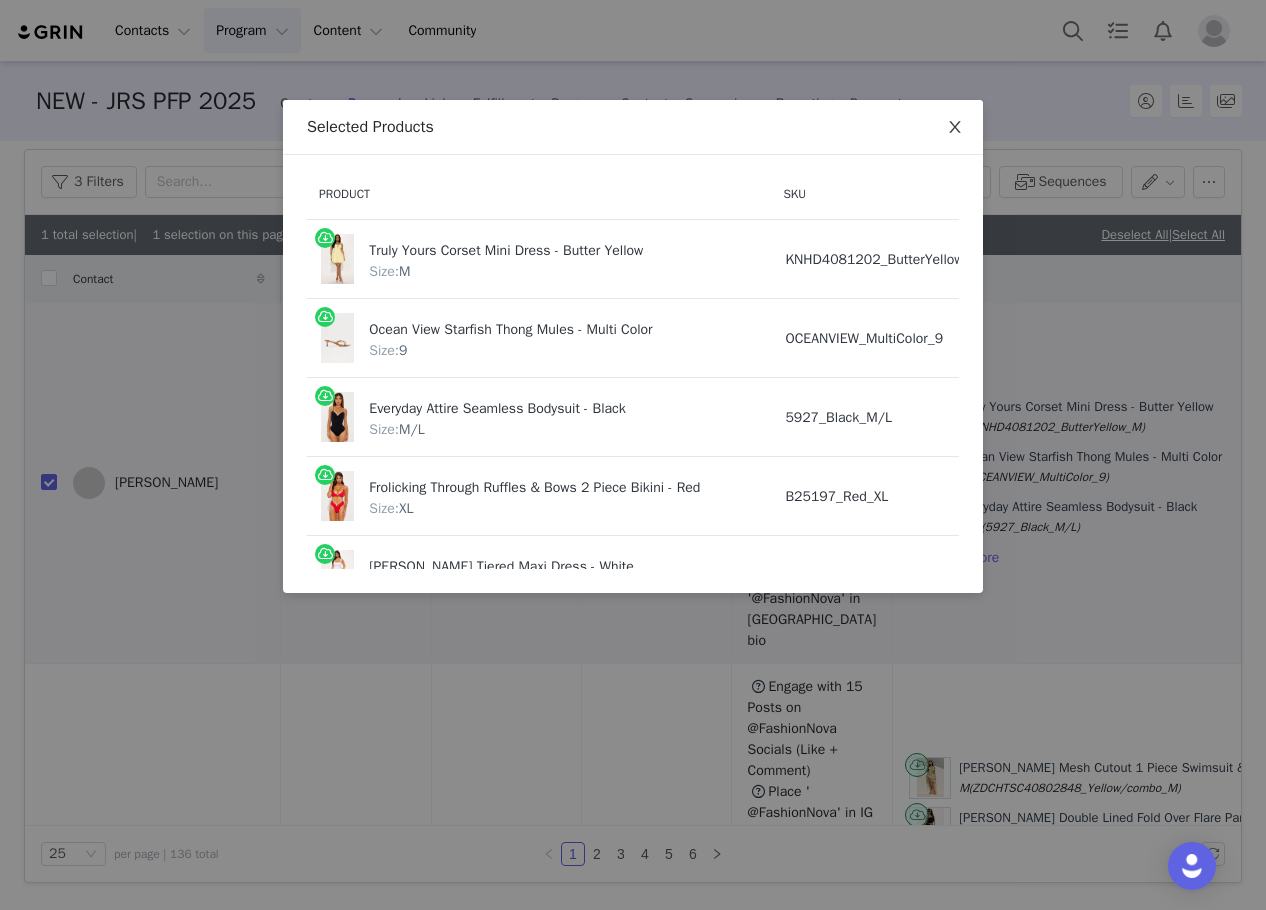 click 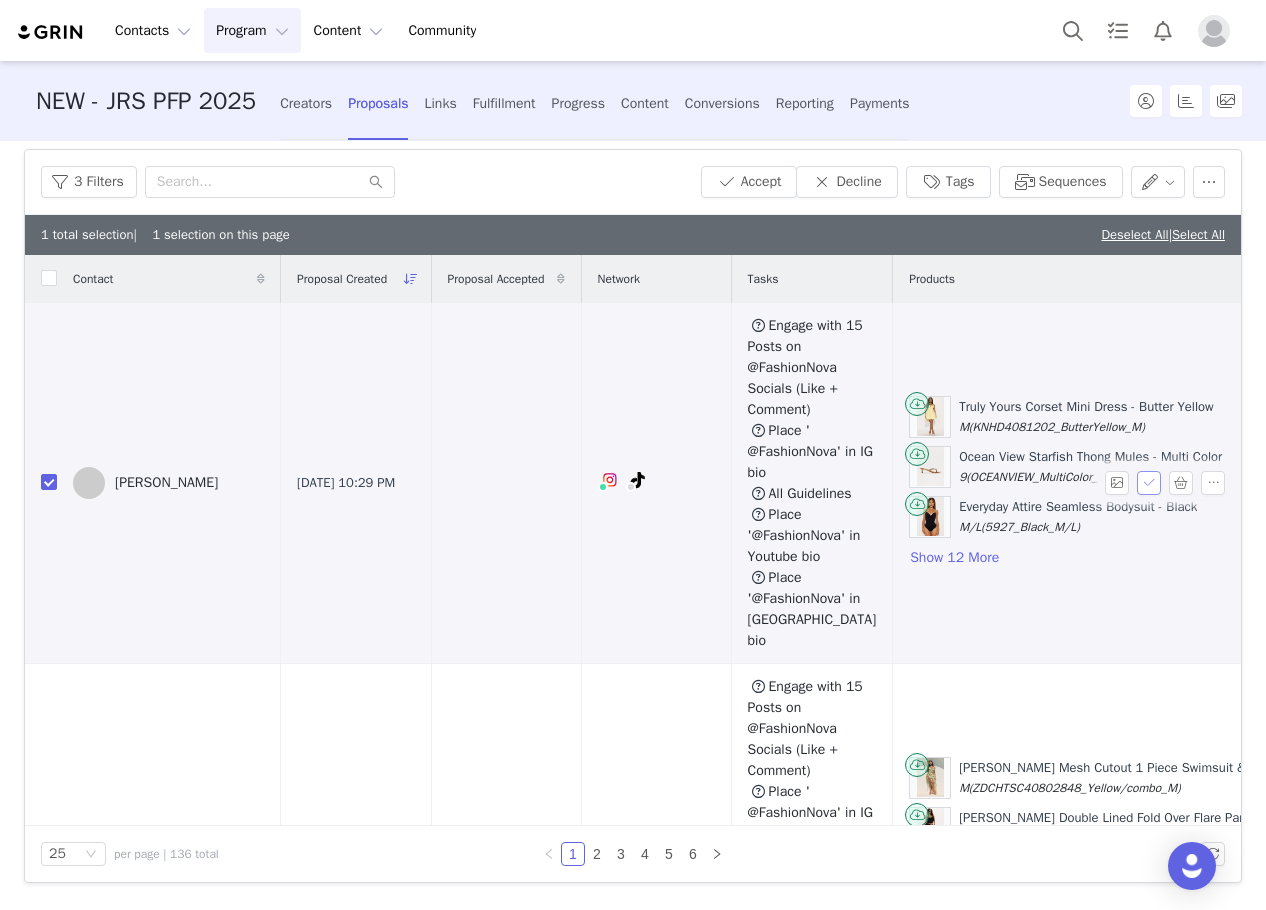click at bounding box center [1149, 483] 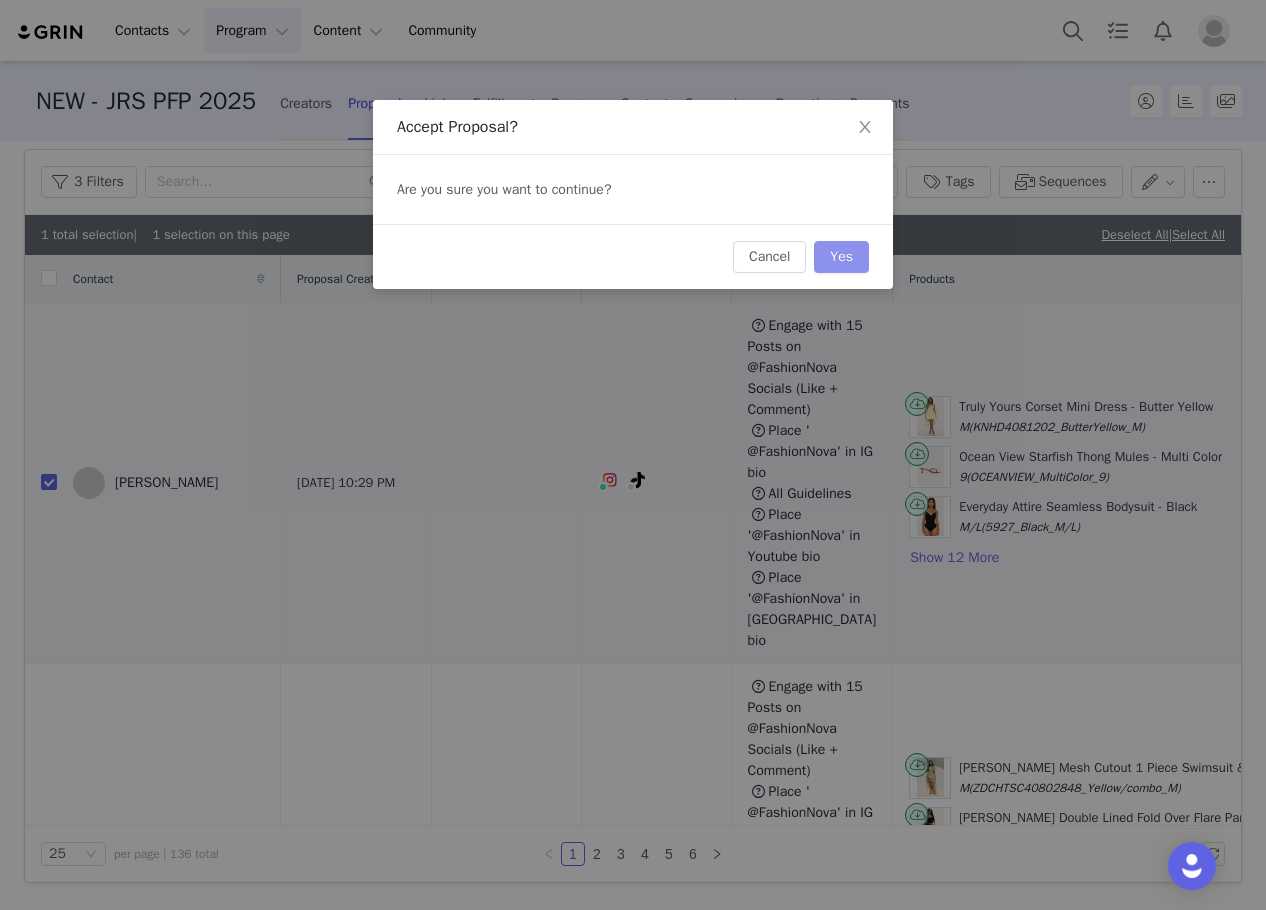 click on "Yes" at bounding box center [841, 257] 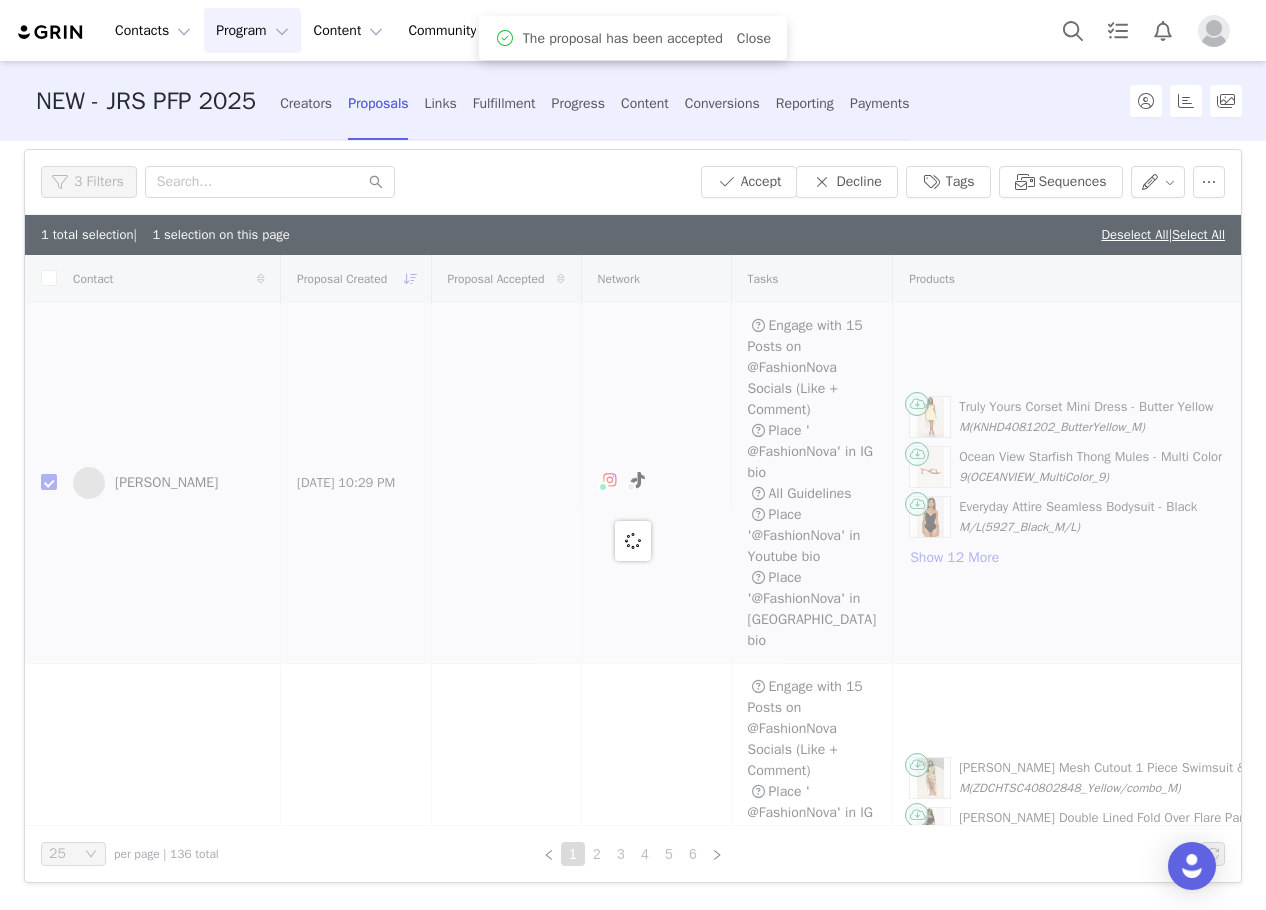 scroll, scrollTop: 90, scrollLeft: 0, axis: vertical 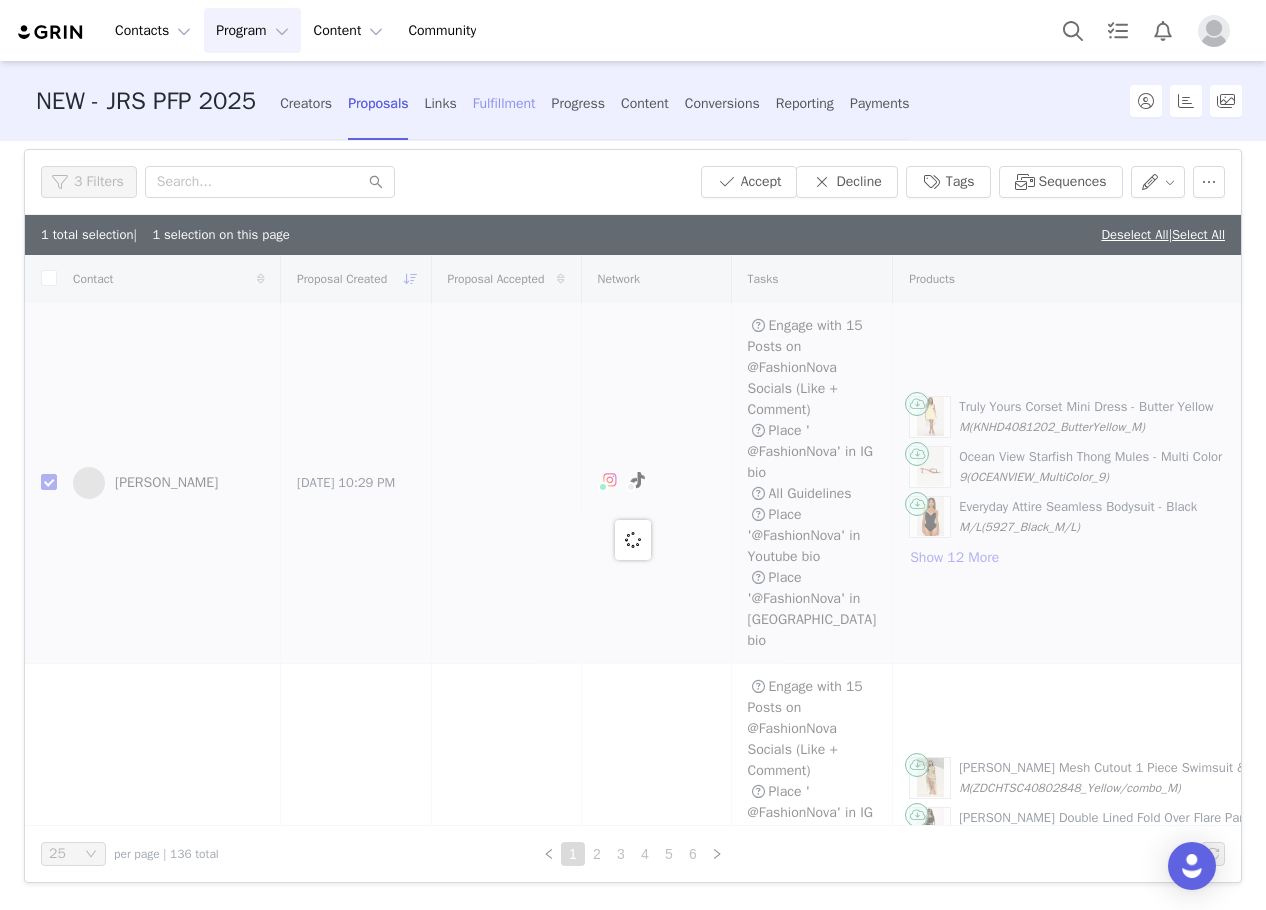 click on "Fulfillment" at bounding box center (504, 103) 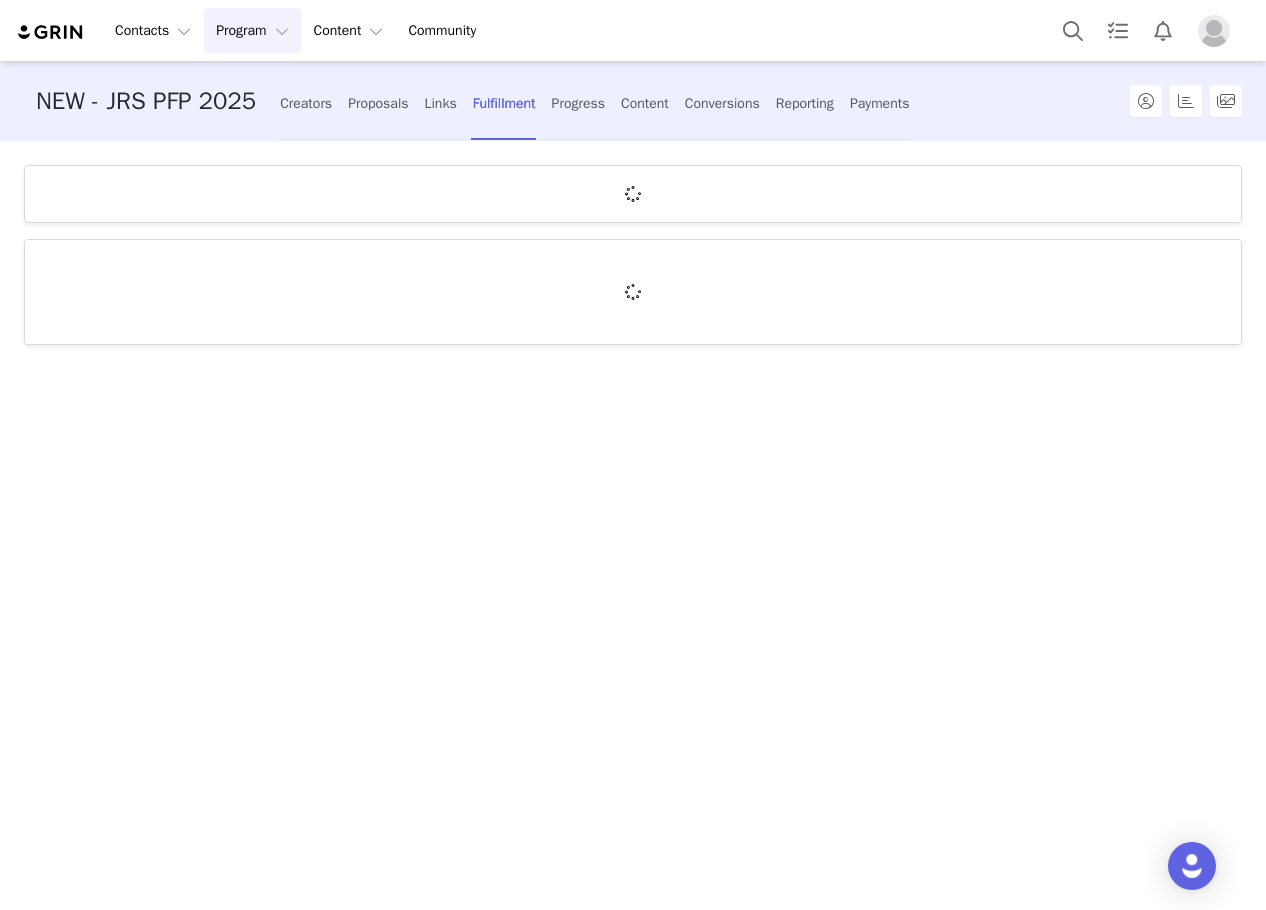scroll, scrollTop: 0, scrollLeft: 0, axis: both 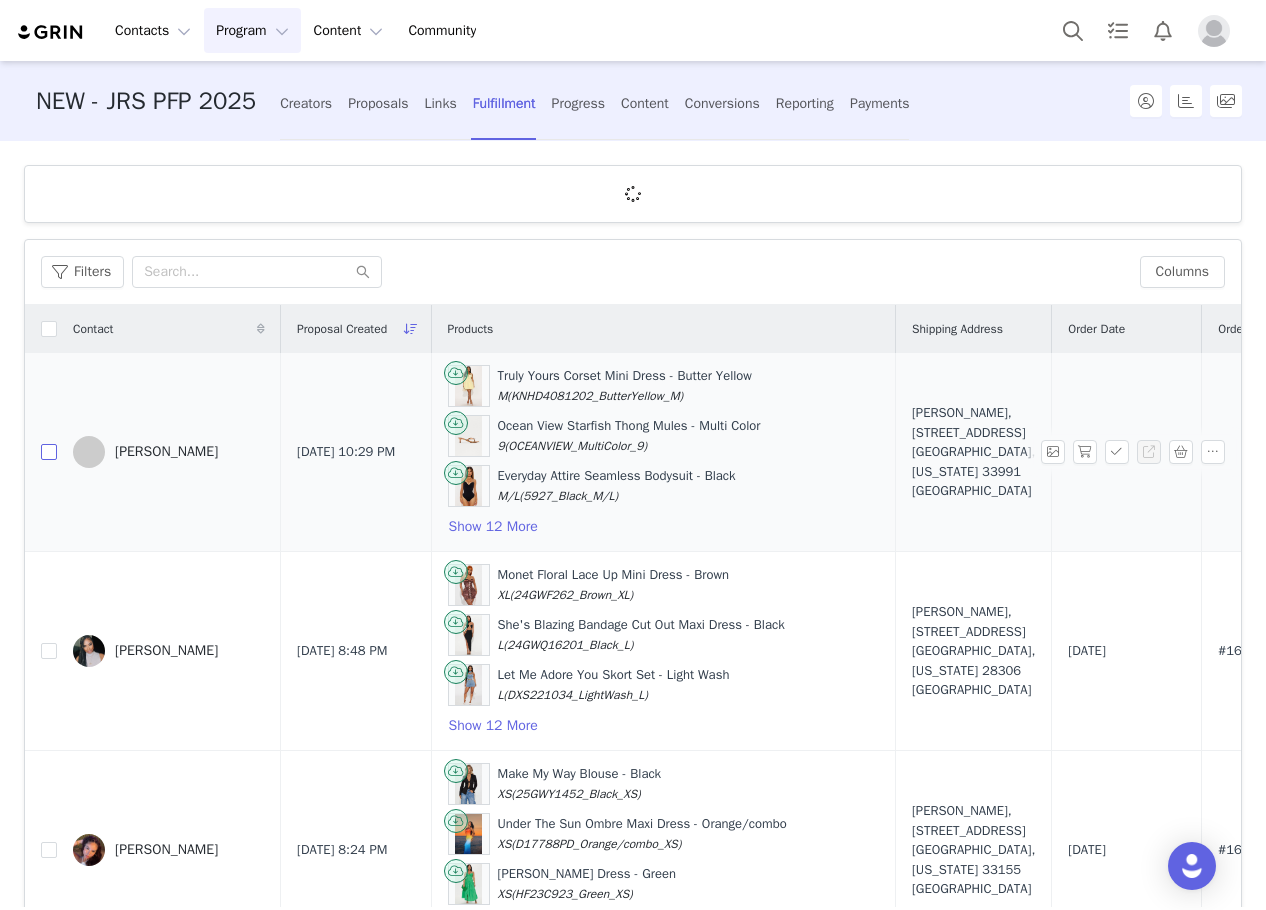 click at bounding box center [49, 452] 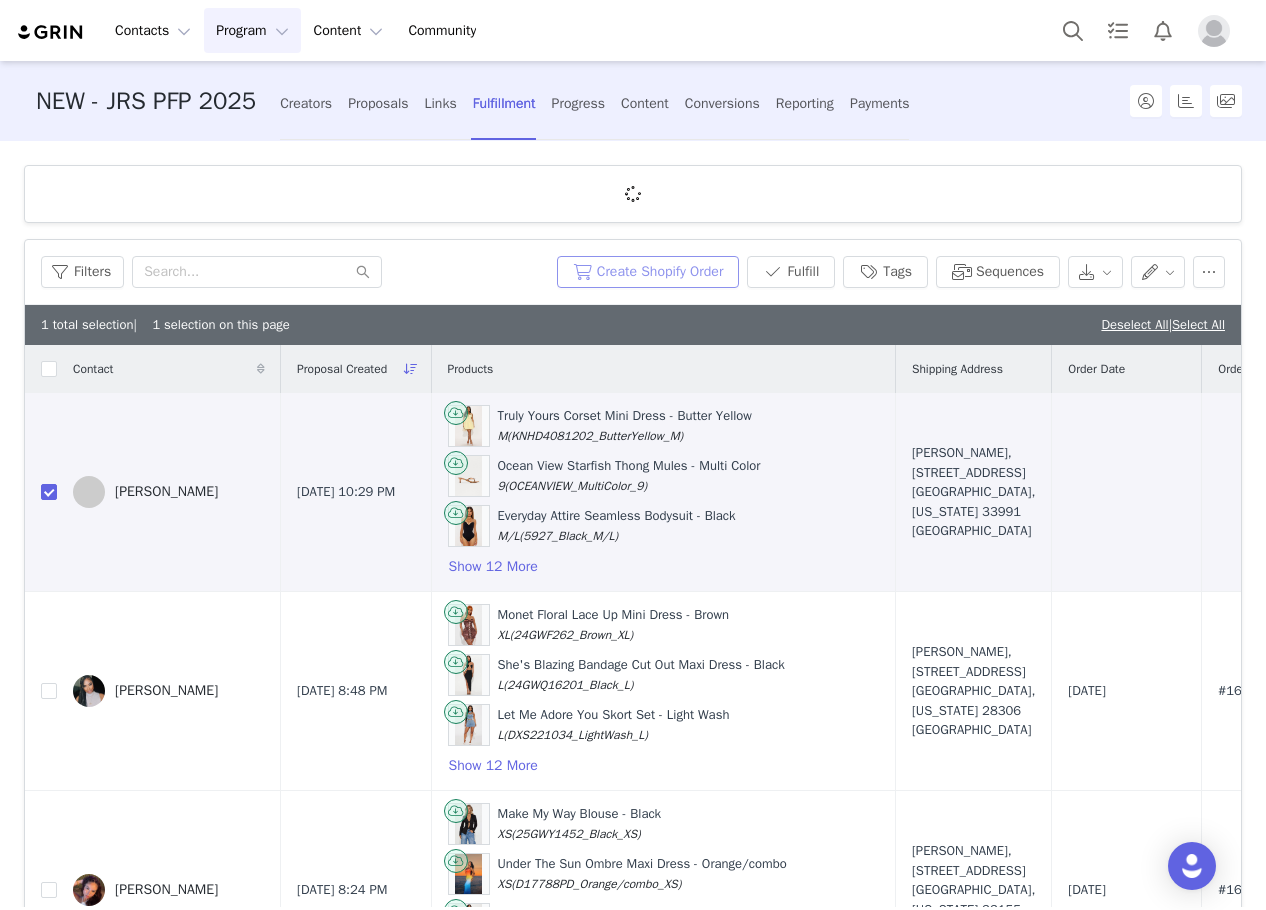 click on "Create Shopify Order" at bounding box center [648, 272] 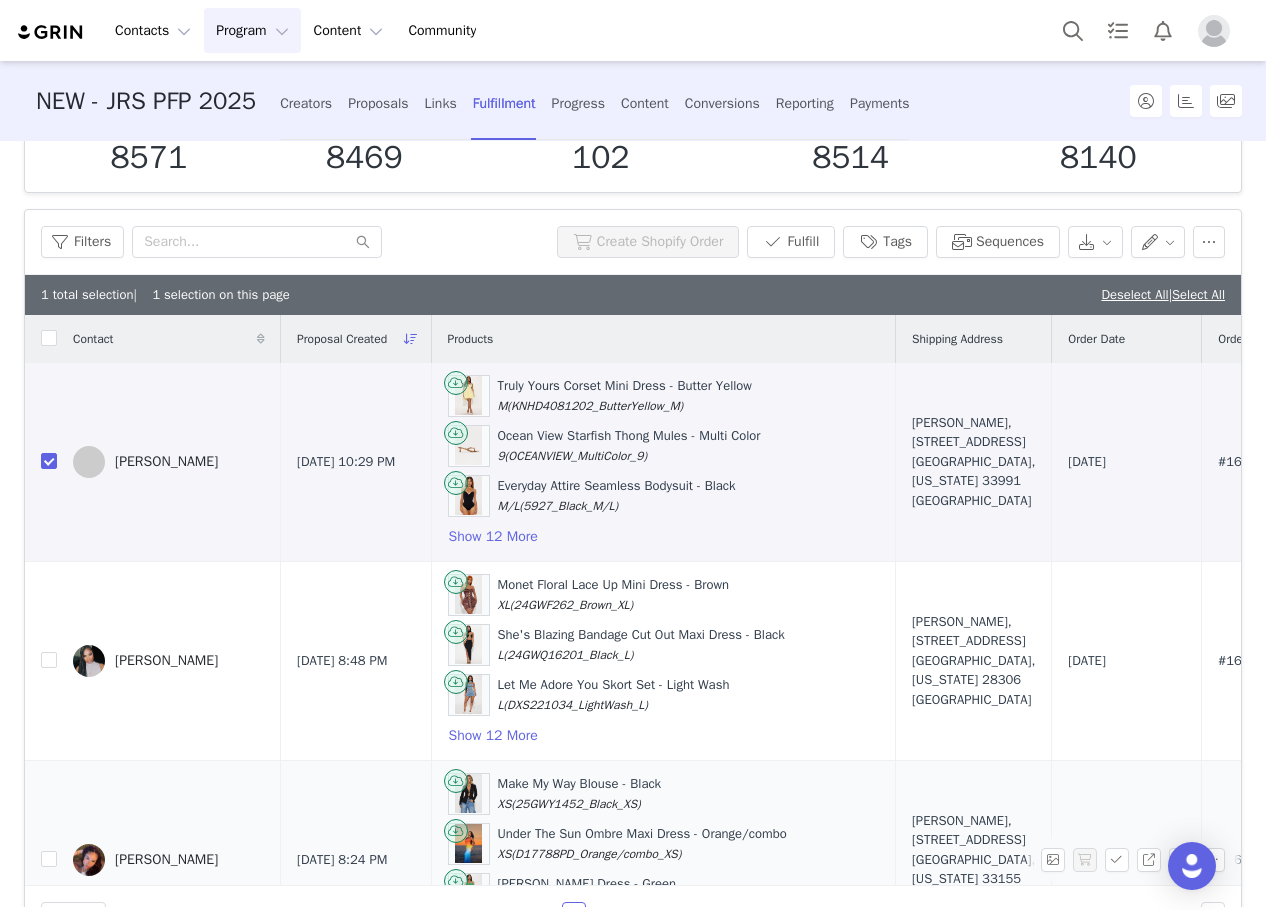 scroll, scrollTop: 100, scrollLeft: 0, axis: vertical 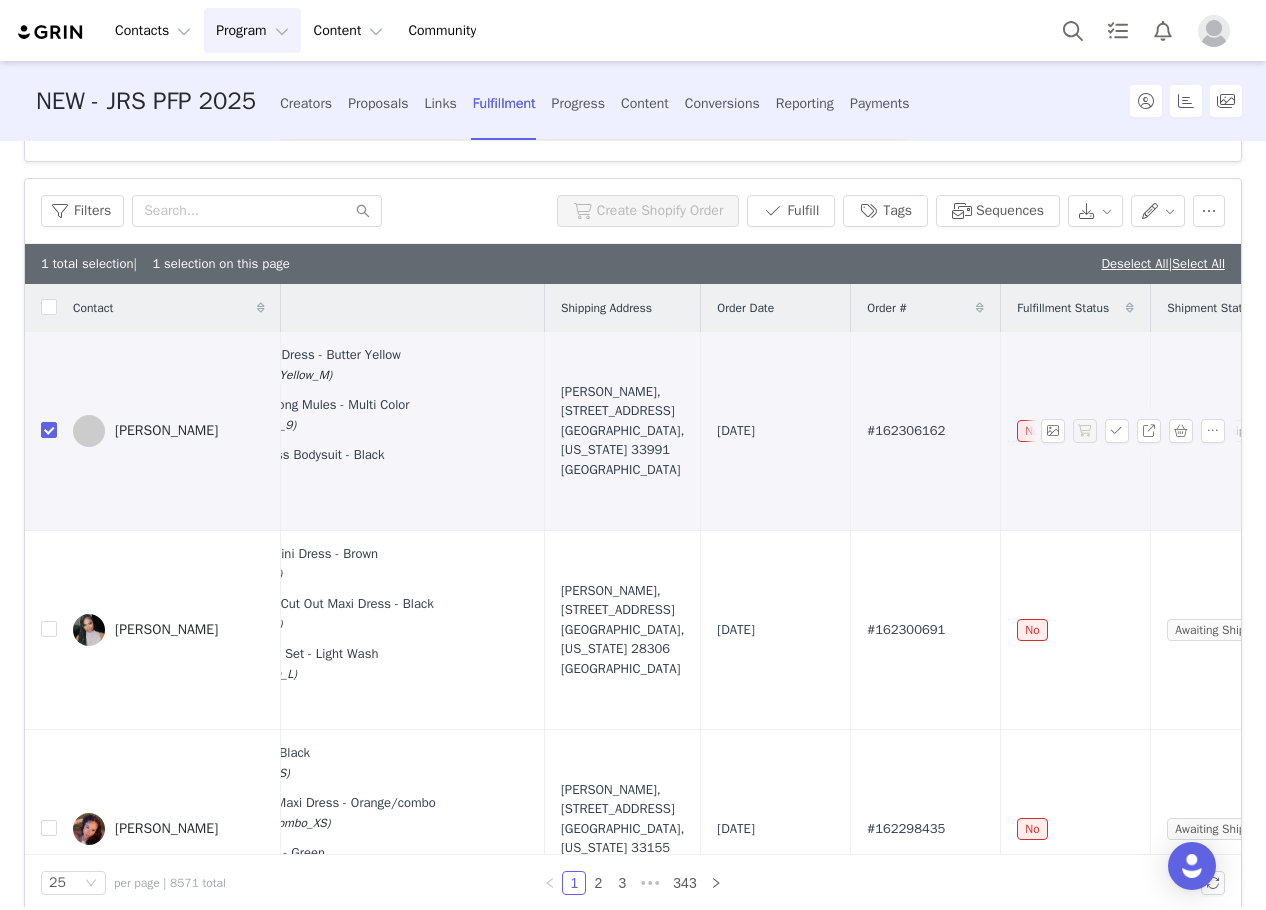 click on "#162306162" at bounding box center (906, 431) 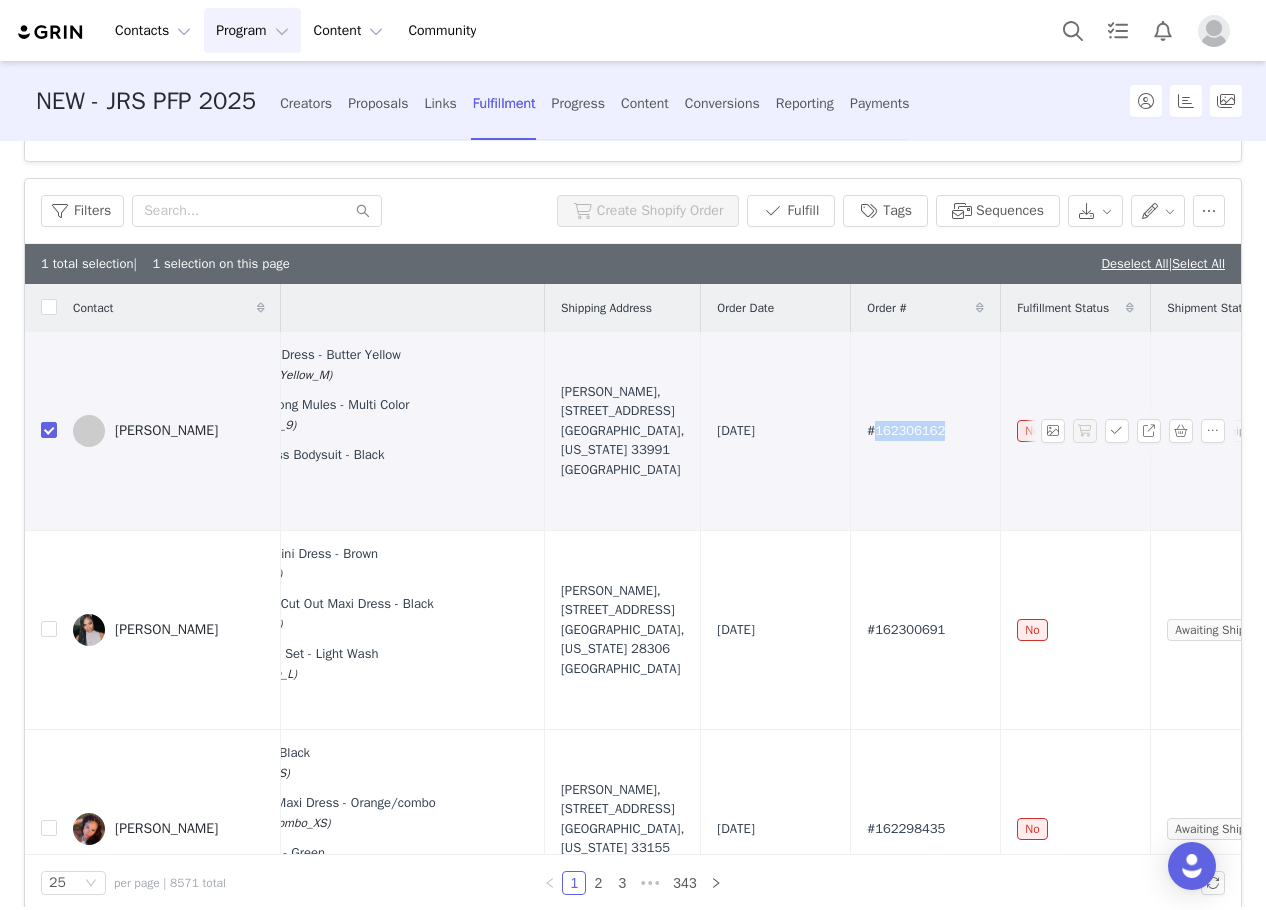 click on "#162306162" at bounding box center (906, 431) 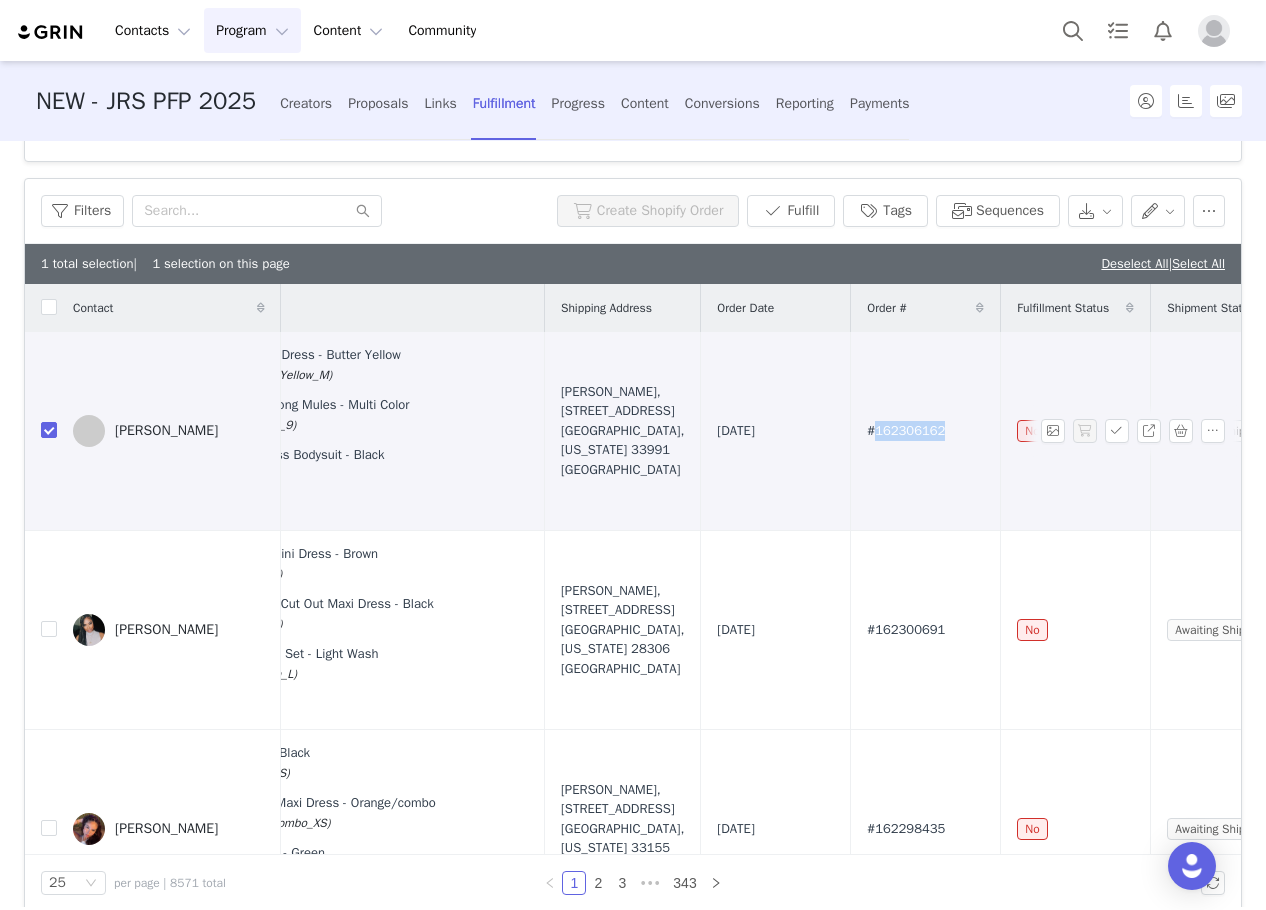 click on "#162306162" at bounding box center [926, 431] 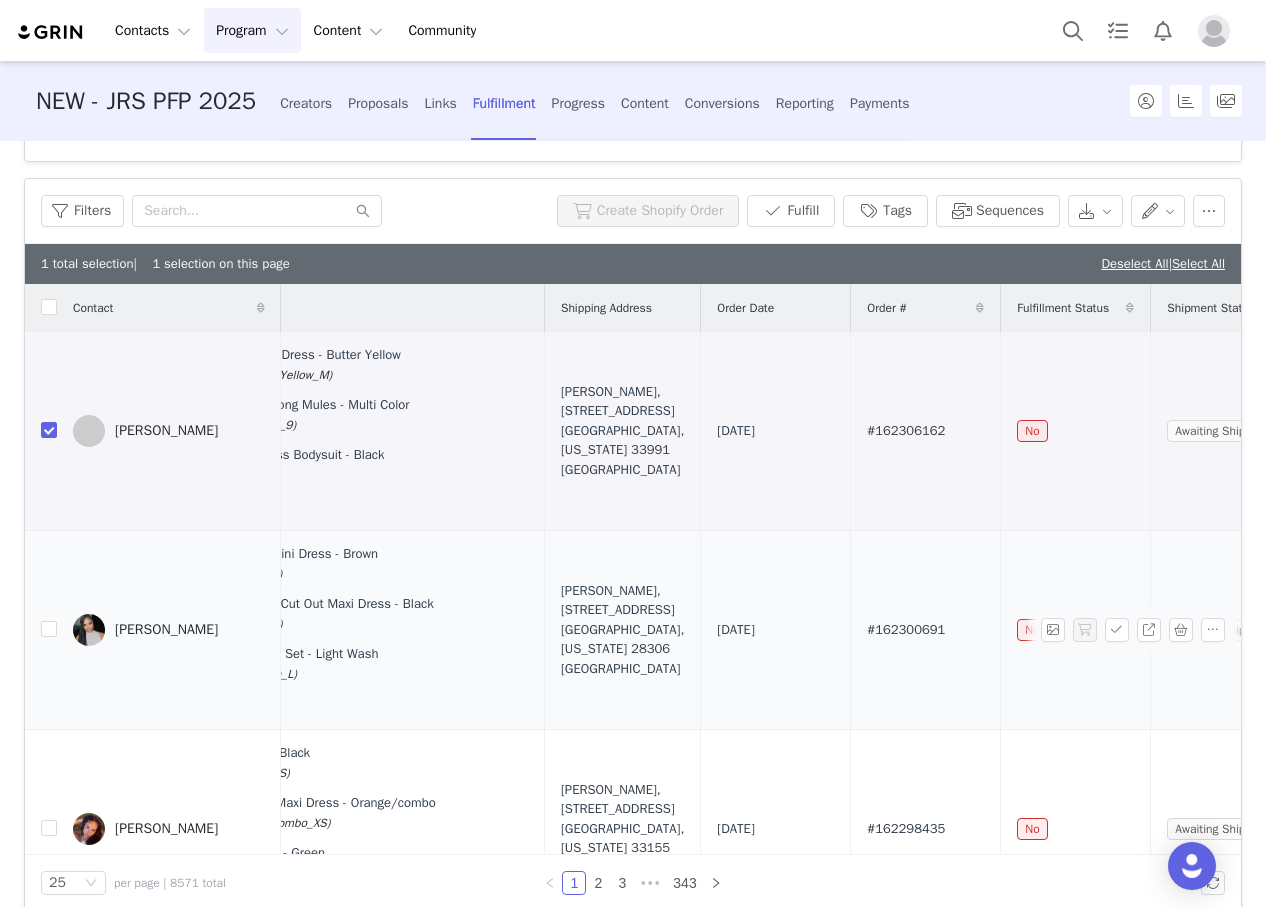 click at bounding box center (49, 430) 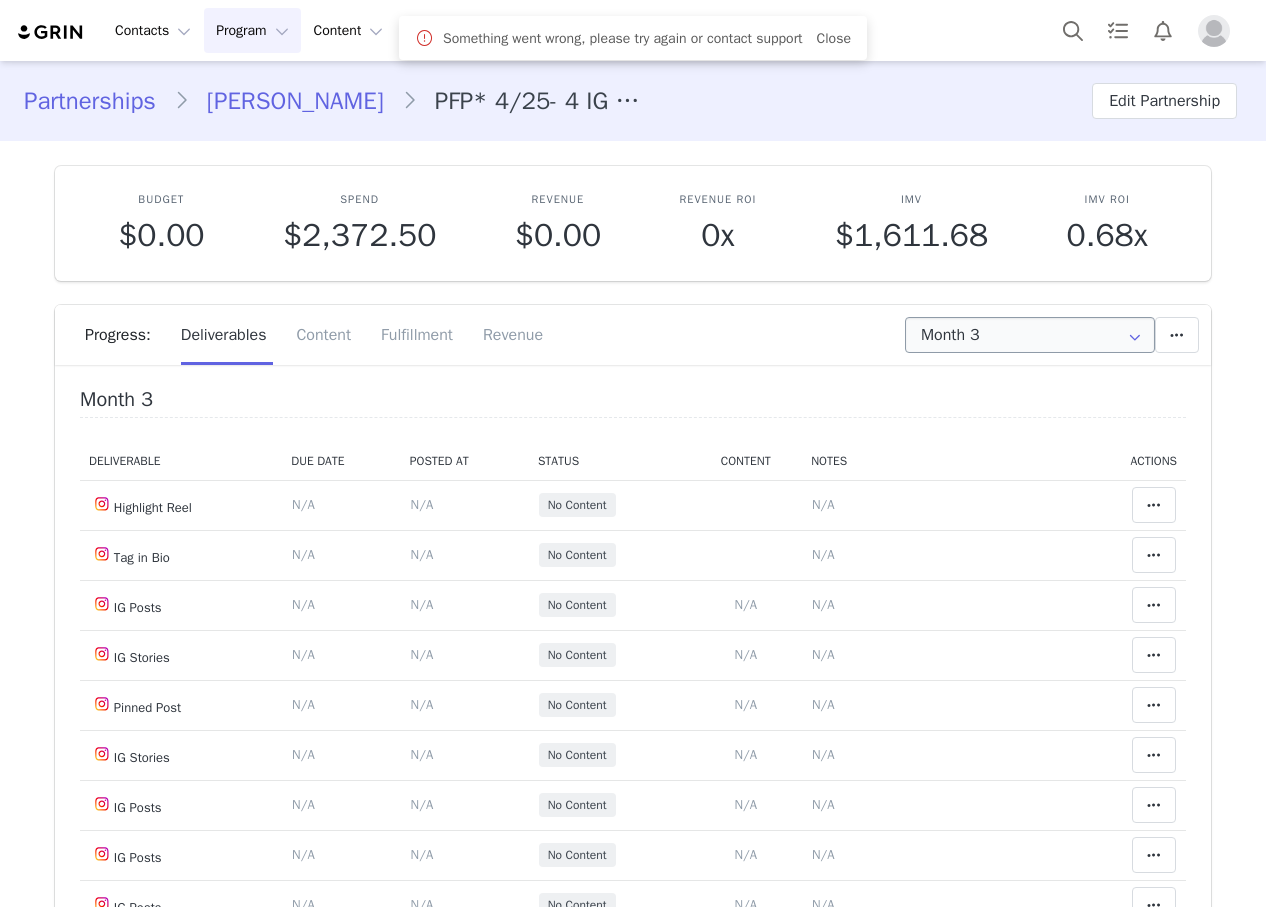 scroll, scrollTop: 0, scrollLeft: 0, axis: both 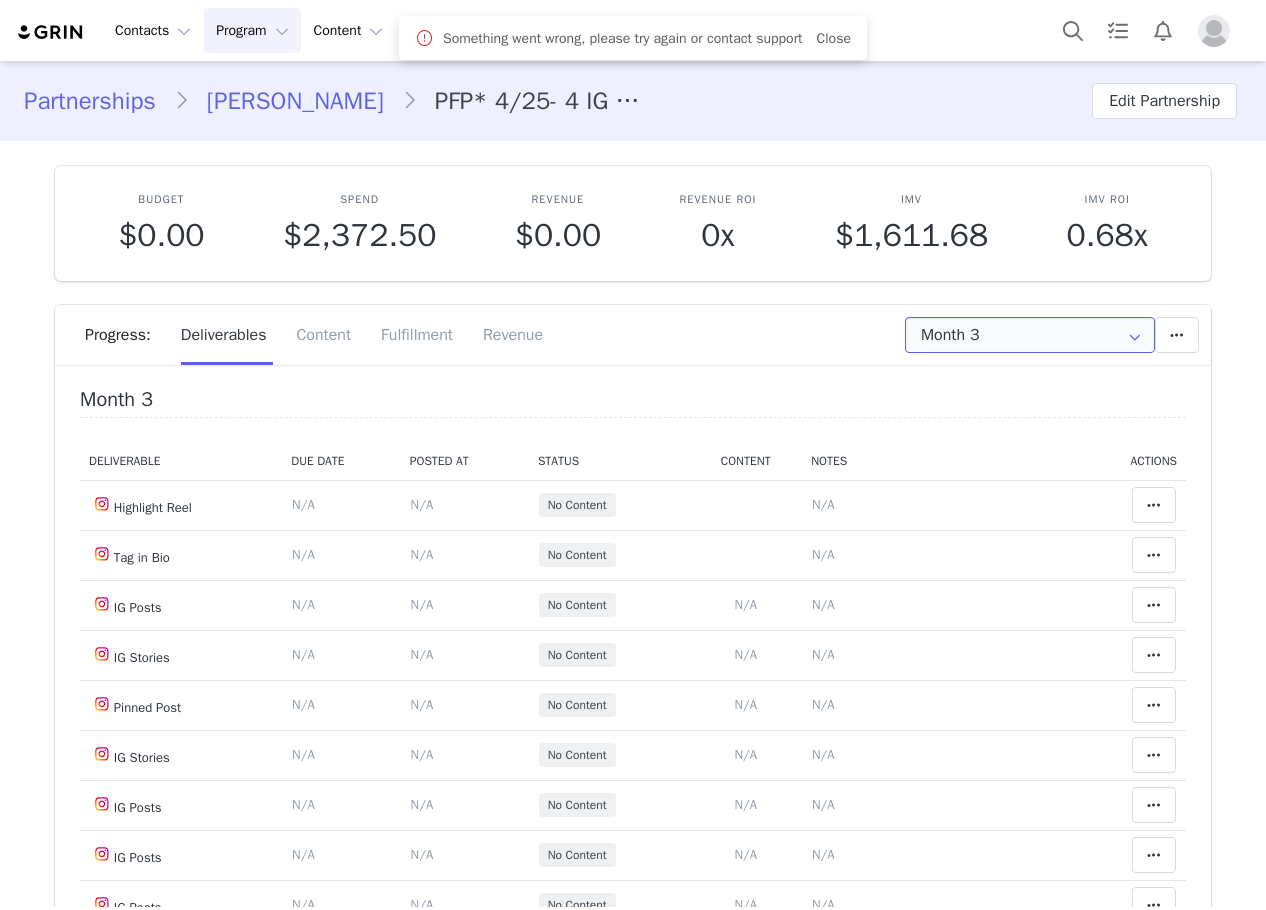 click on "Month 3" at bounding box center (1030, 335) 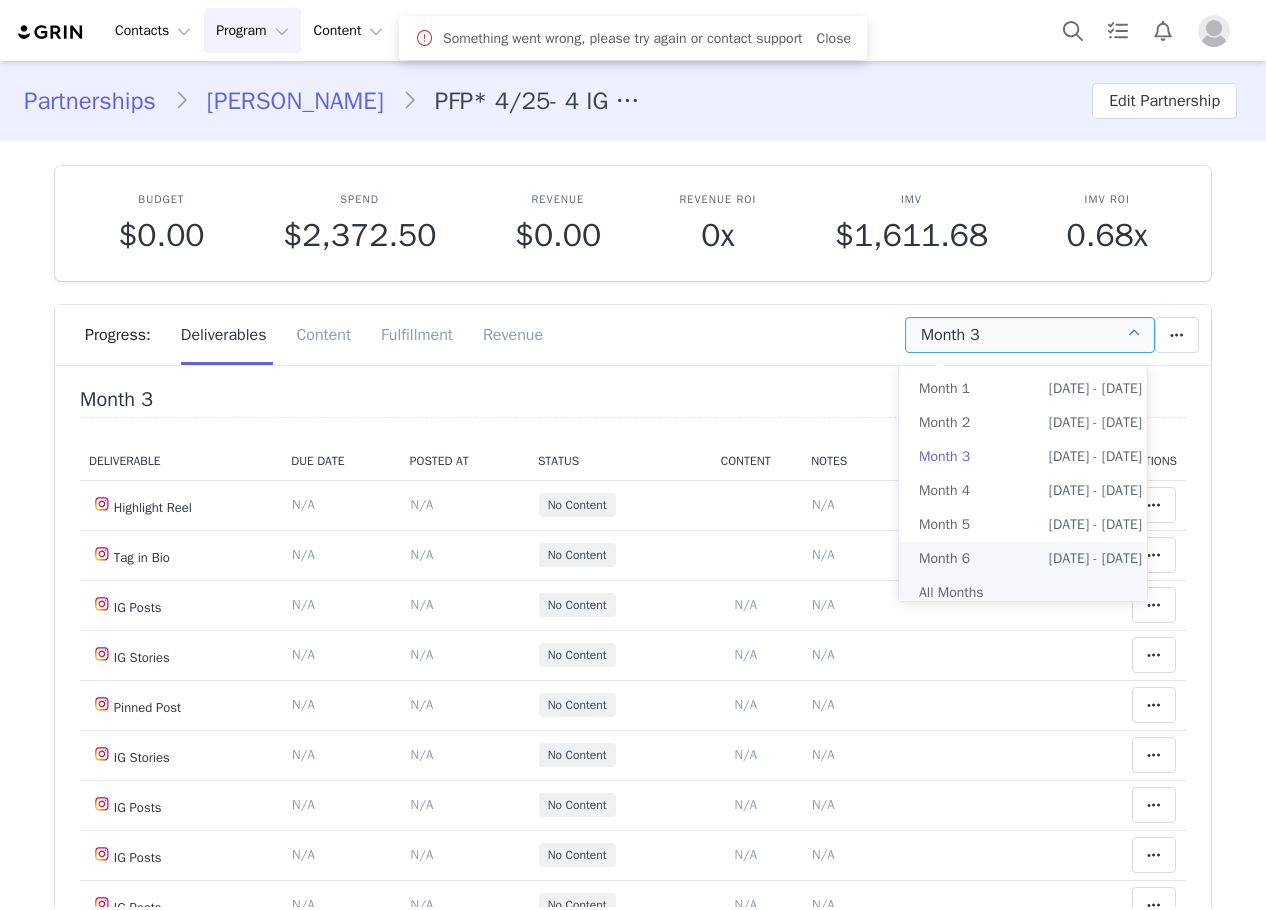 scroll, scrollTop: 0, scrollLeft: 0, axis: both 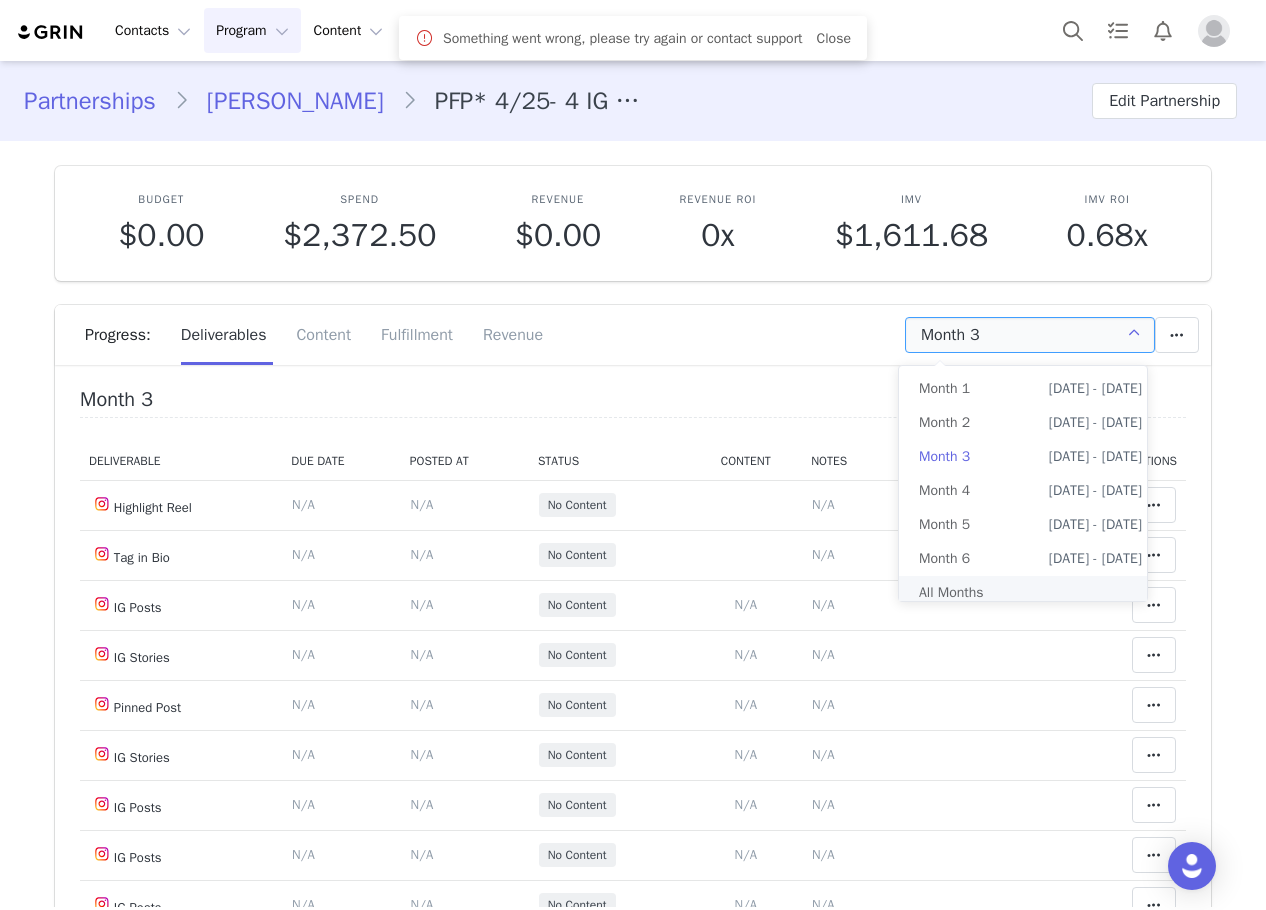 click on "All Months" at bounding box center [1030, 593] 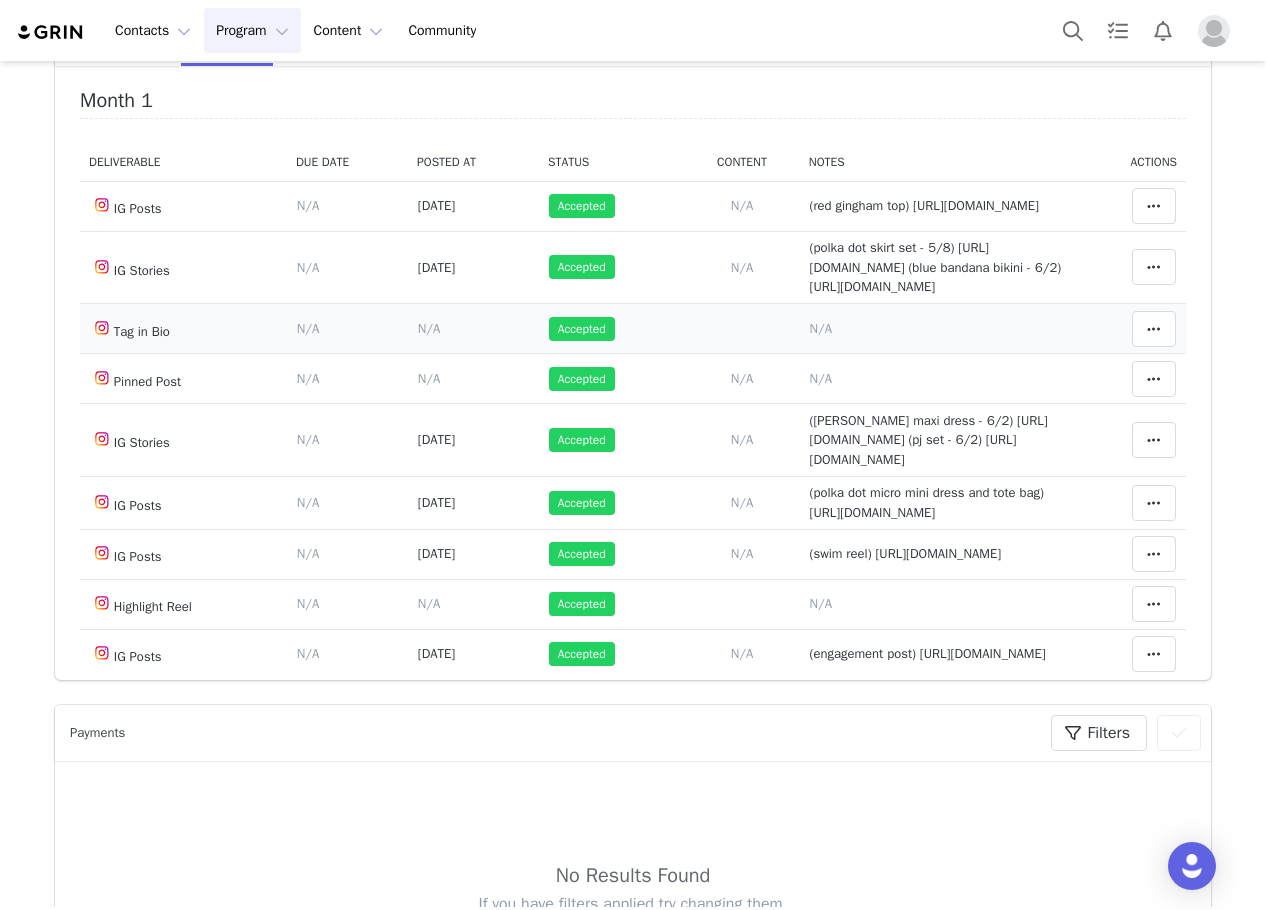 scroll, scrollTop: 300, scrollLeft: 0, axis: vertical 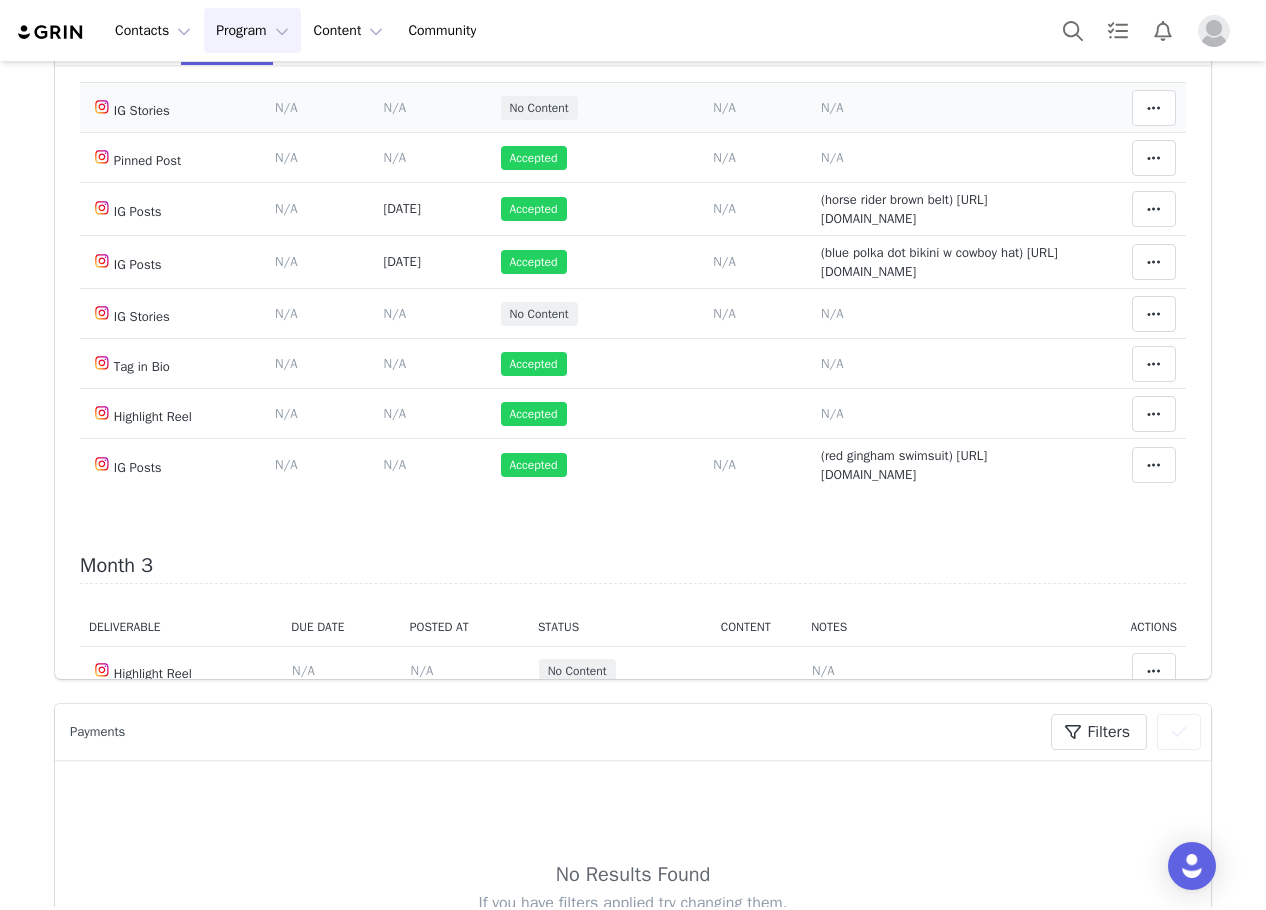 click on "N/A" at bounding box center (832, 107) 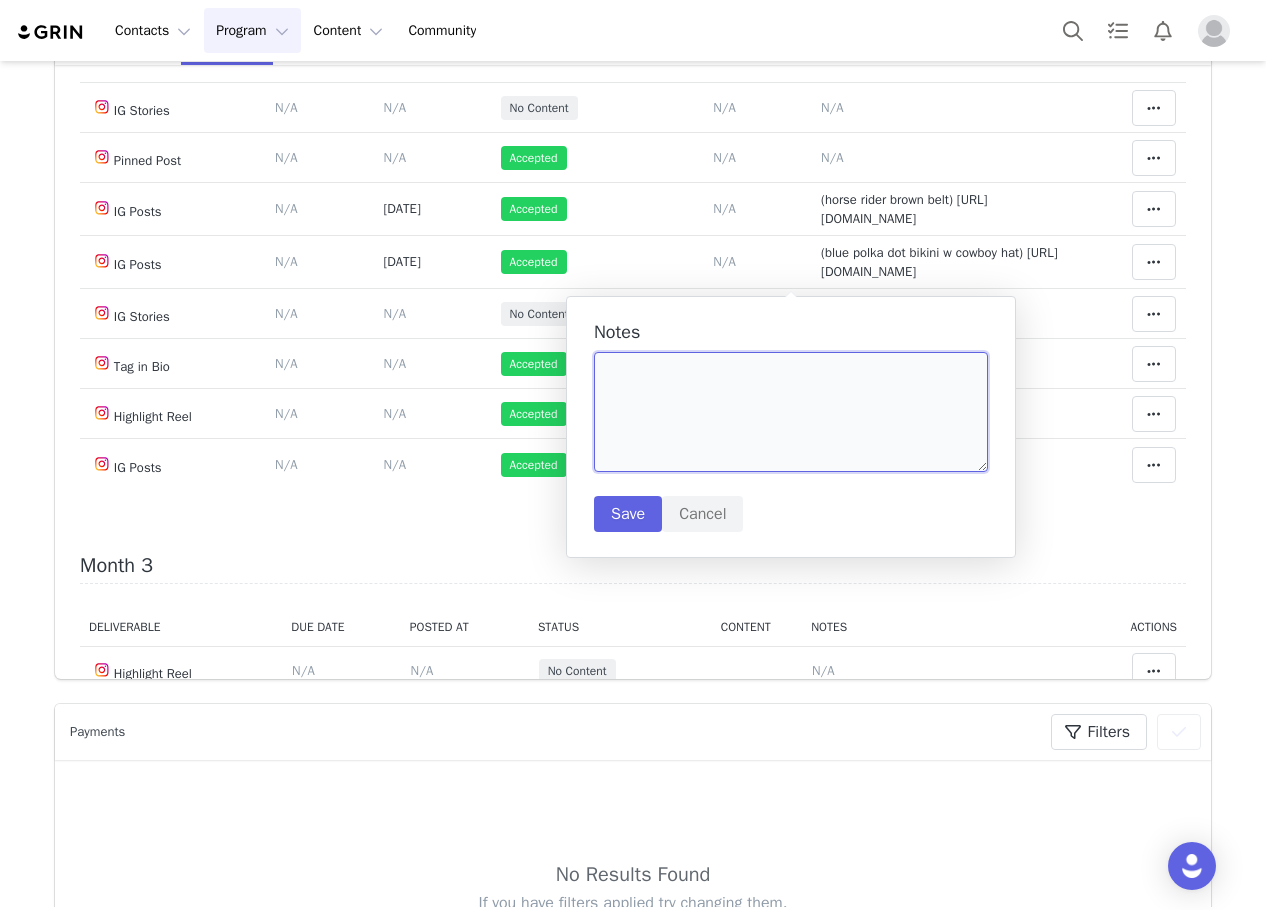 click at bounding box center [791, 412] 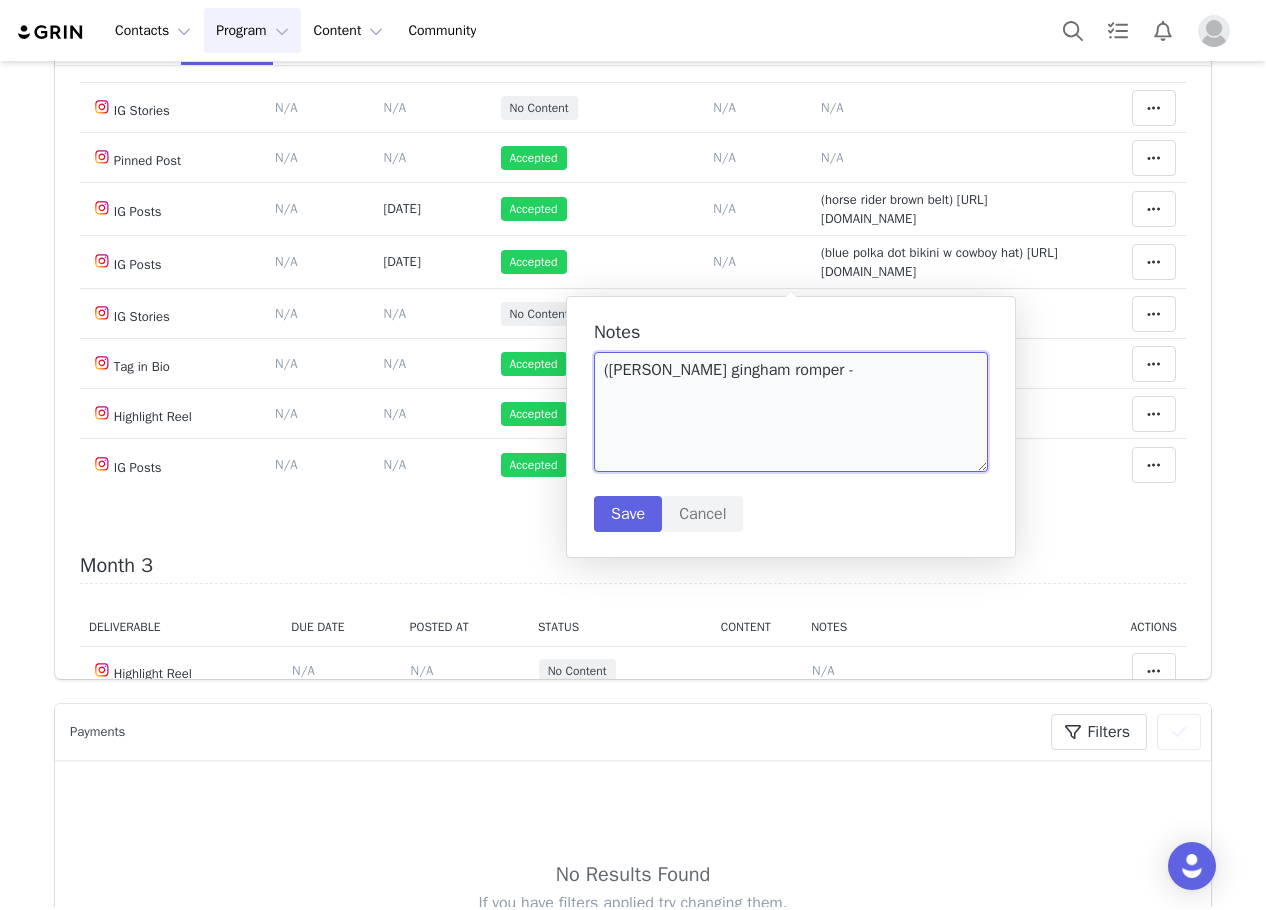 click on "([PERSON_NAME] gingham romper -" at bounding box center [791, 412] 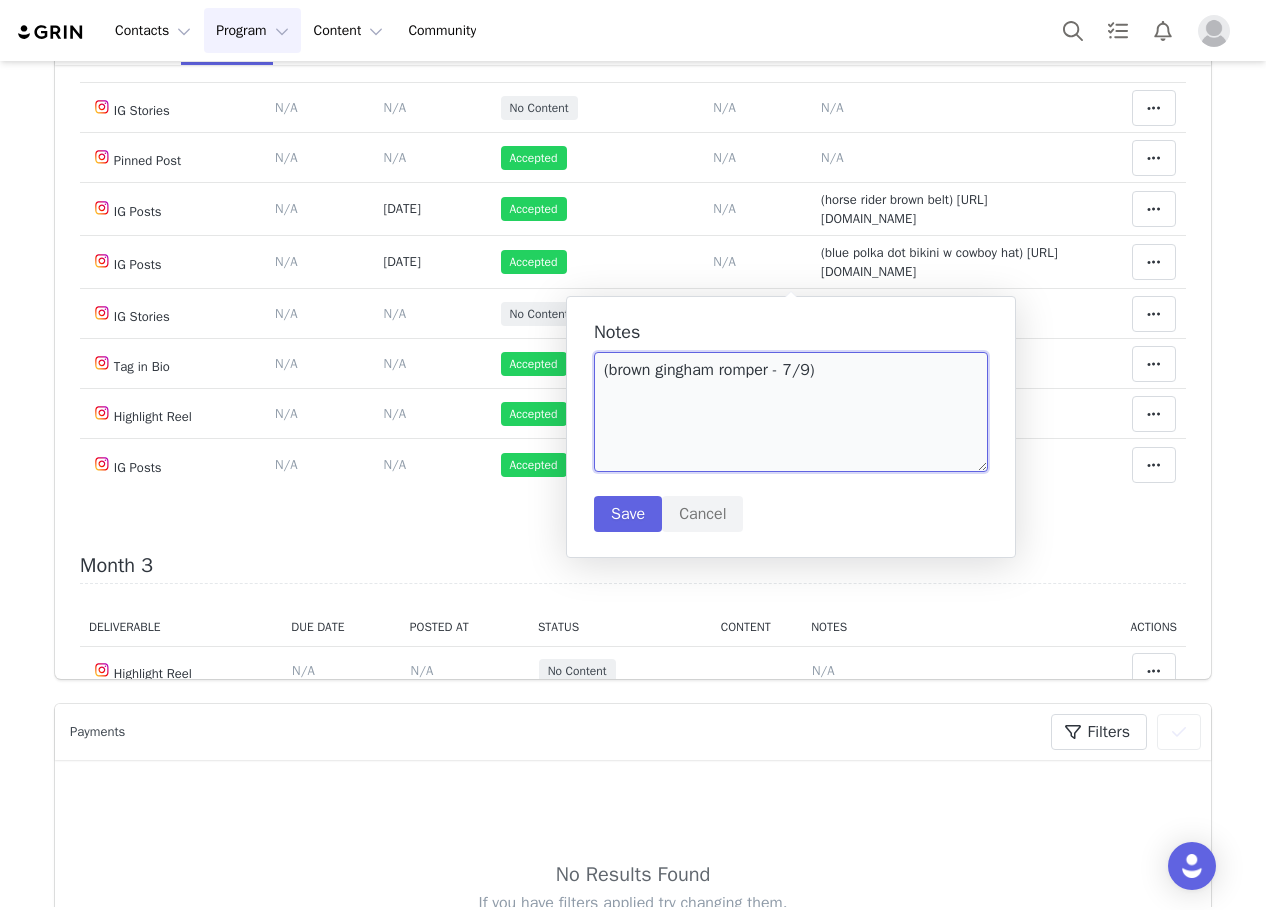 click on "(brown gingham romper - 7/9)" at bounding box center [791, 412] 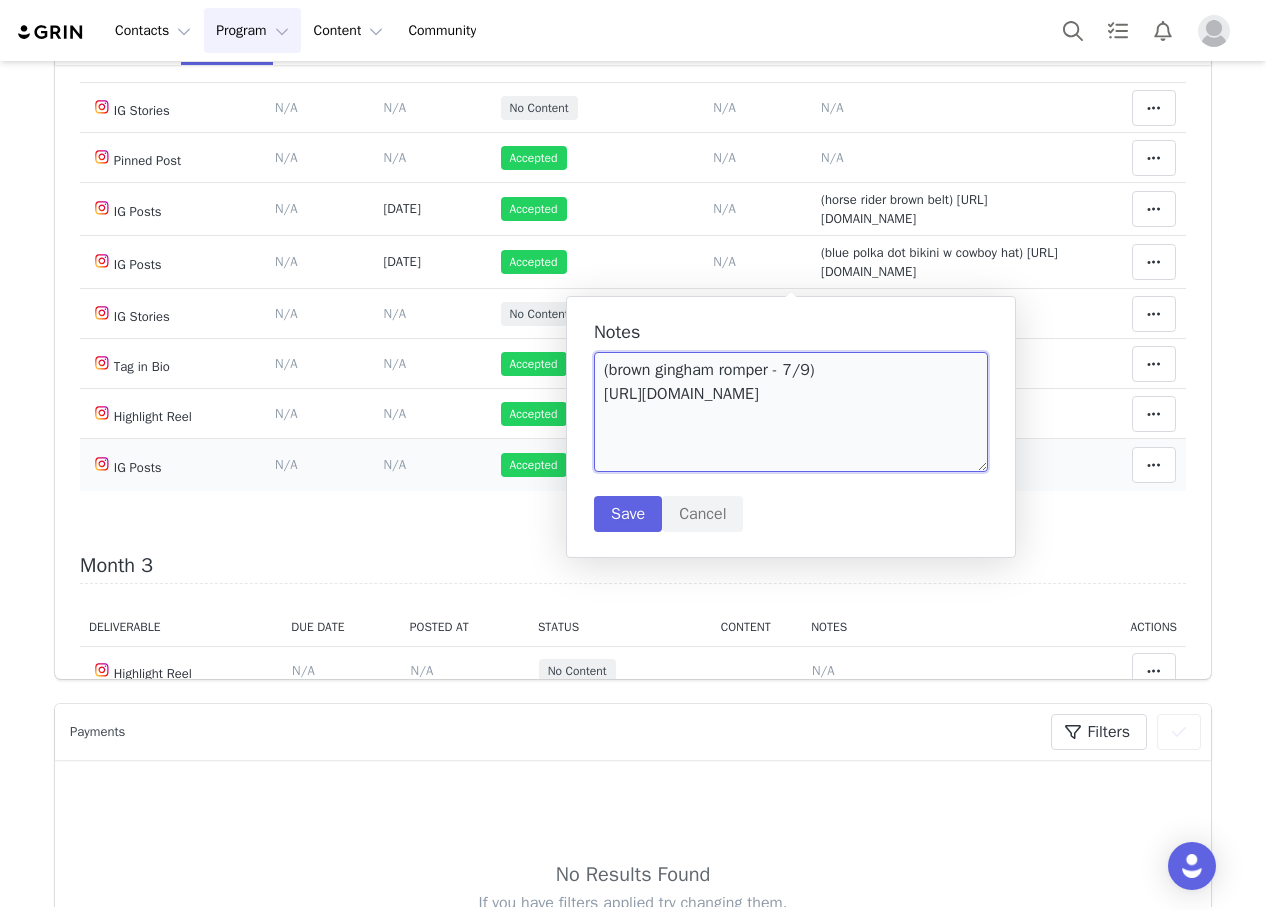 scroll, scrollTop: 6, scrollLeft: 0, axis: vertical 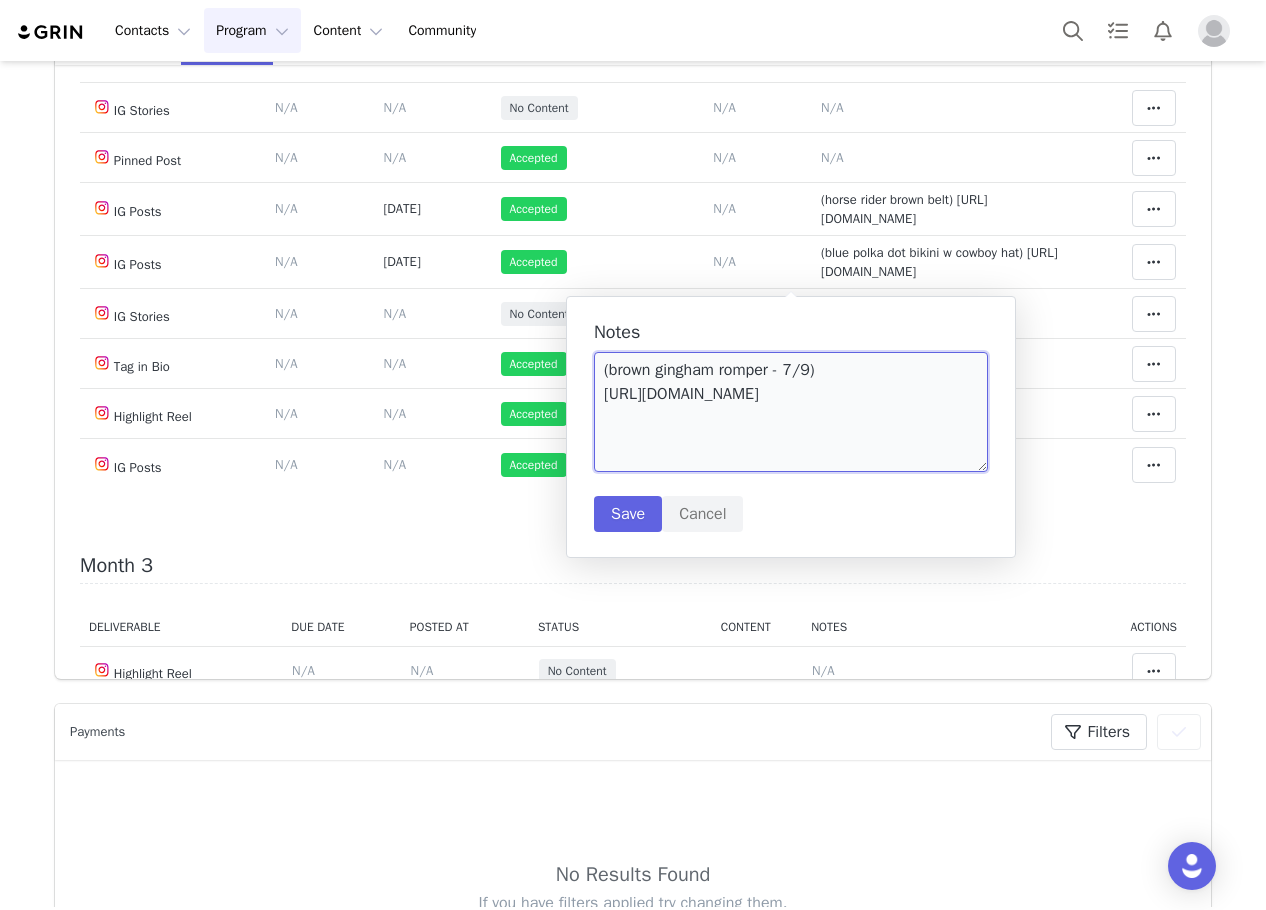 click on "(brown gingham romper - 7/9)
[URL][DOMAIN_NAME]" at bounding box center [791, 412] 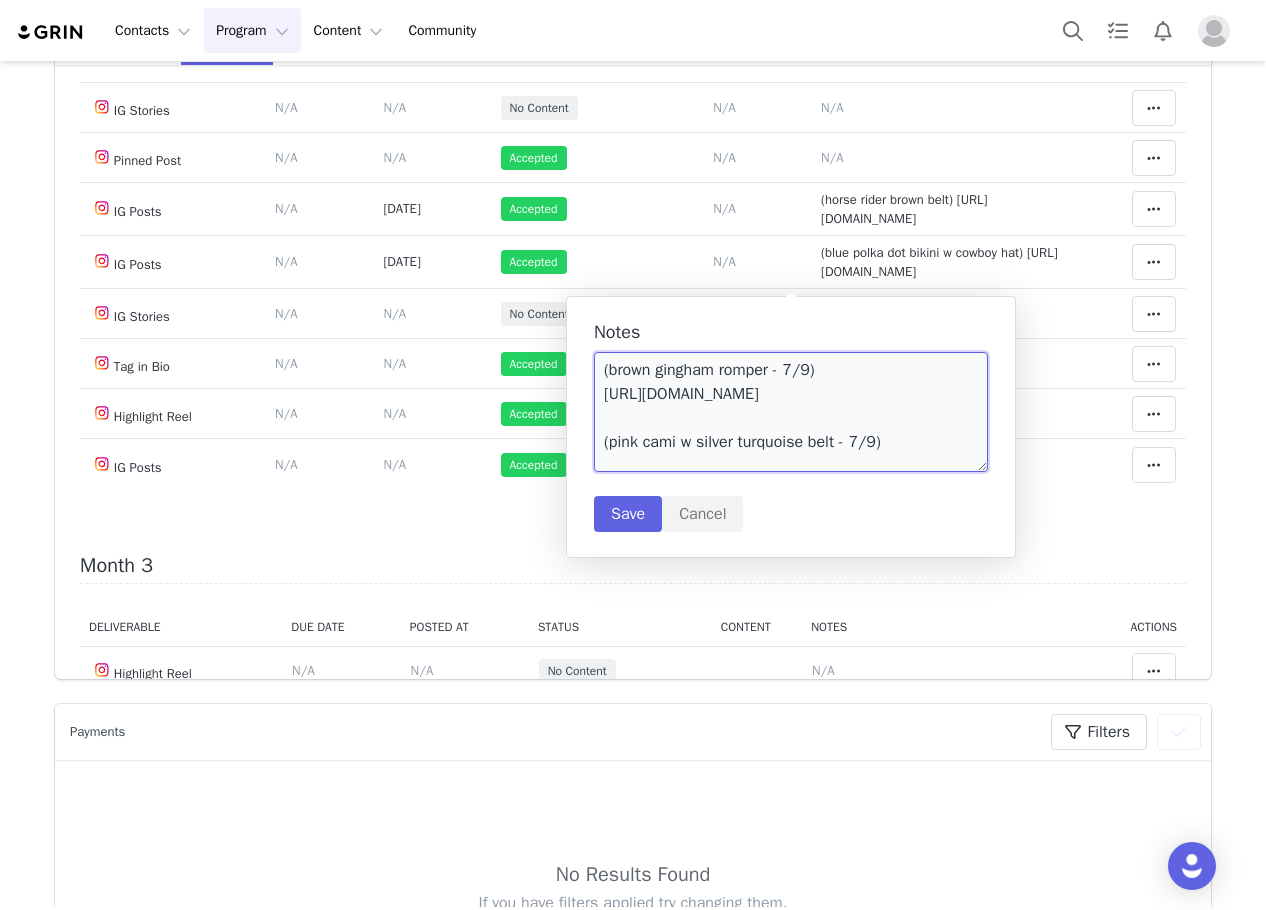 scroll, scrollTop: 30, scrollLeft: 0, axis: vertical 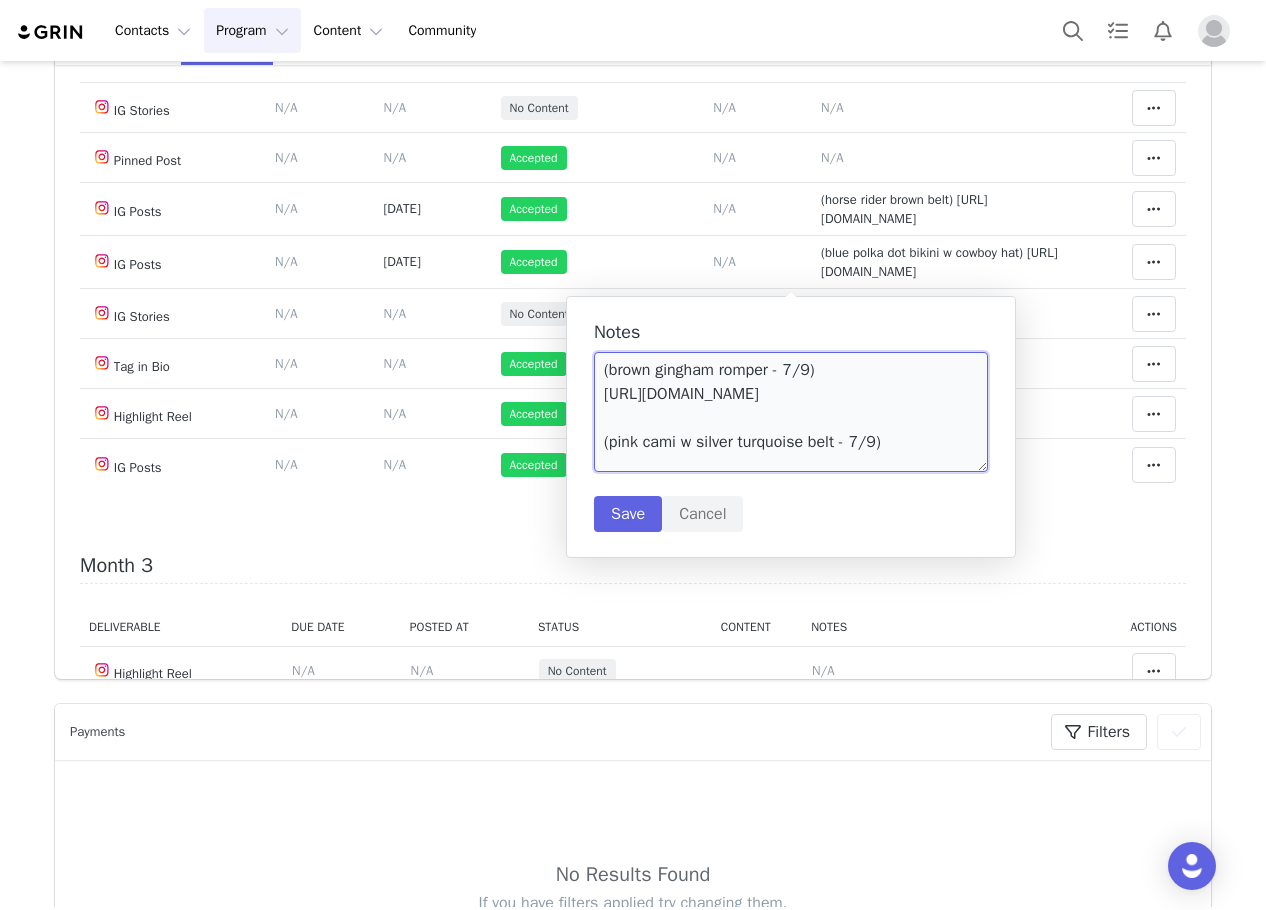 click on "(brown gingham romper - 7/9)
[URL][DOMAIN_NAME]
(pink cami w silver turquoise belt - 7/9)" at bounding box center (791, 412) 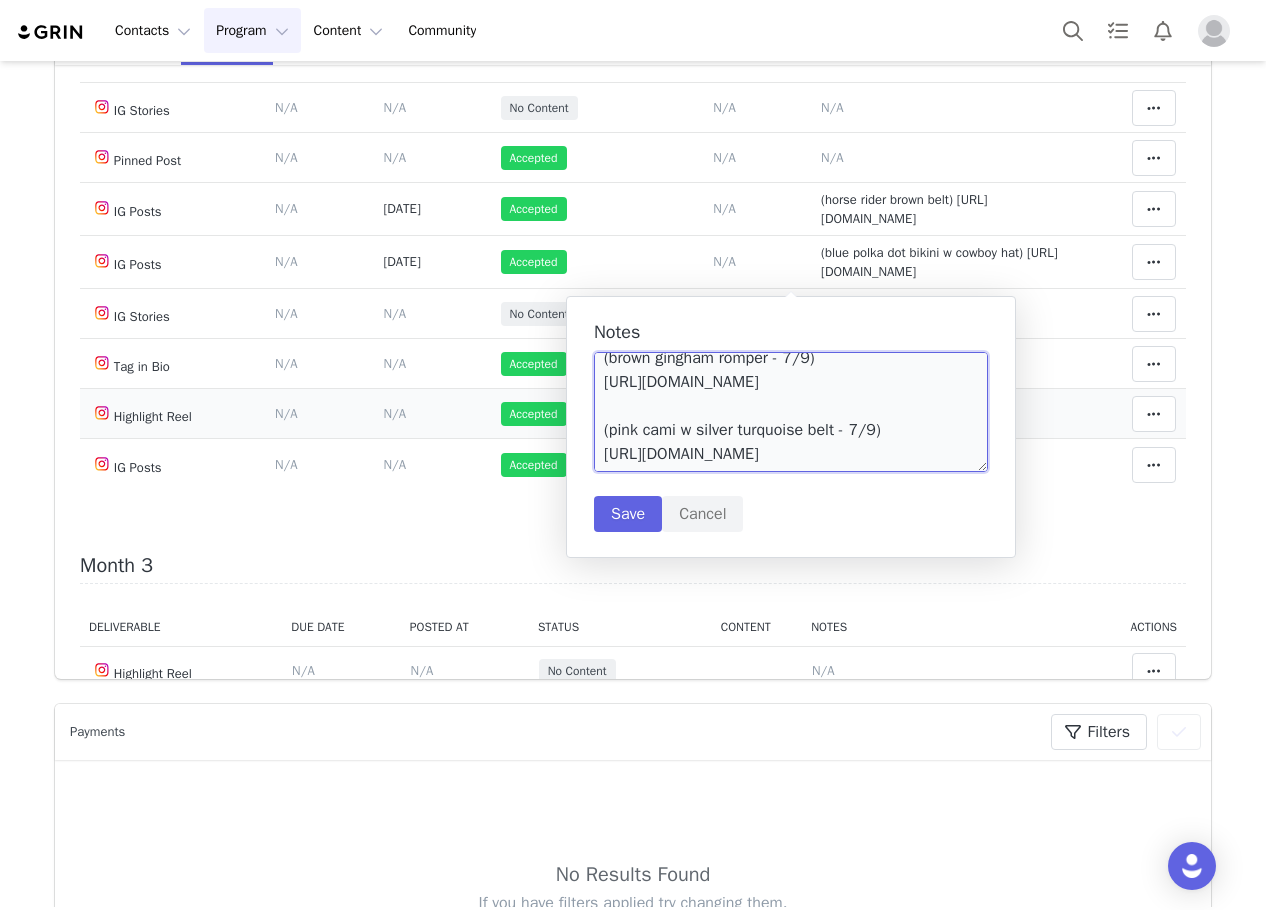 scroll, scrollTop: 54, scrollLeft: 0, axis: vertical 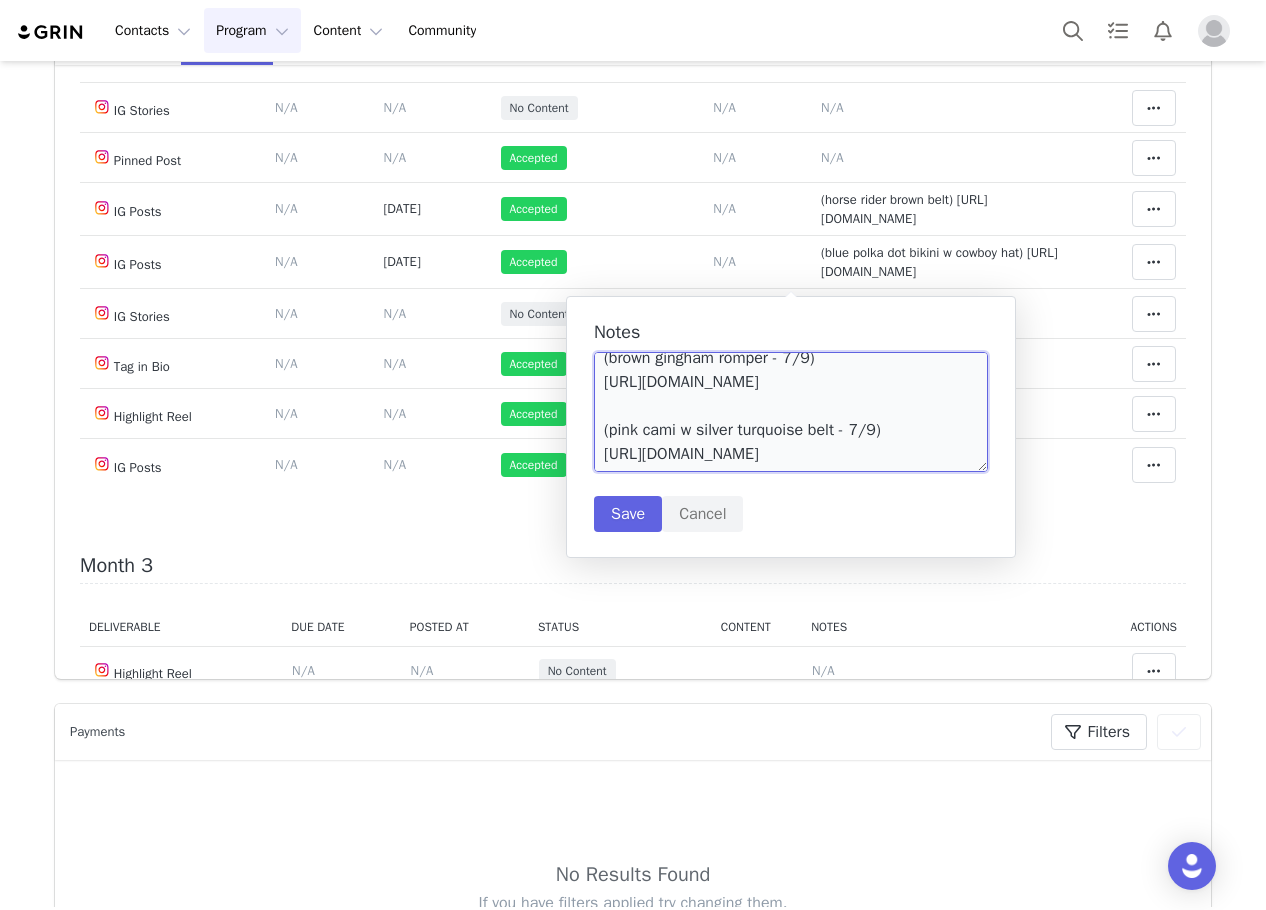 type on "(brown gingham romper - 7/9)
[URL][DOMAIN_NAME]
(pink cami w silver turquoise belt - 7/9)
[URL][DOMAIN_NAME]" 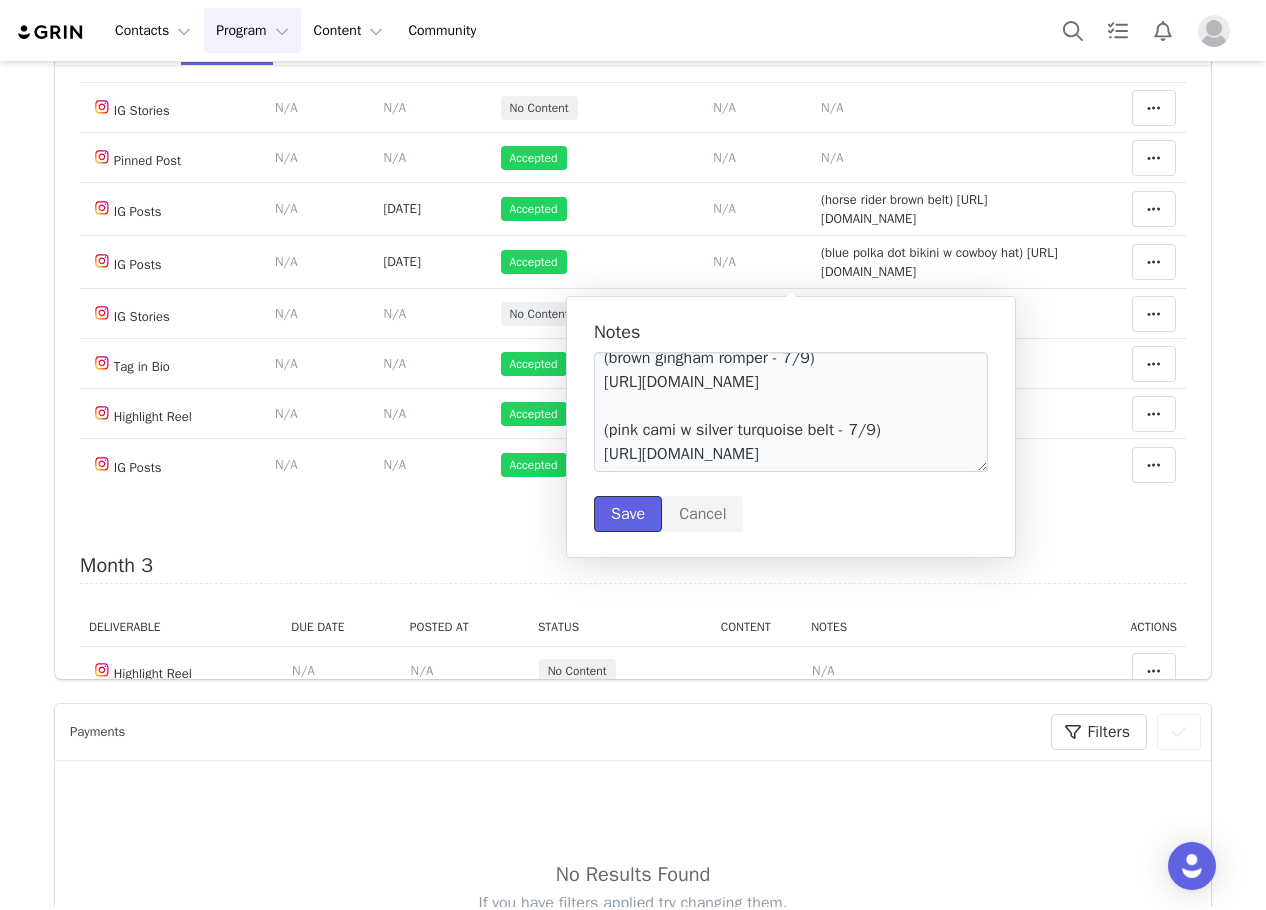 click on "Save" at bounding box center [628, 514] 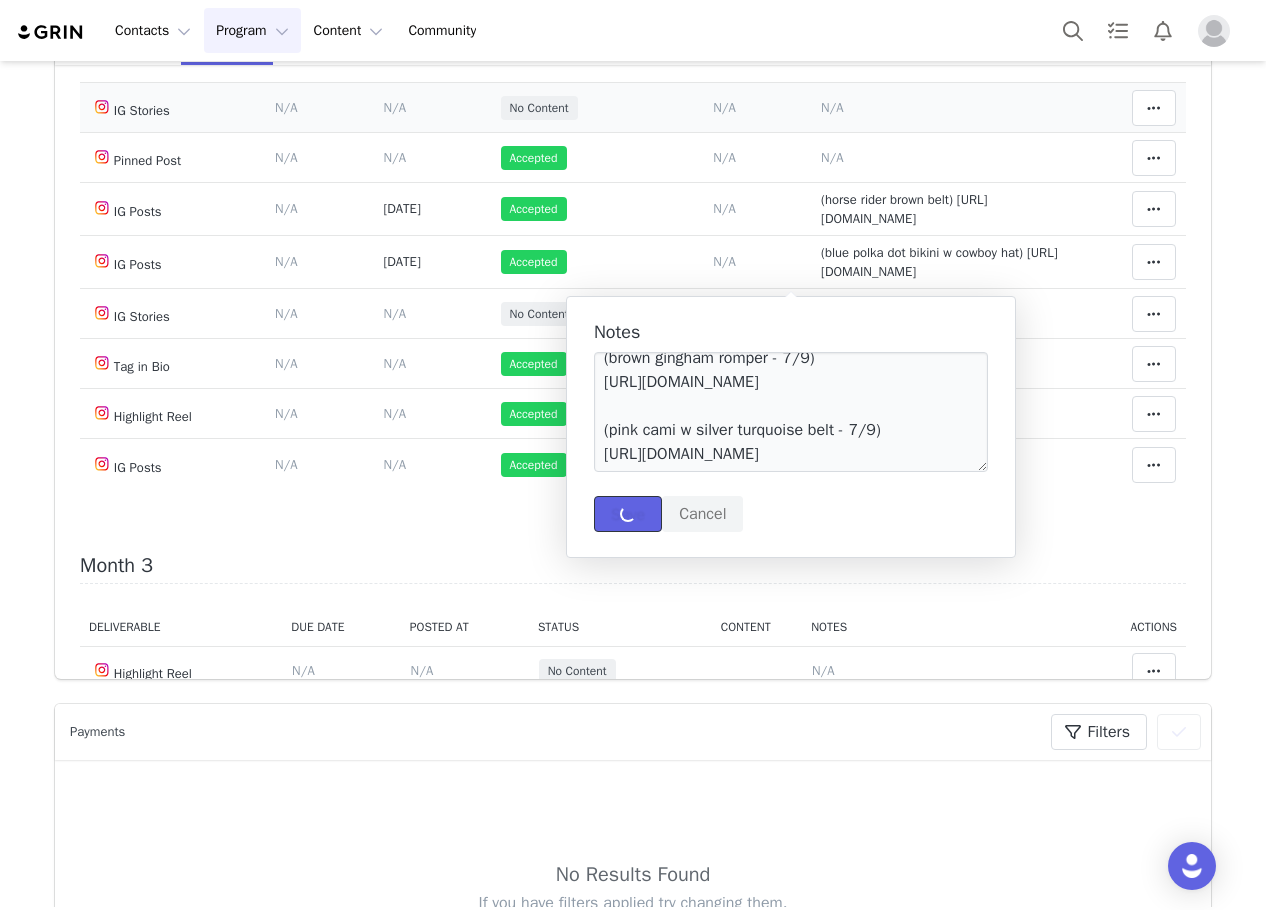 type 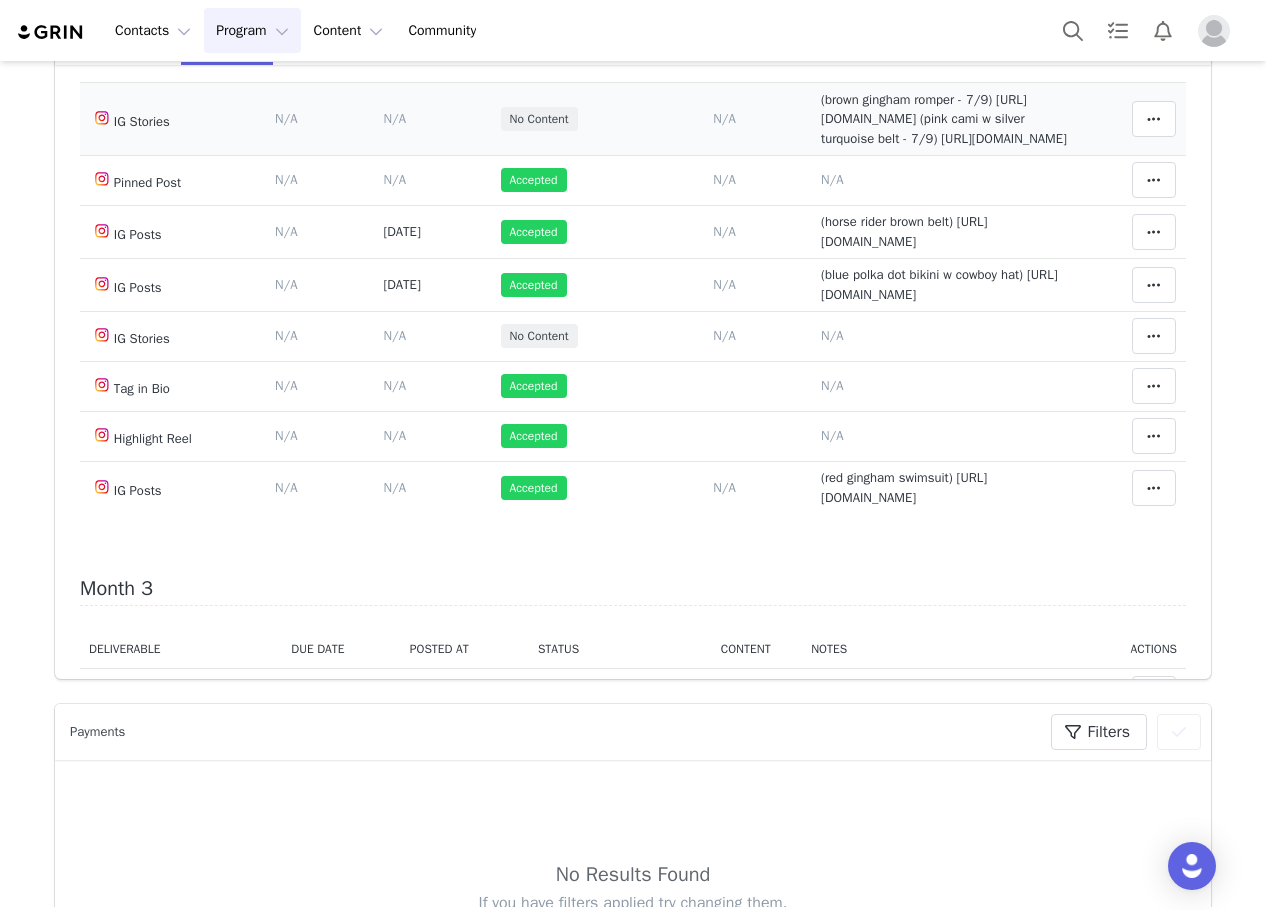scroll, scrollTop: 0, scrollLeft: 0, axis: both 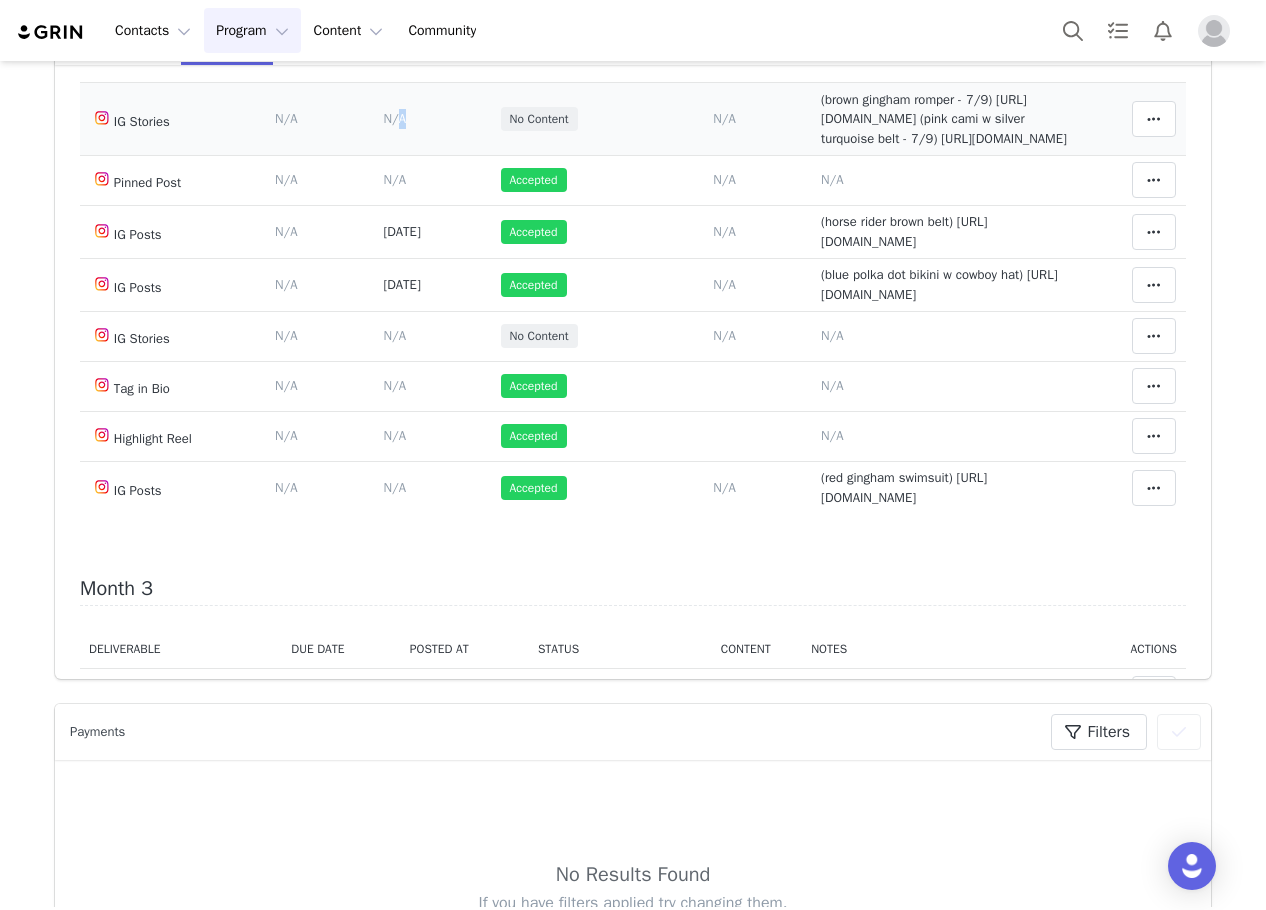 click on "N/A" at bounding box center [394, 118] 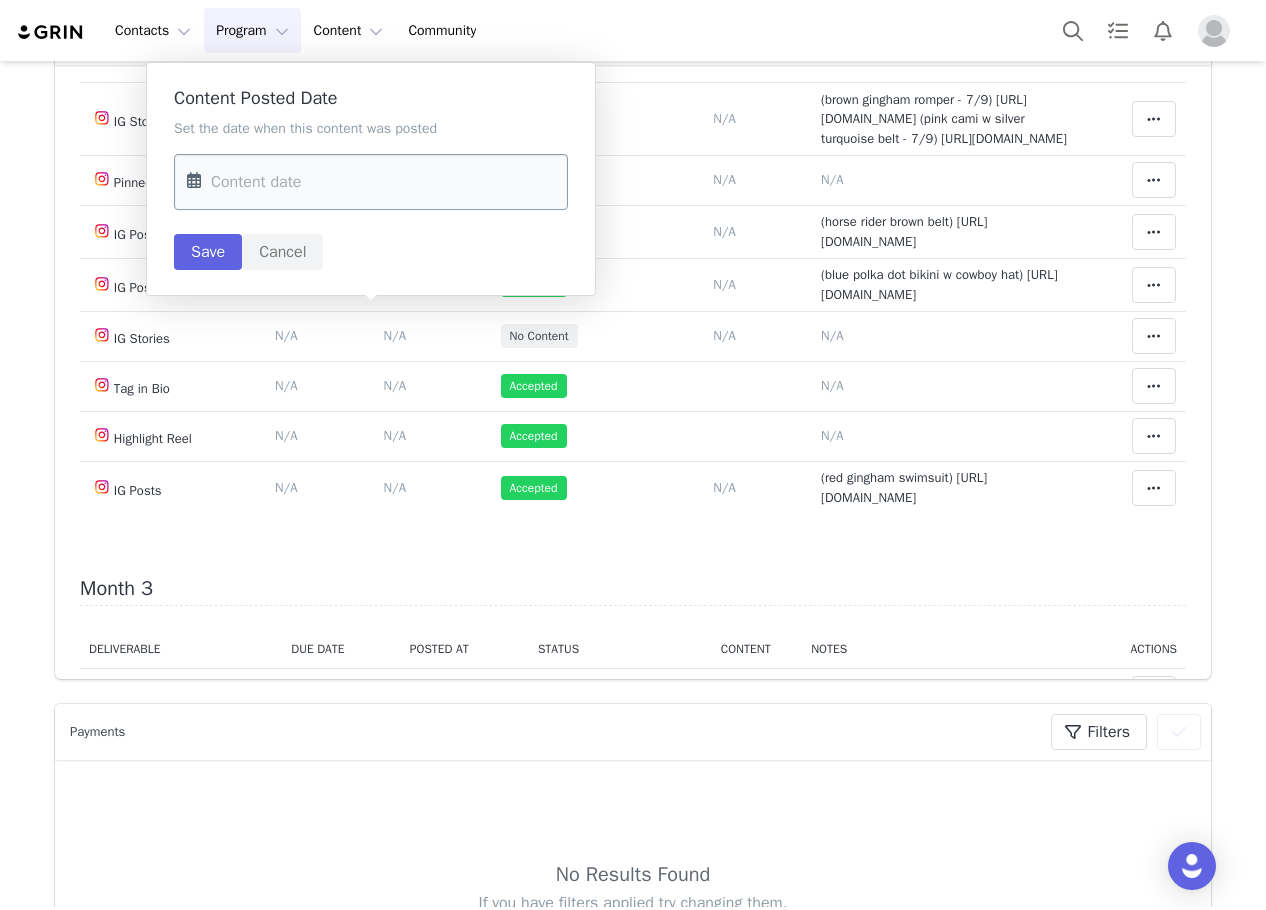 click at bounding box center [371, 182] 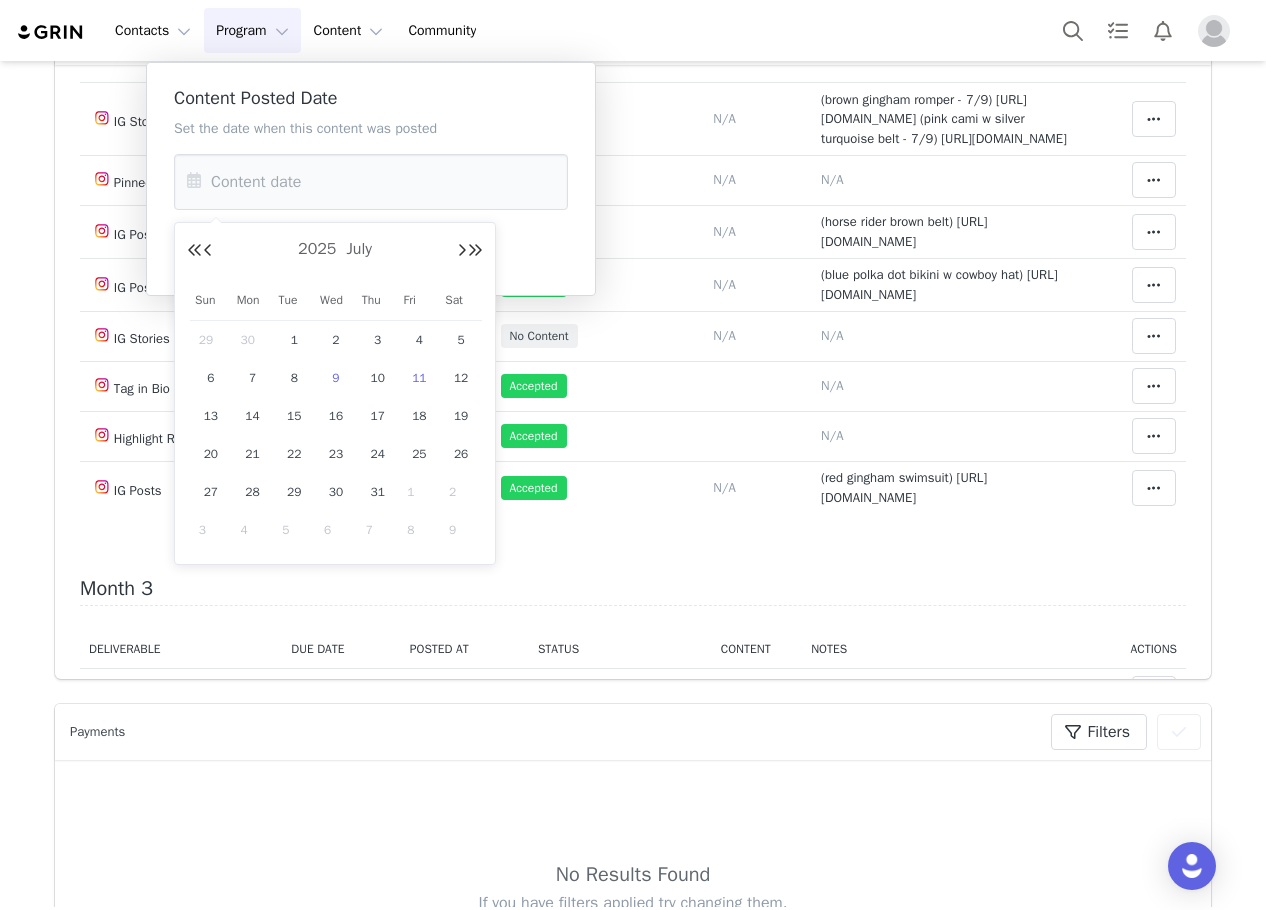 click on "9" at bounding box center (336, 378) 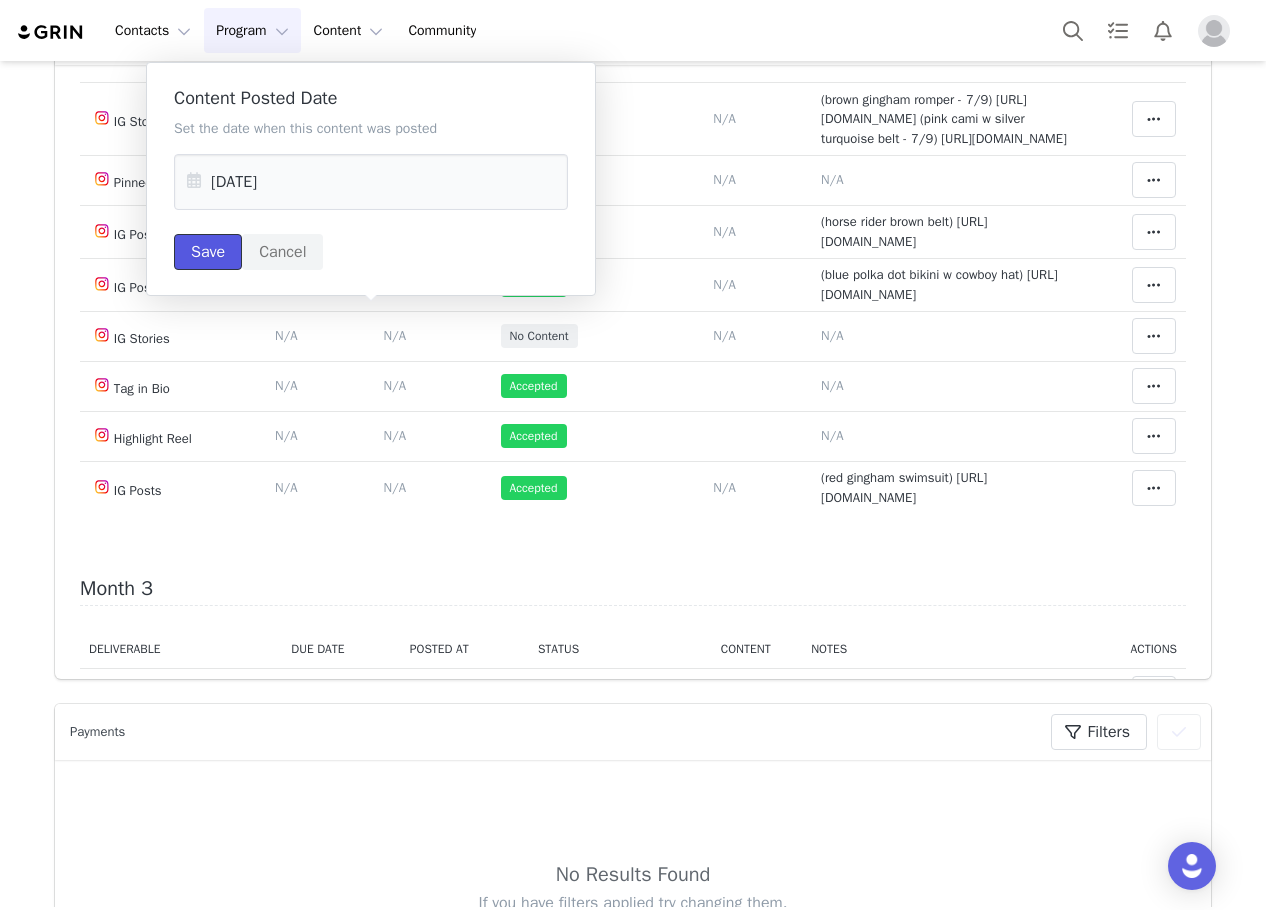 click on "Save" at bounding box center [208, 252] 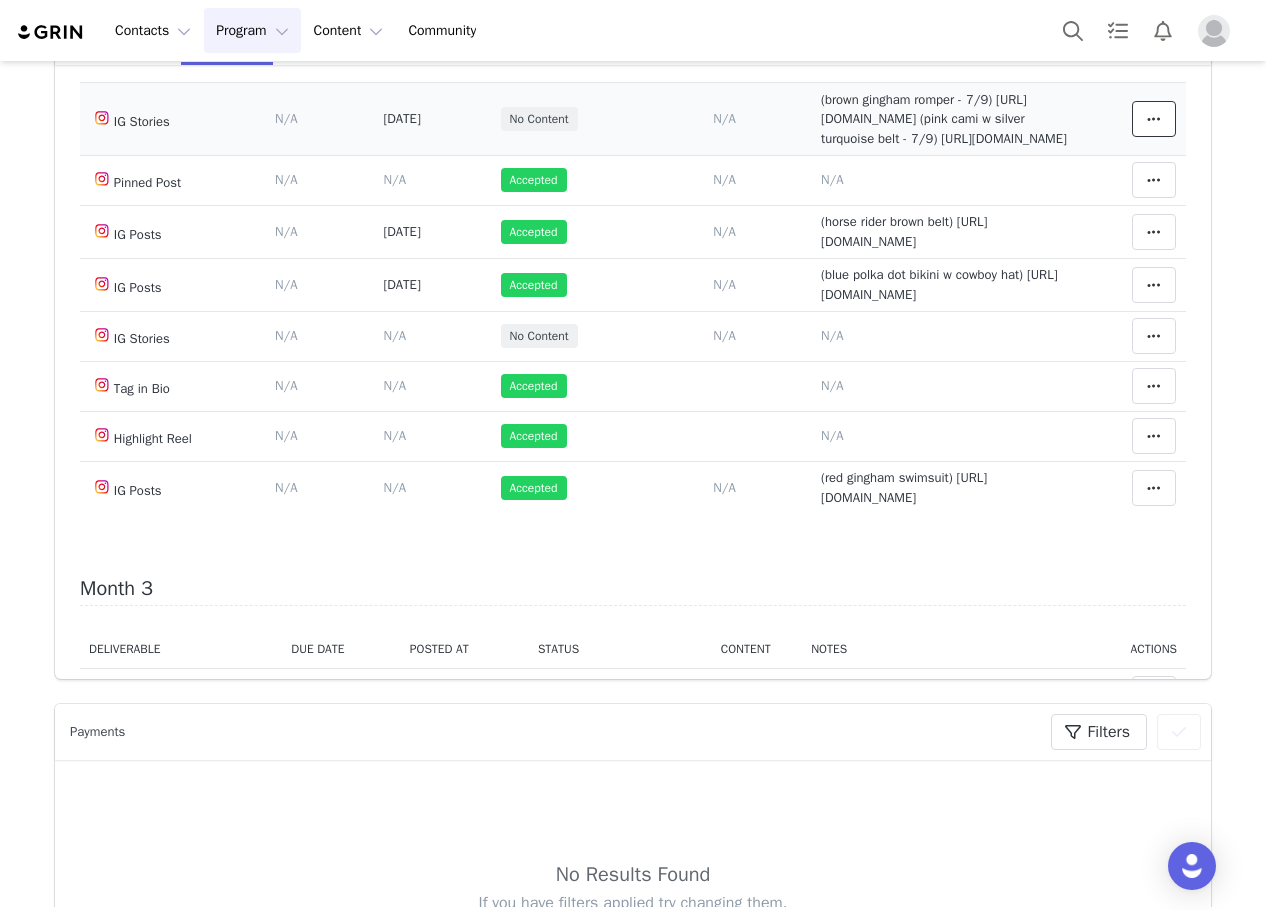 click at bounding box center (1154, 119) 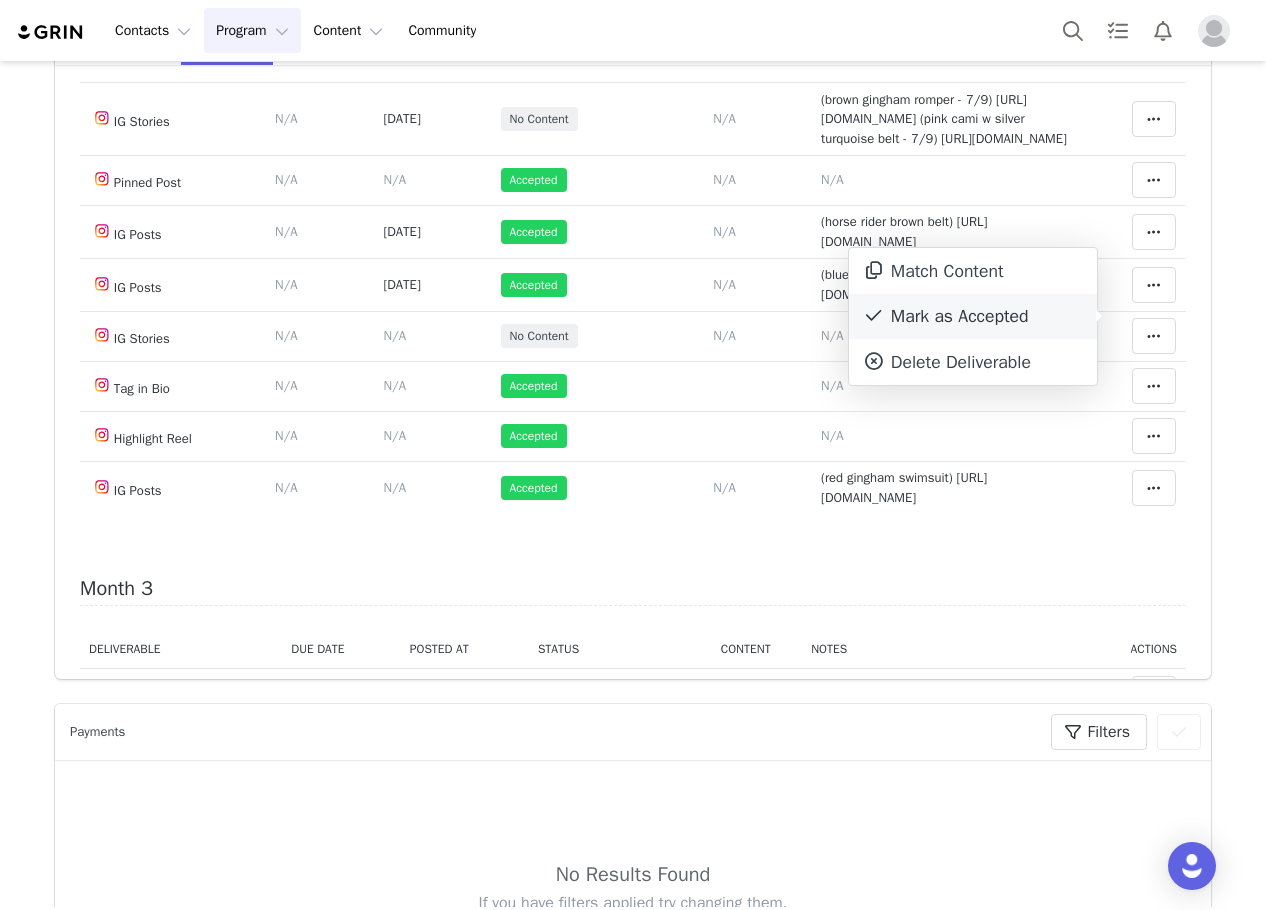 click on "Mark as Accepted" at bounding box center (973, 317) 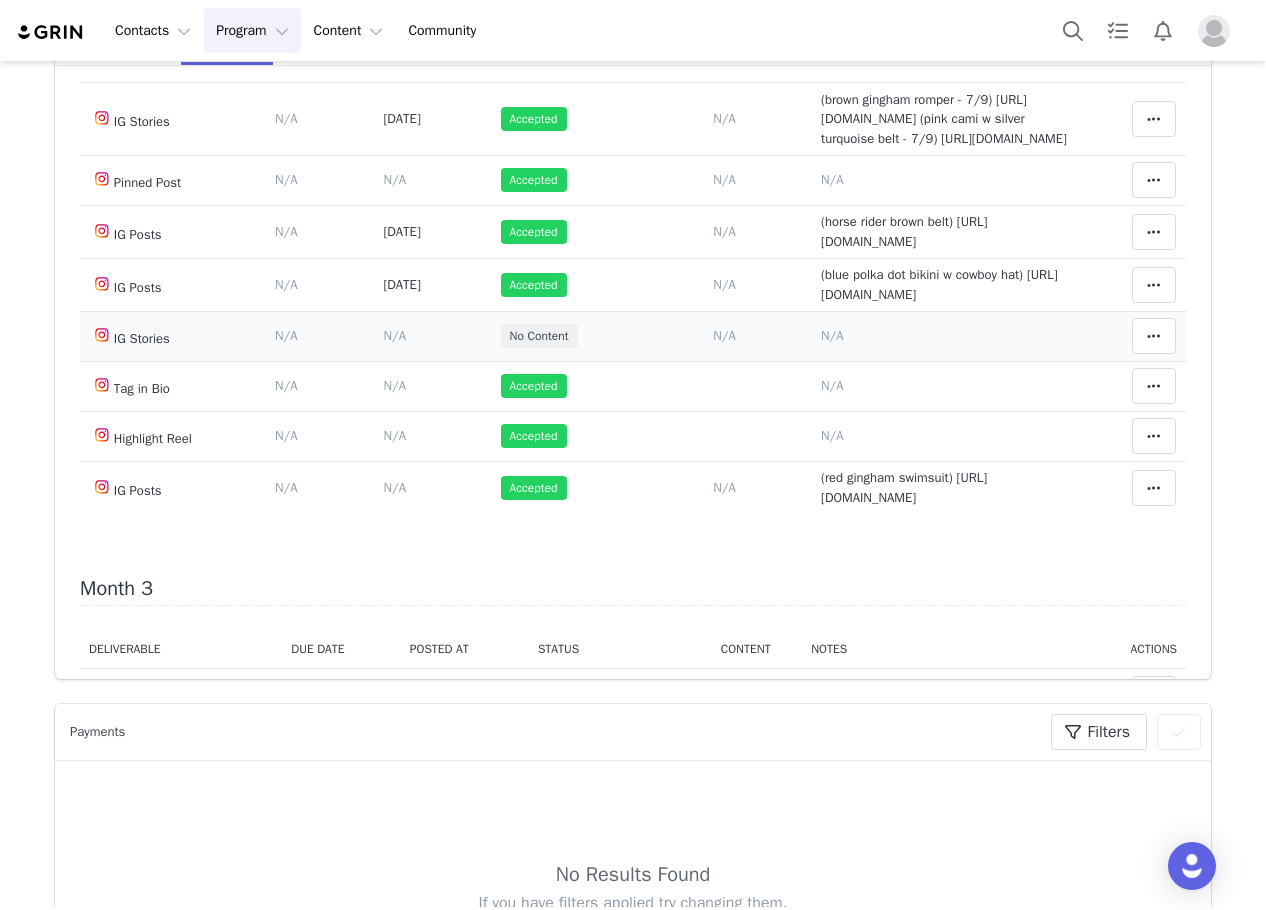 click on "N/A" at bounding box center [832, 335] 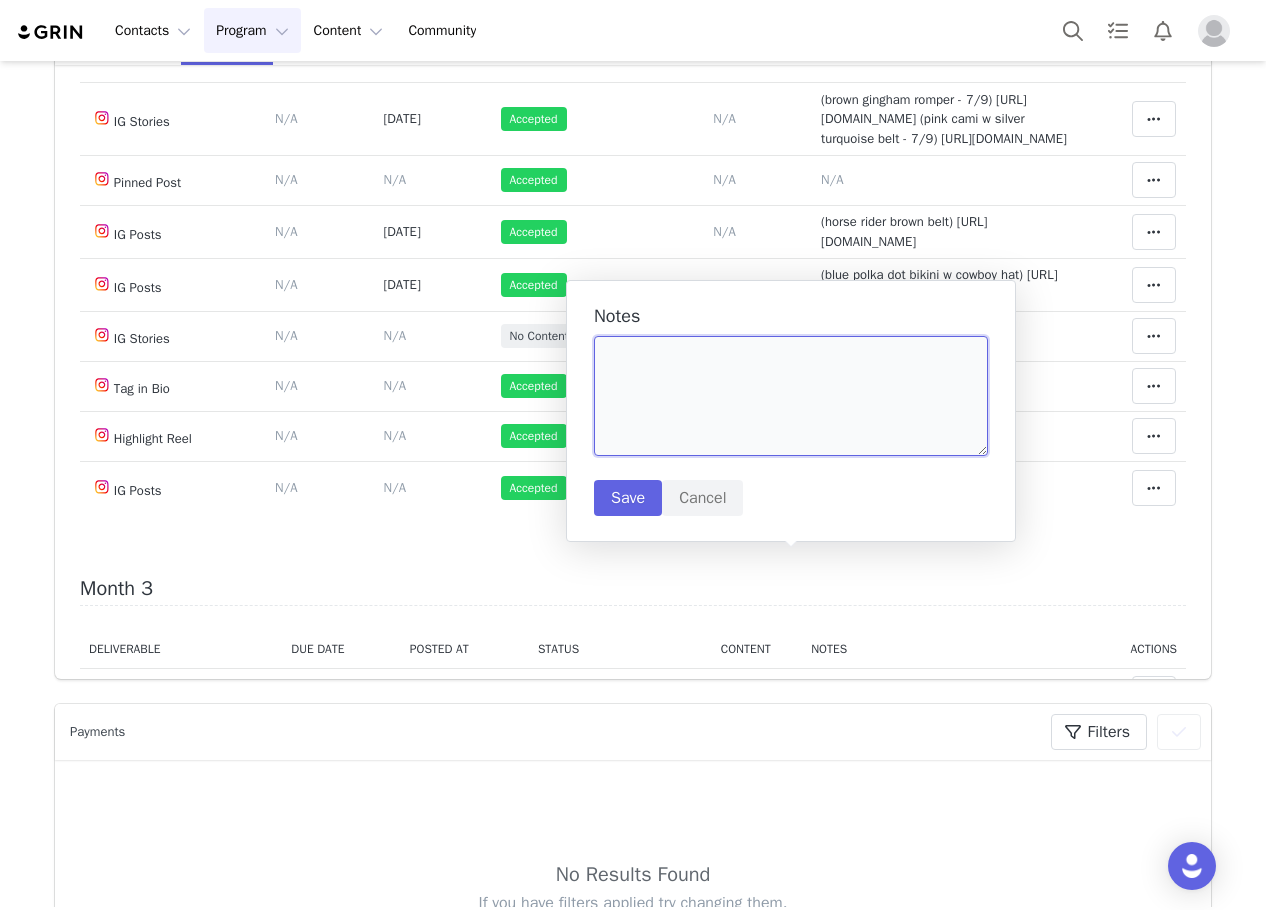 click at bounding box center [791, 396] 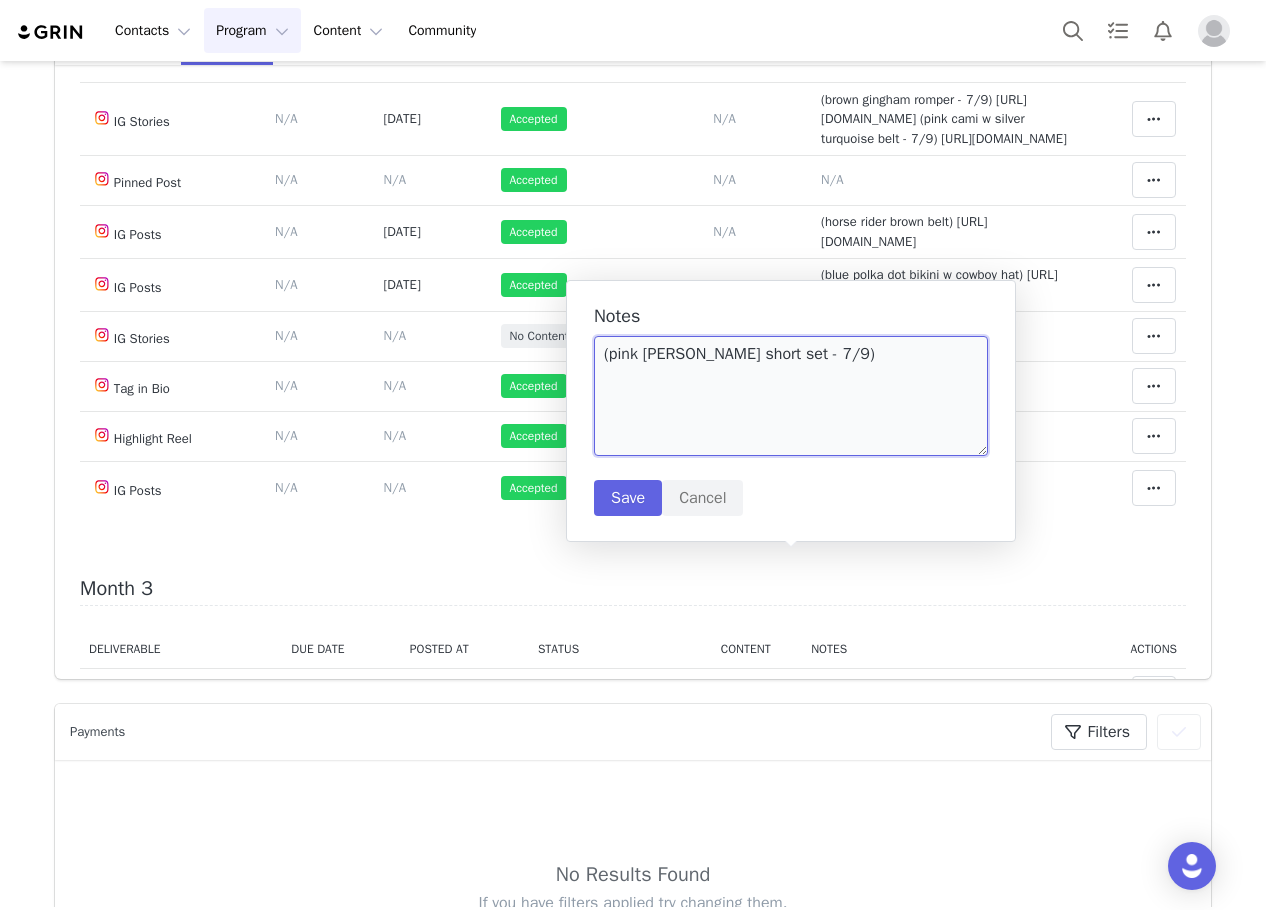 click on "(pink [PERSON_NAME] short set - 7/9)" at bounding box center (791, 396) 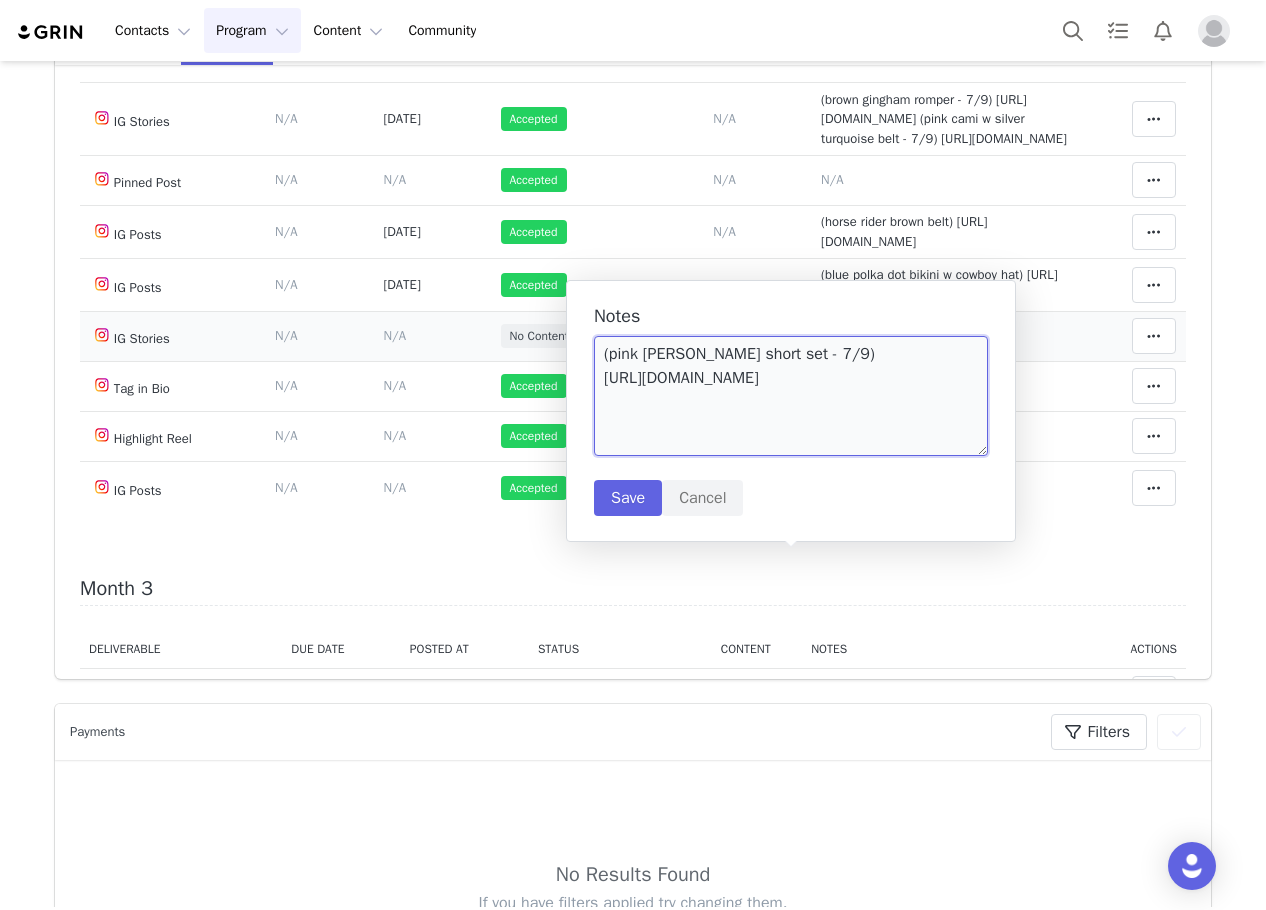 scroll, scrollTop: 6, scrollLeft: 0, axis: vertical 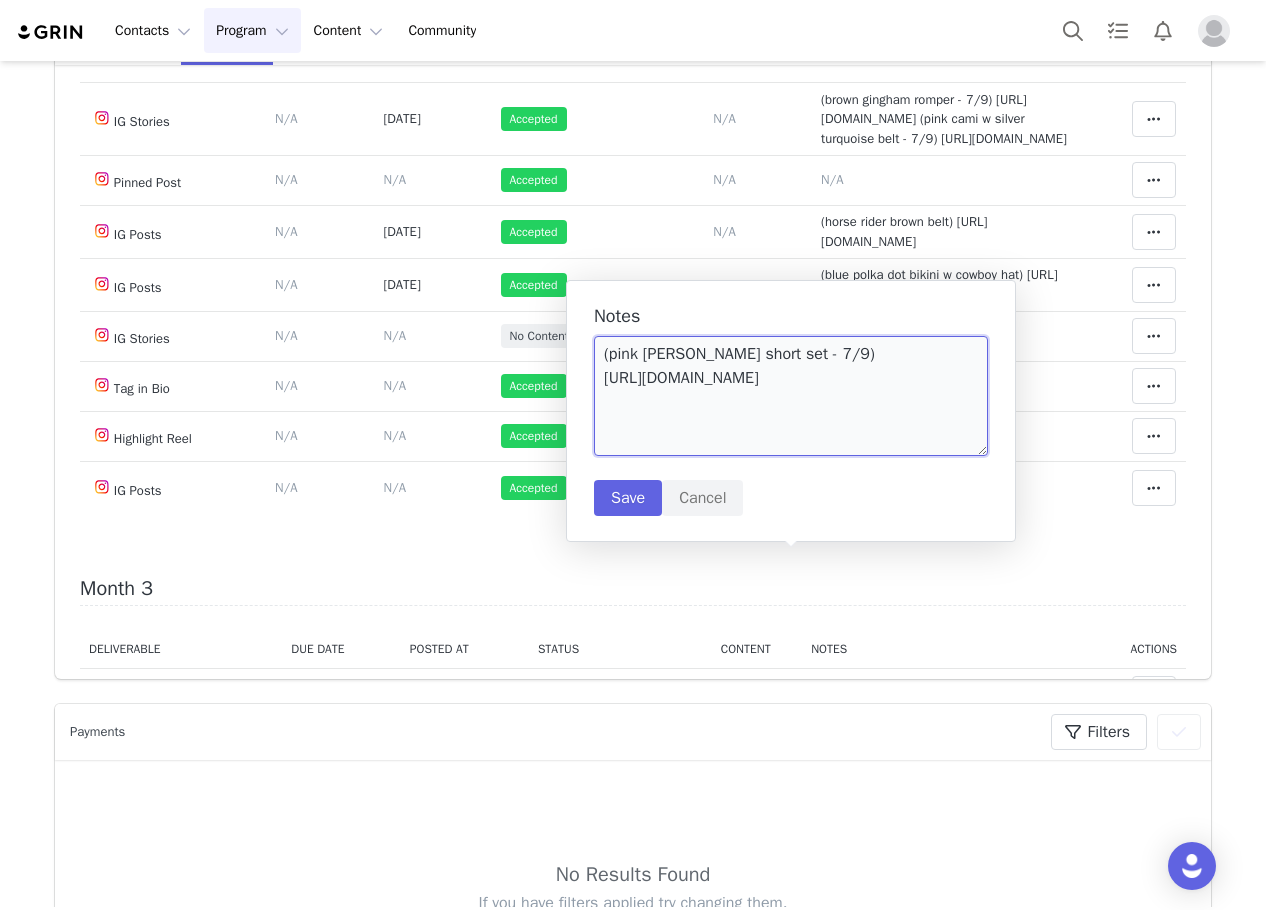 click on "(pink [PERSON_NAME] short set - 7/9)
[URL][DOMAIN_NAME]" at bounding box center [791, 396] 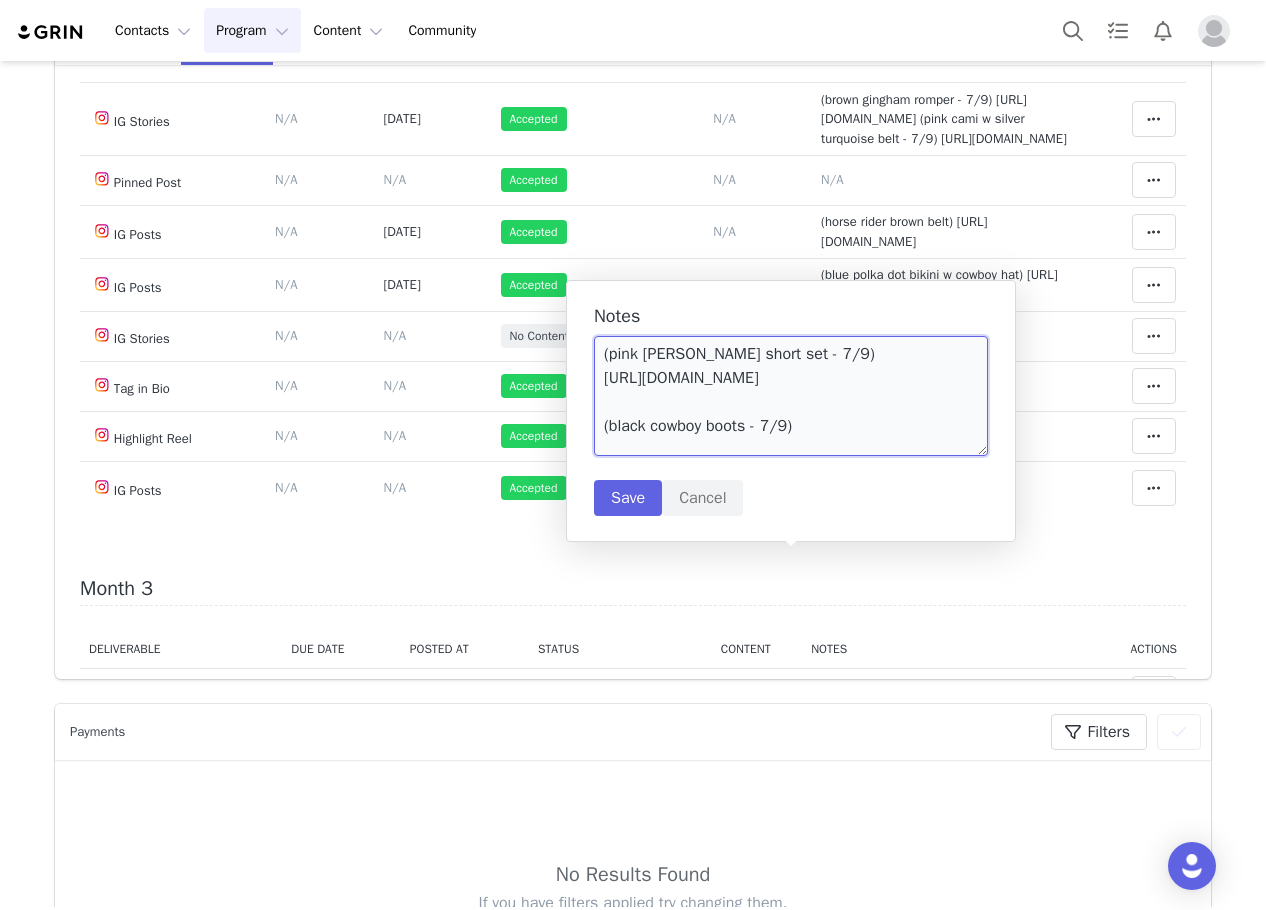 scroll, scrollTop: 30, scrollLeft: 0, axis: vertical 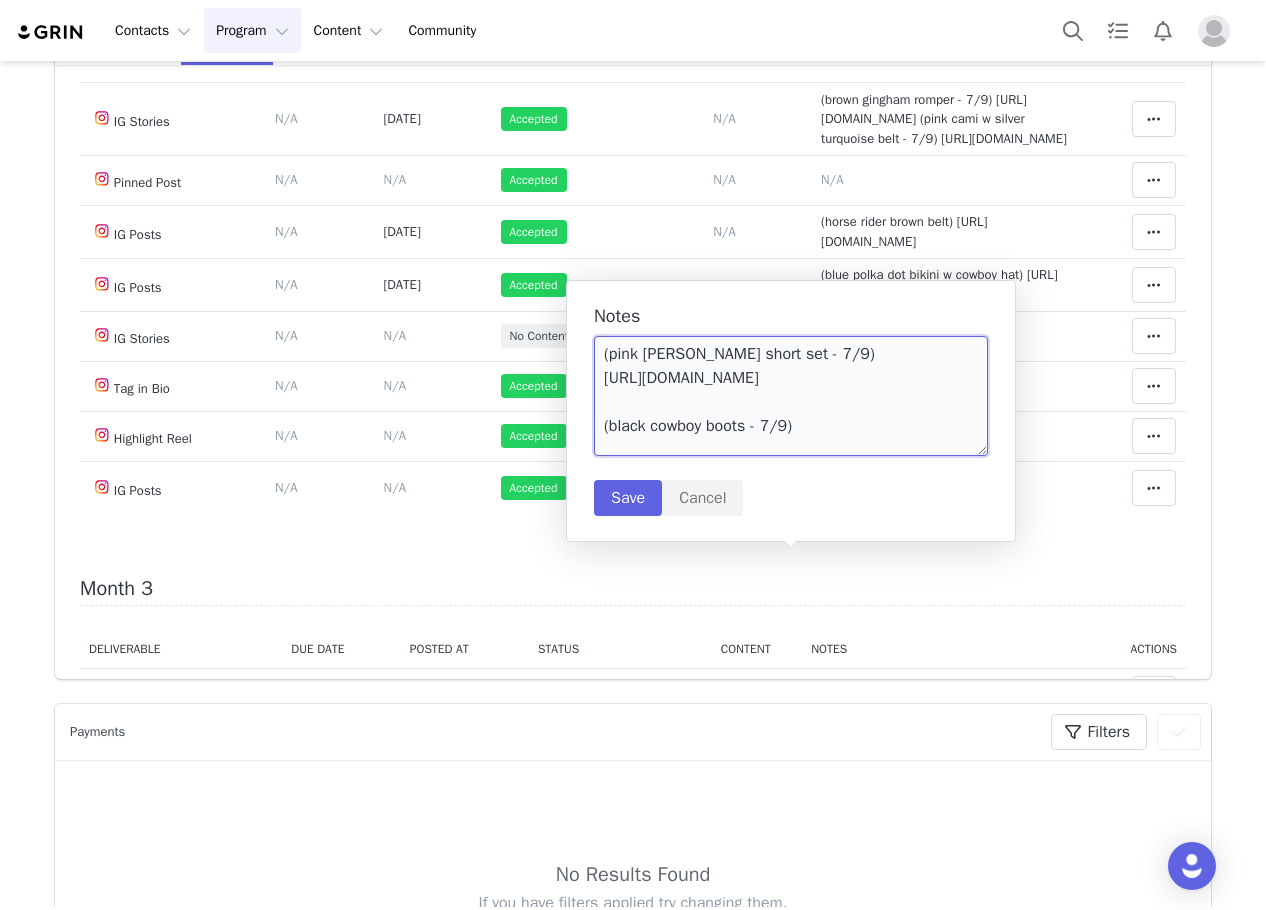 click on "(pink [PERSON_NAME] short set - 7/9)
[URL][DOMAIN_NAME]
(black cowboy boots - 7/9)" at bounding box center (791, 396) 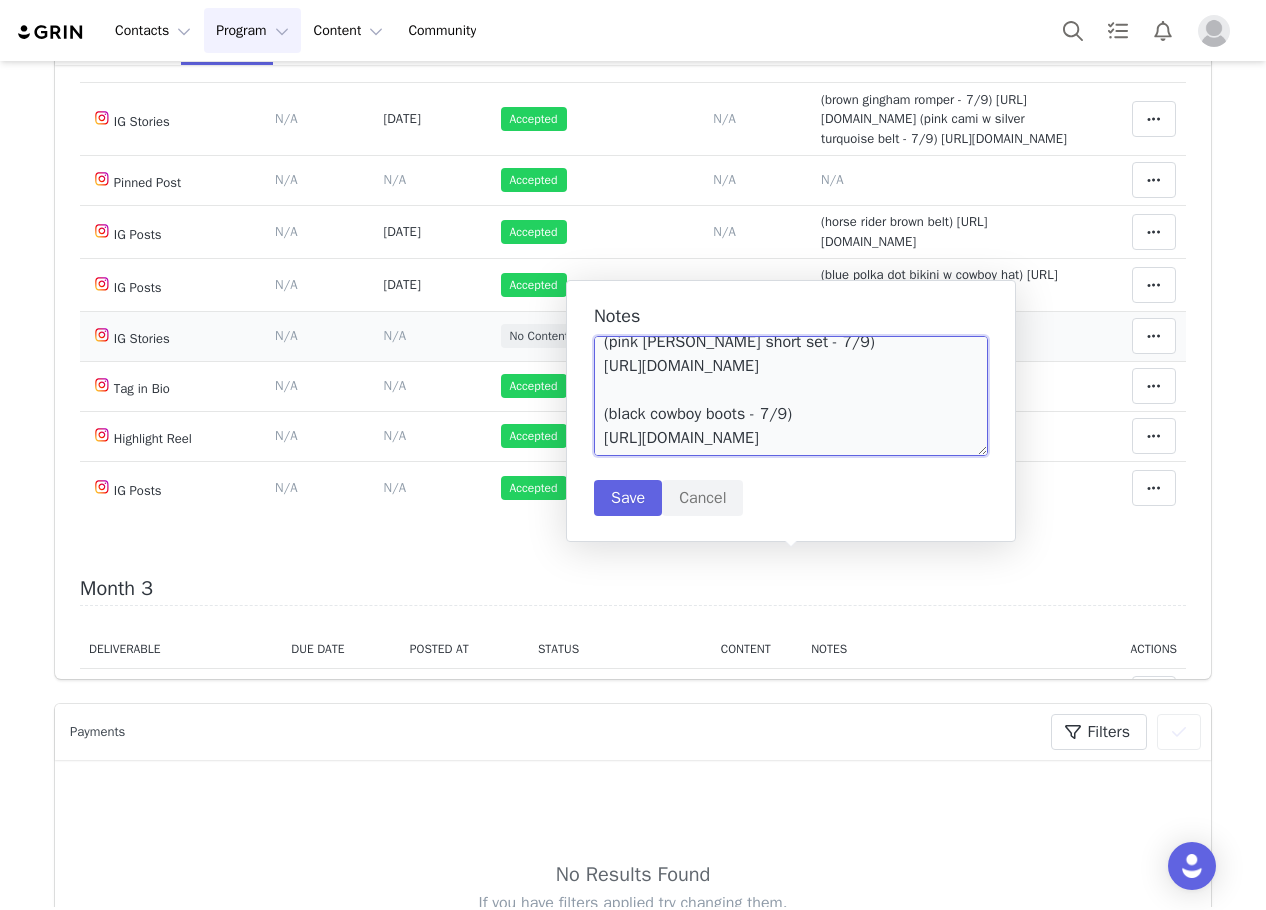 scroll, scrollTop: 54, scrollLeft: 0, axis: vertical 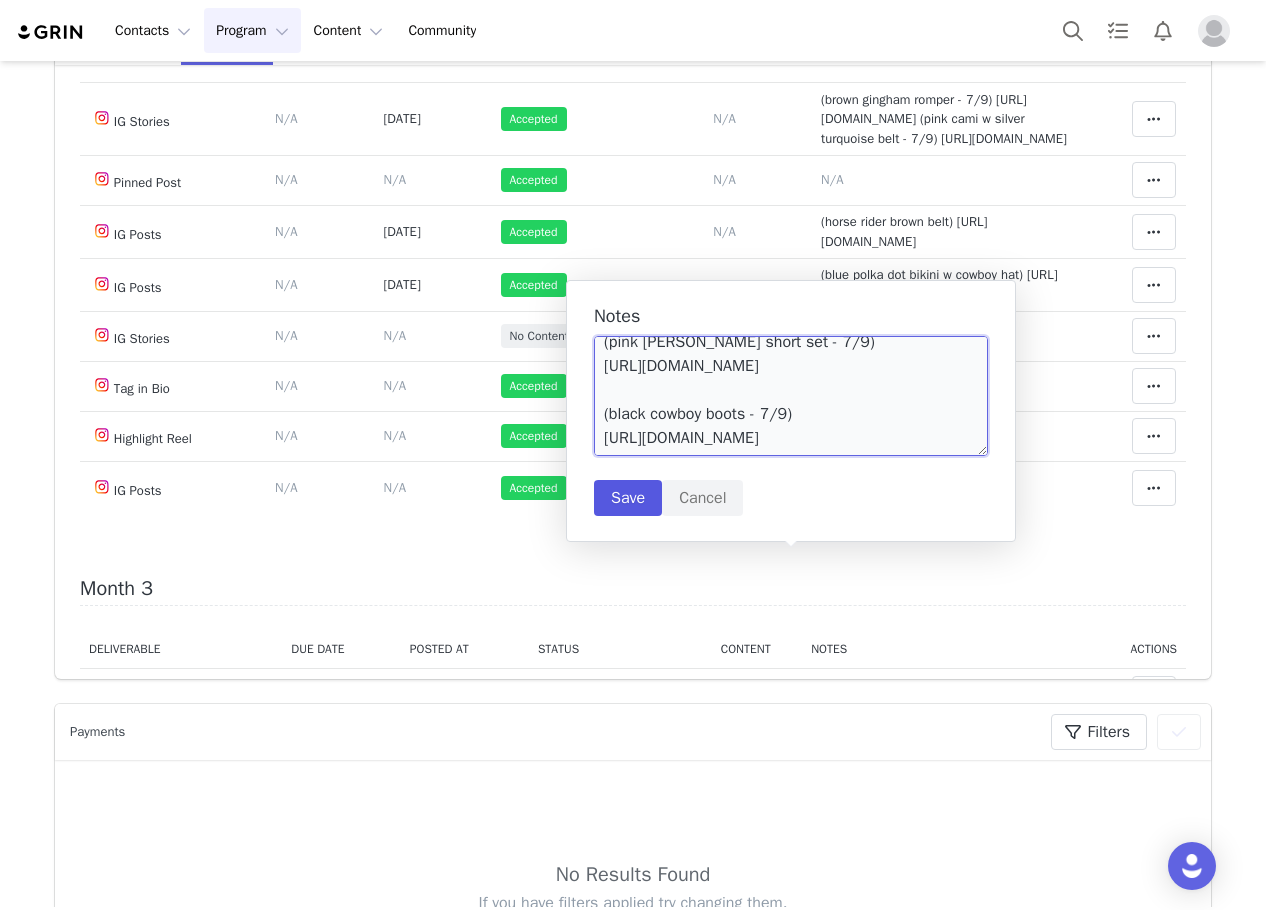 type on "(pink [PERSON_NAME] short set - 7/9)
[URL][DOMAIN_NAME]
(black cowboy boots - 7/9)
[URL][DOMAIN_NAME]" 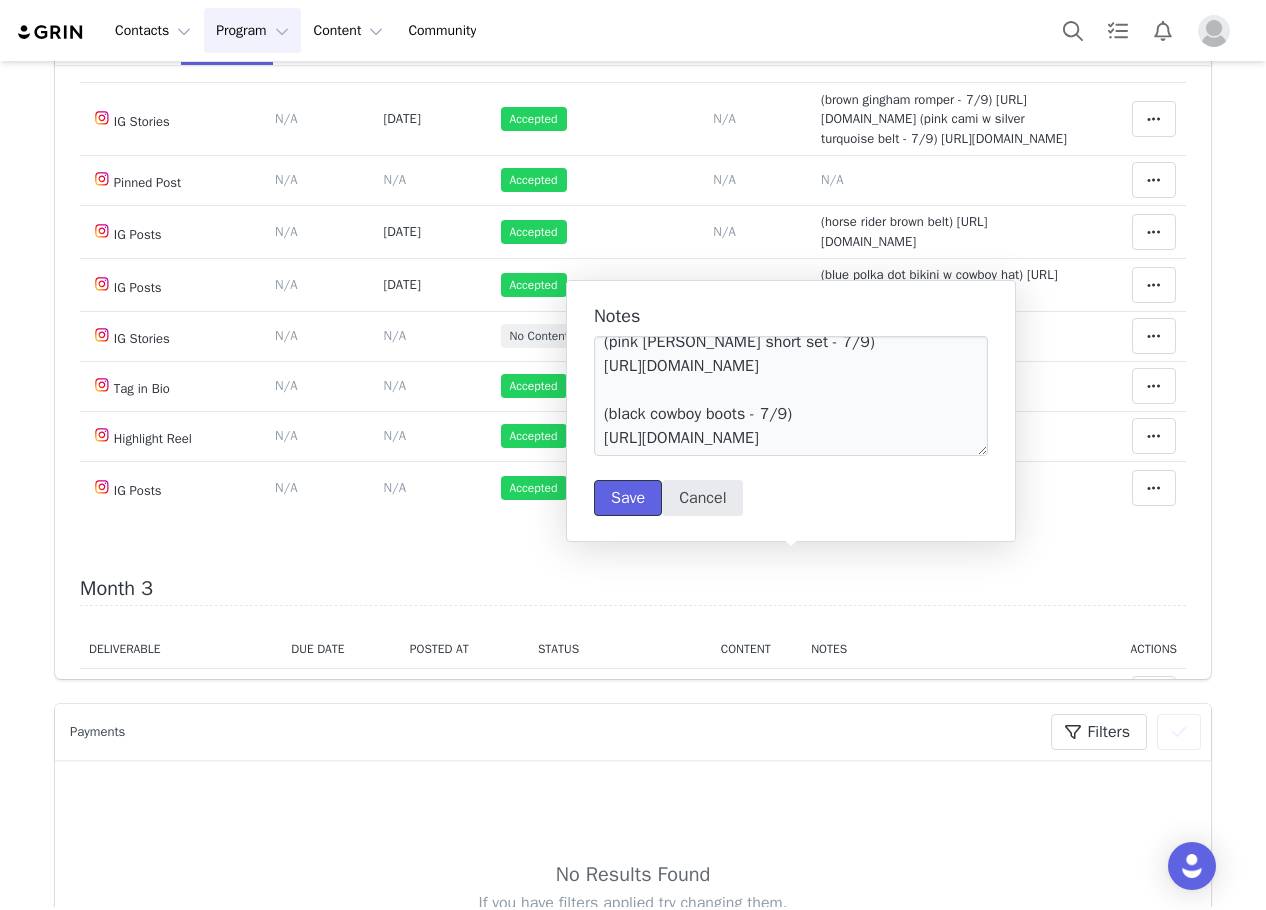 drag, startPoint x: 618, startPoint y: 487, endPoint x: 691, endPoint y: 485, distance: 73.02739 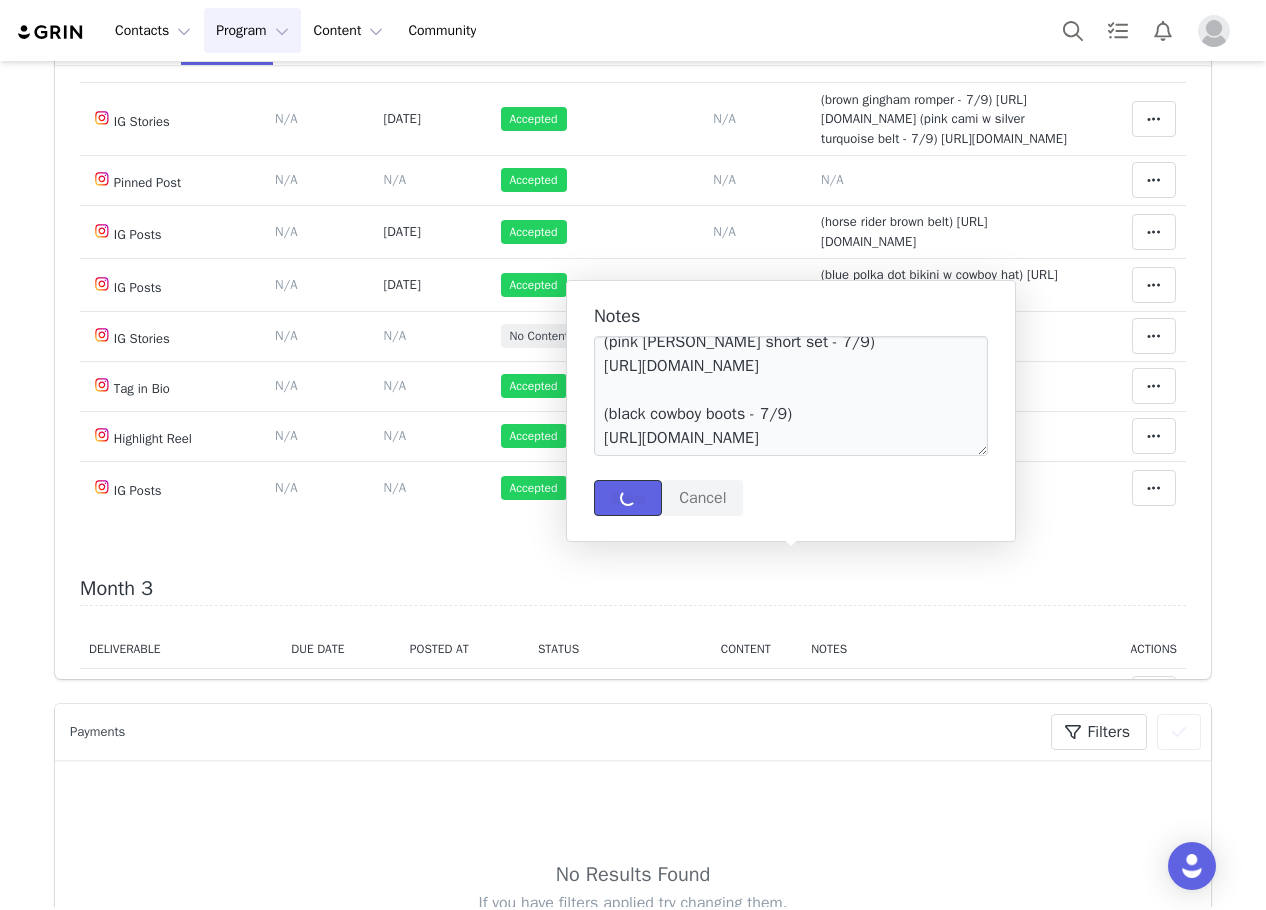 type 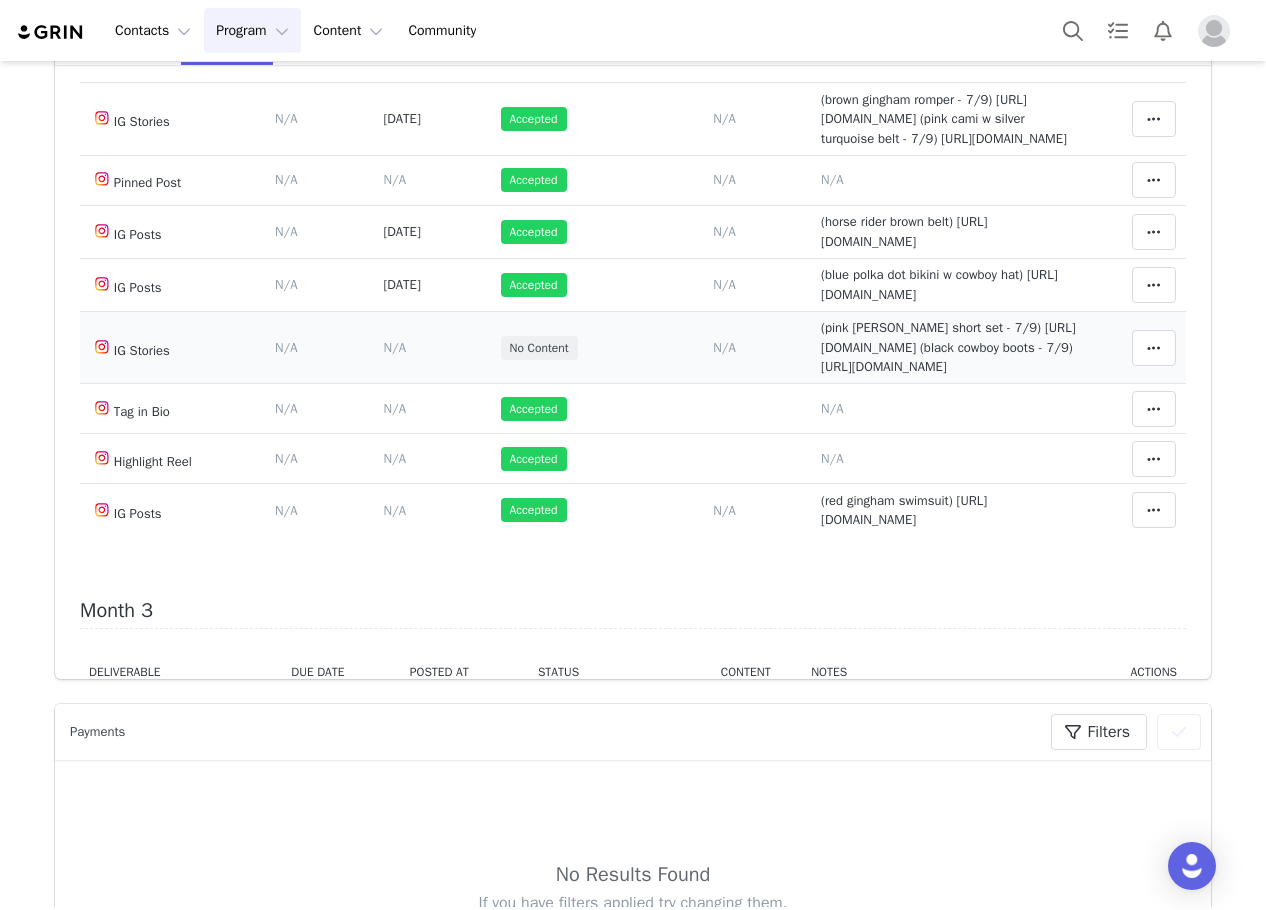 scroll, scrollTop: 0, scrollLeft: 0, axis: both 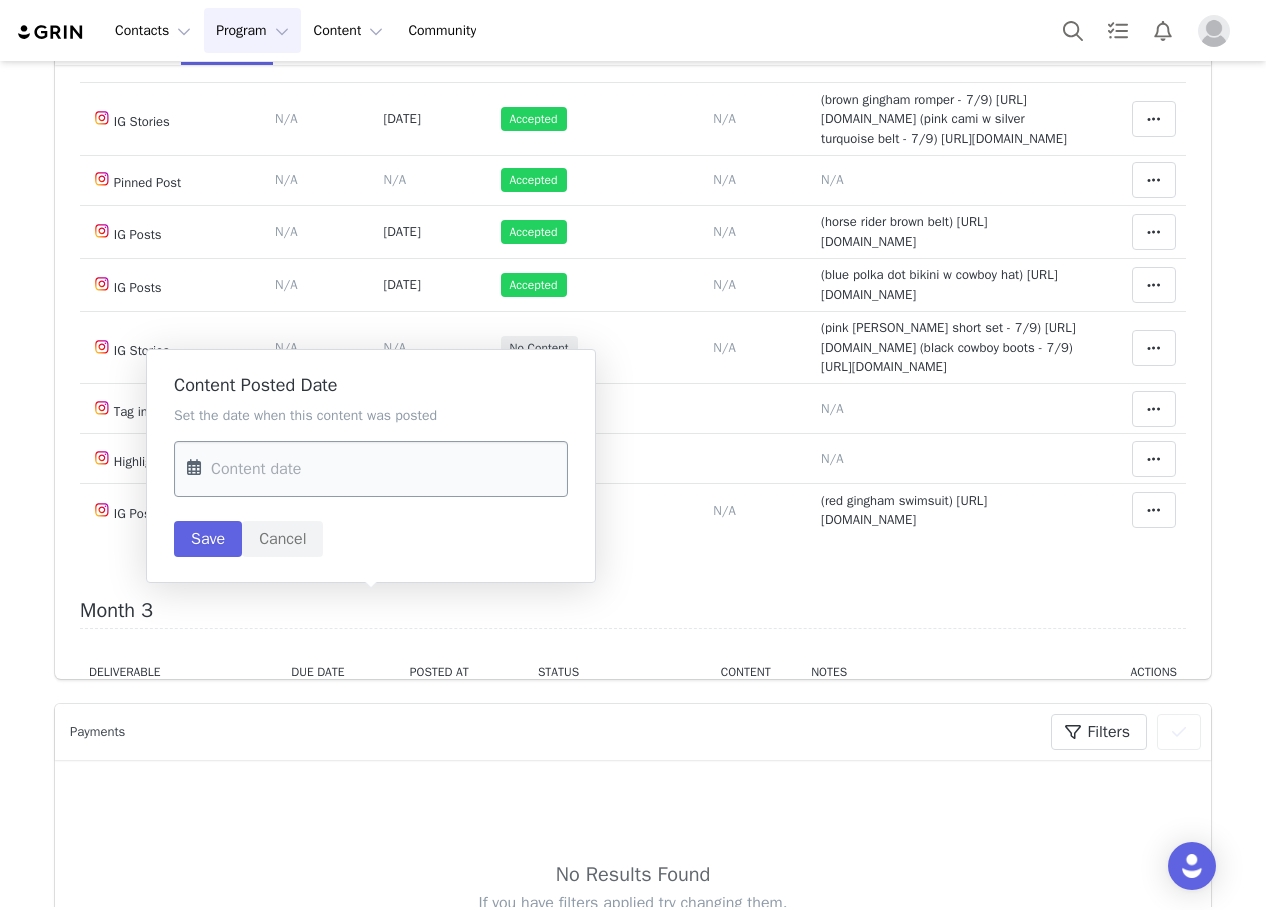 click at bounding box center [371, 469] 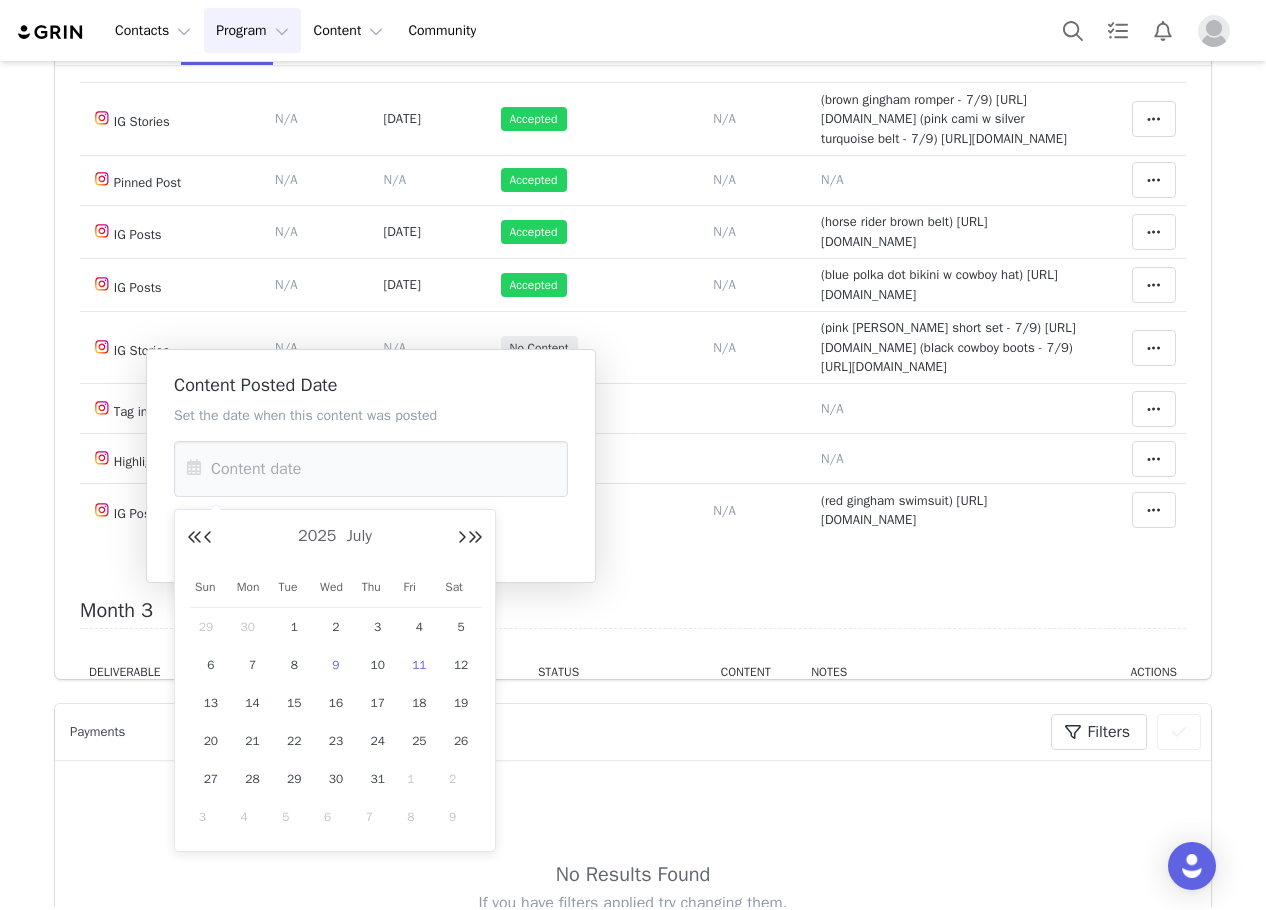 click on "9" at bounding box center [336, 665] 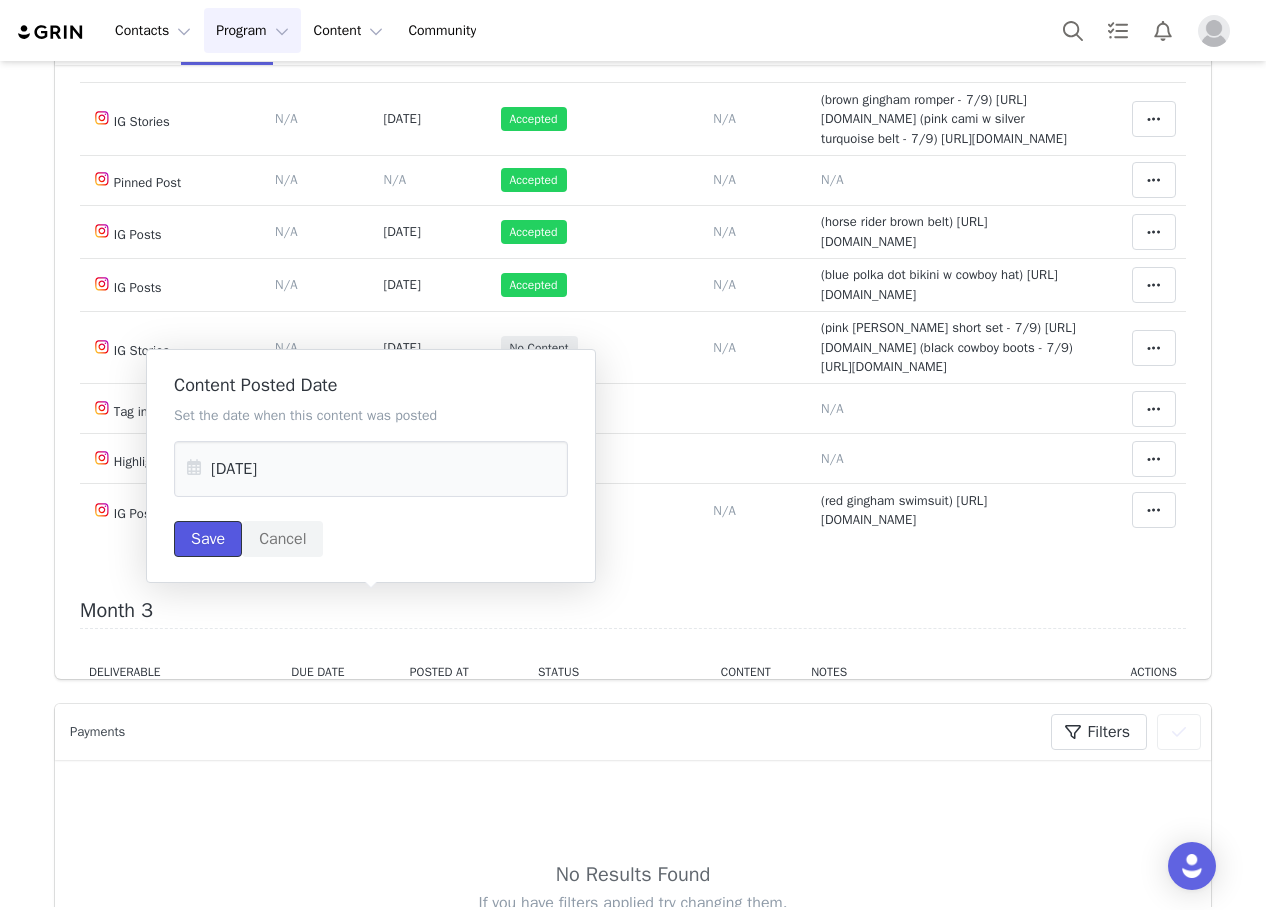 click on "Save" at bounding box center (208, 539) 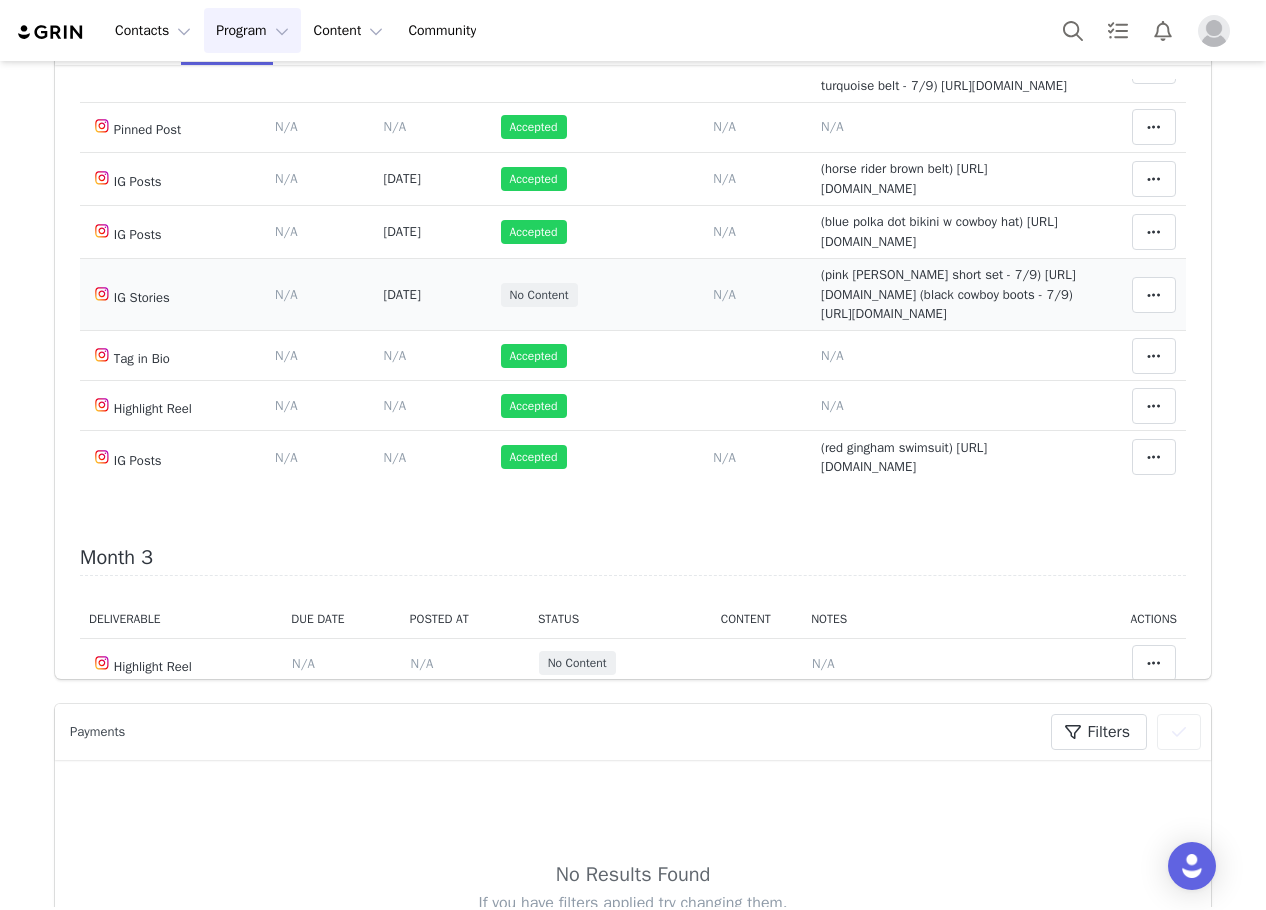 scroll, scrollTop: 900, scrollLeft: 0, axis: vertical 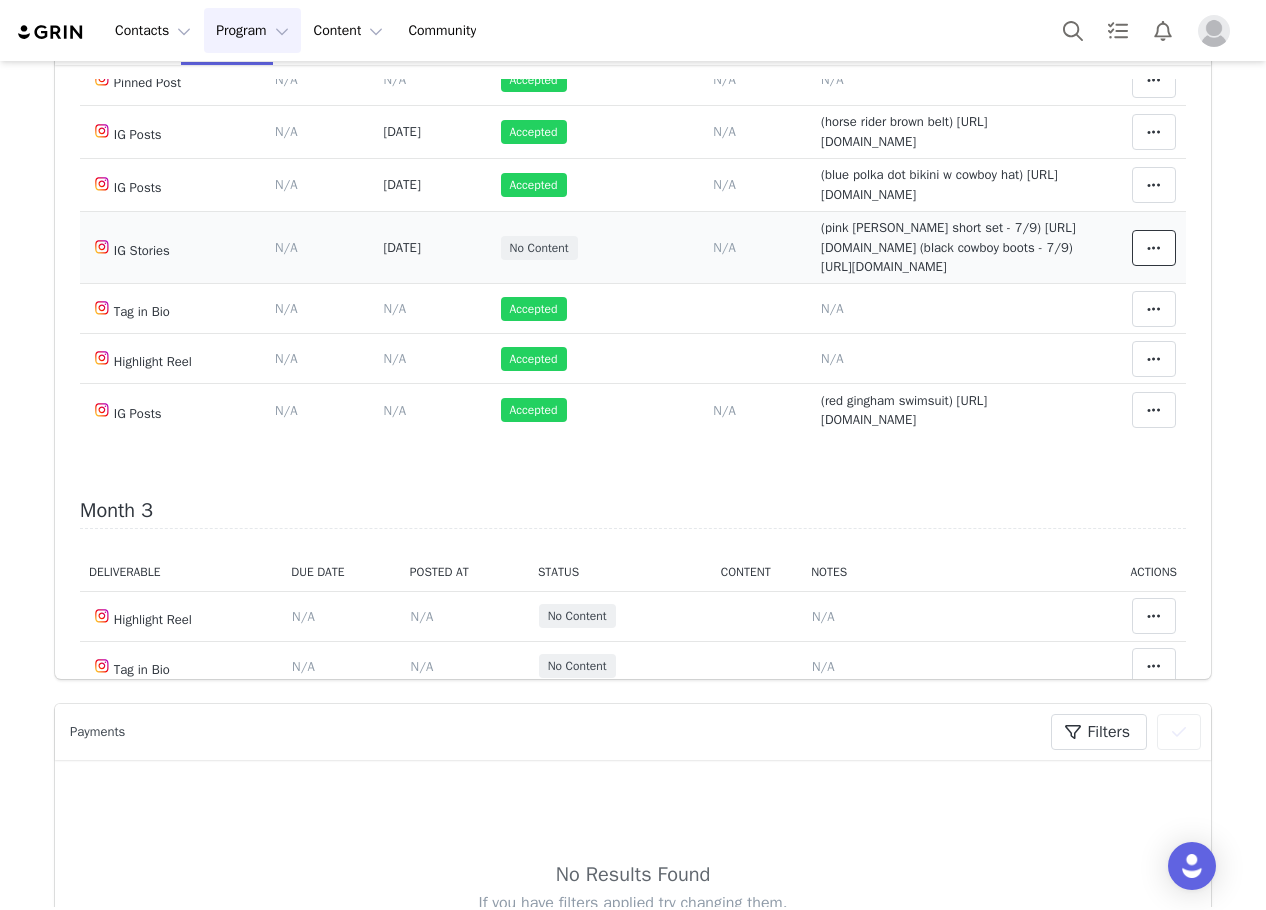 click at bounding box center [1154, 248] 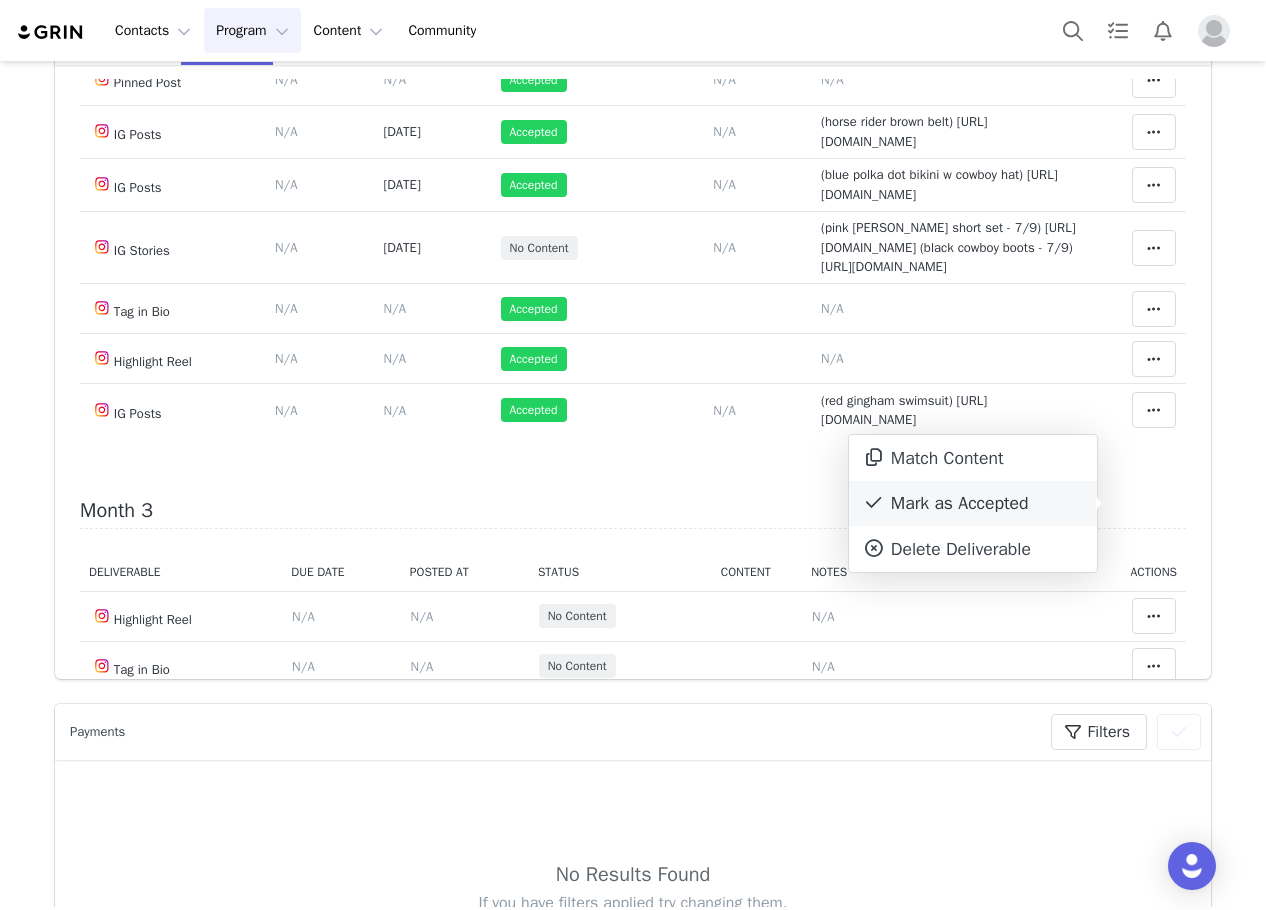 click on "Mark as Accepted" at bounding box center (973, 504) 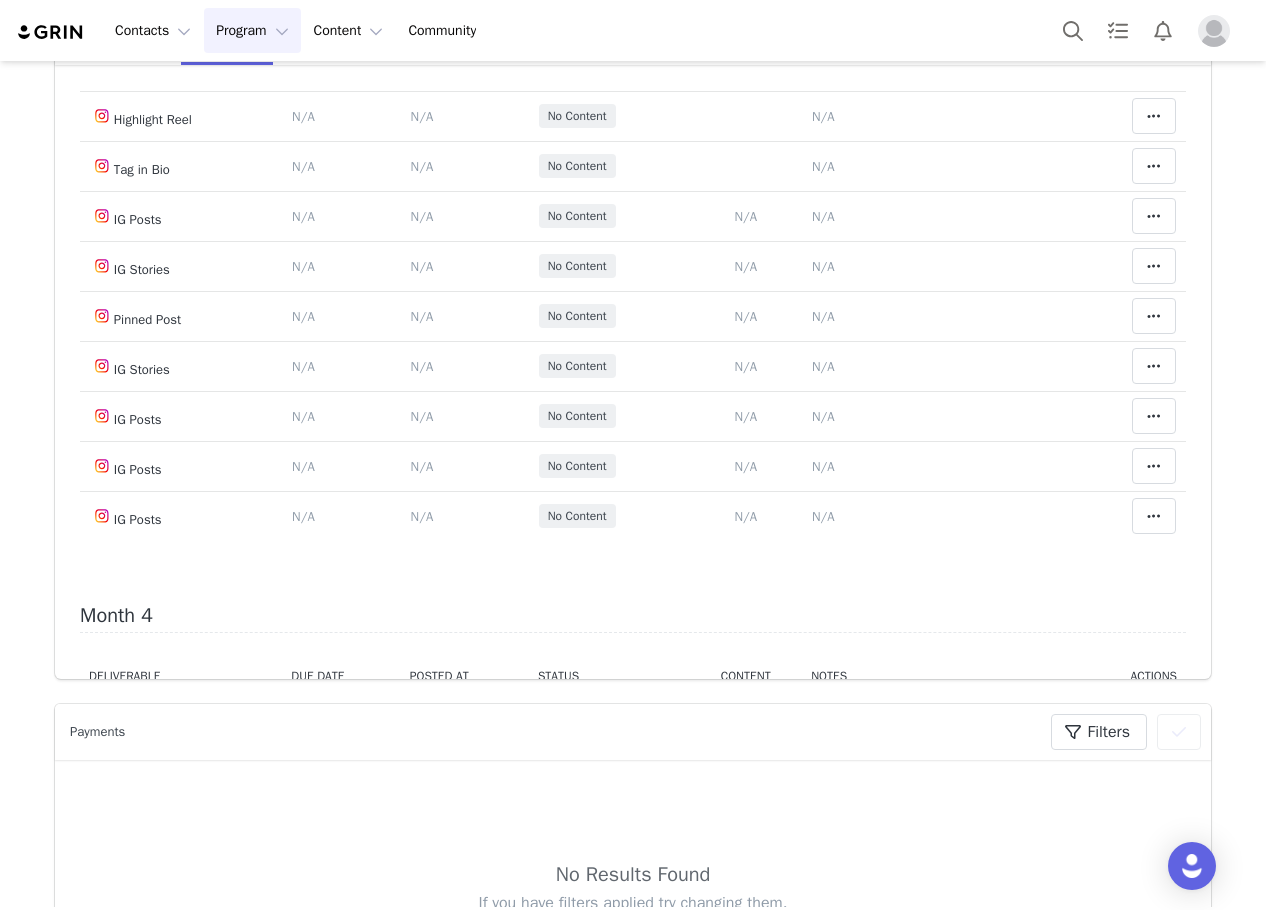 scroll, scrollTop: 1600, scrollLeft: 0, axis: vertical 